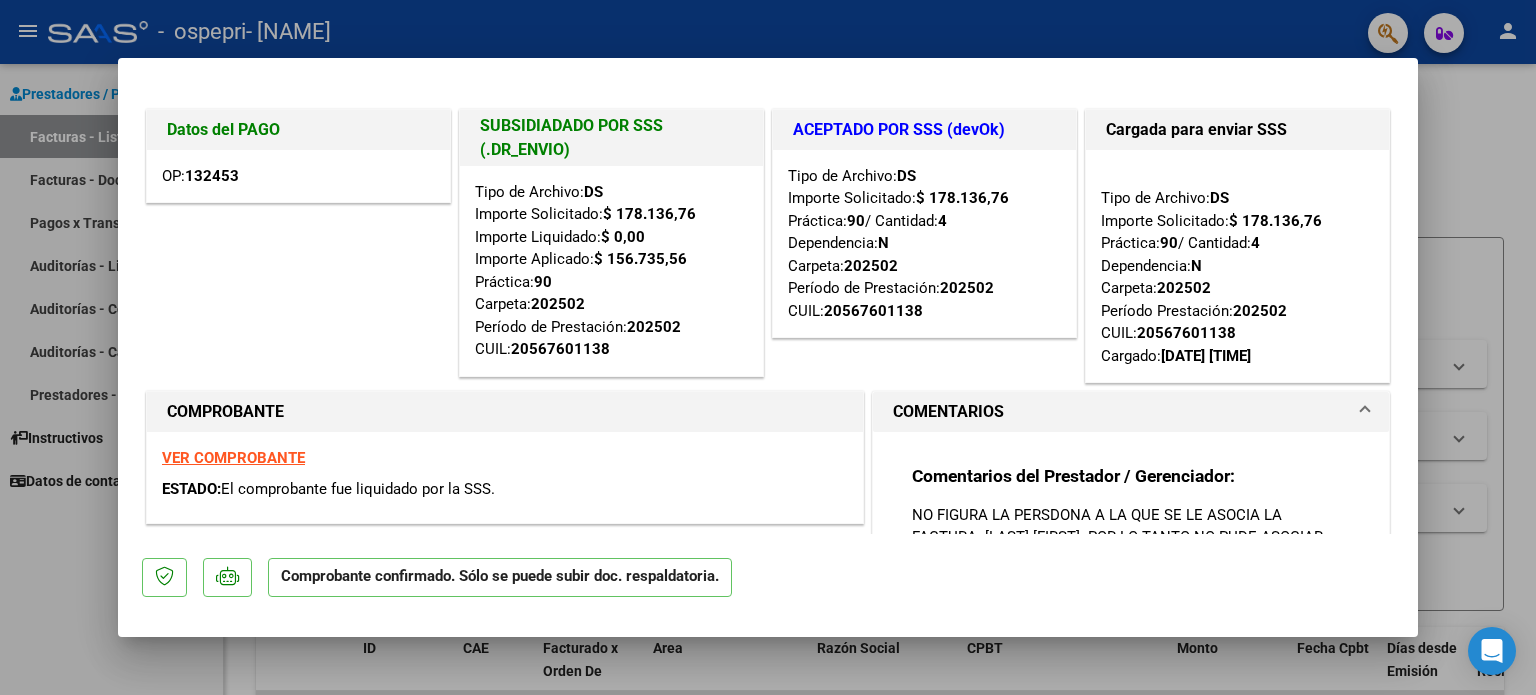 scroll, scrollTop: 0, scrollLeft: 0, axis: both 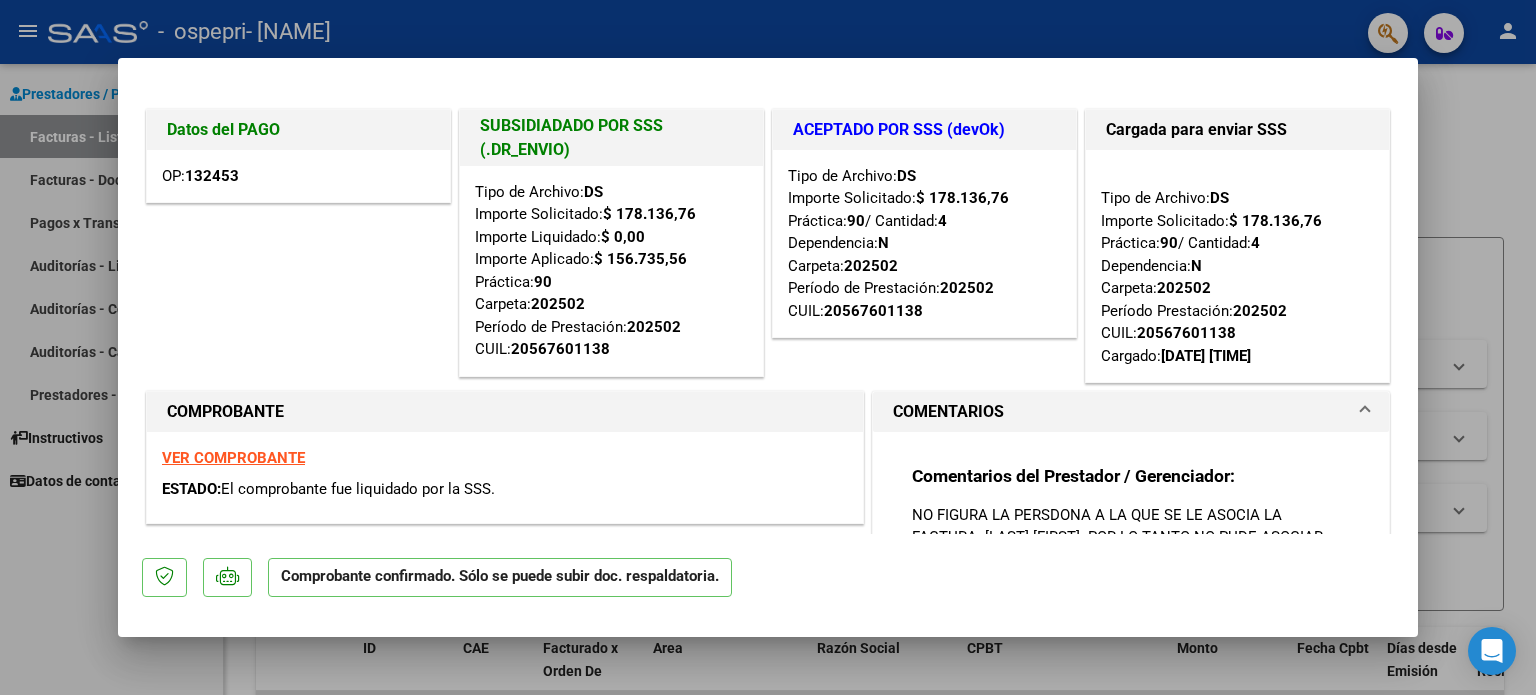 click at bounding box center [768, 347] 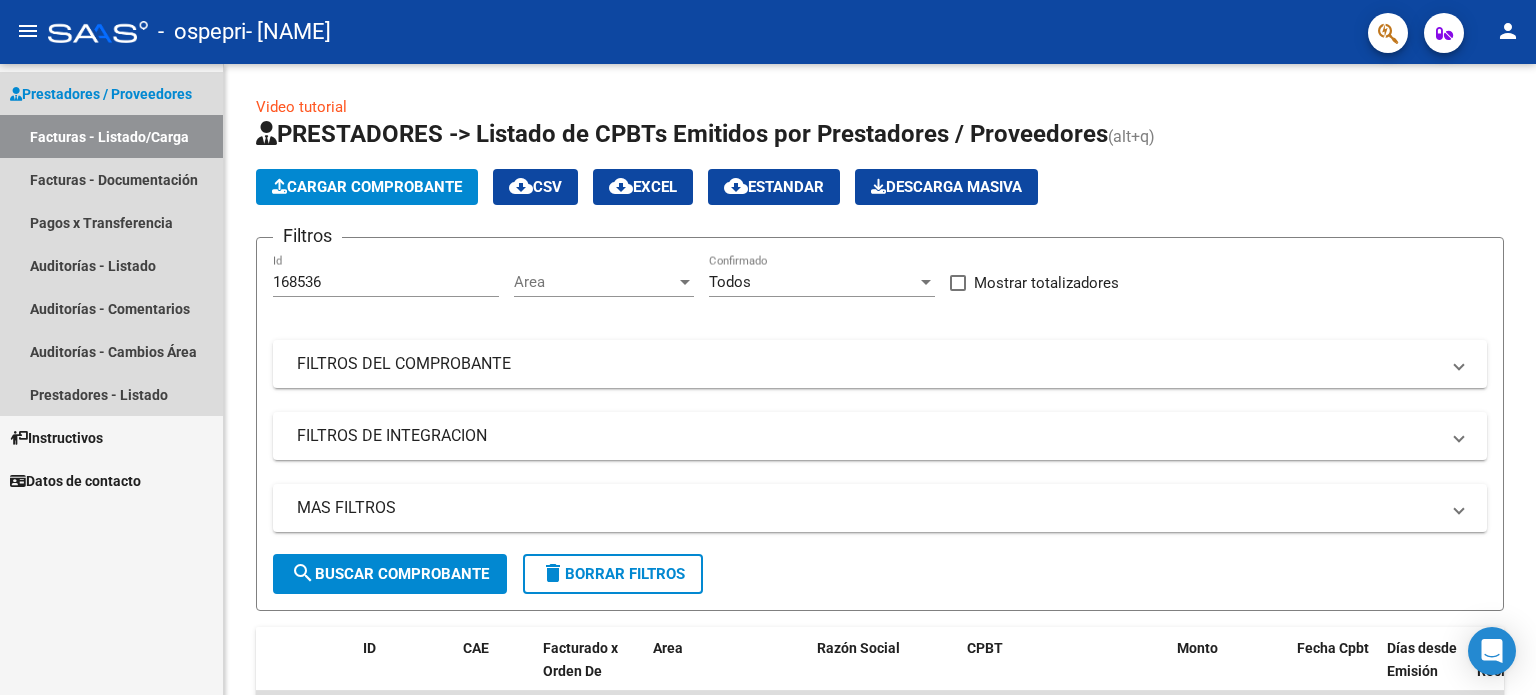 click on "Facturas - Listado/Carga" at bounding box center [111, 136] 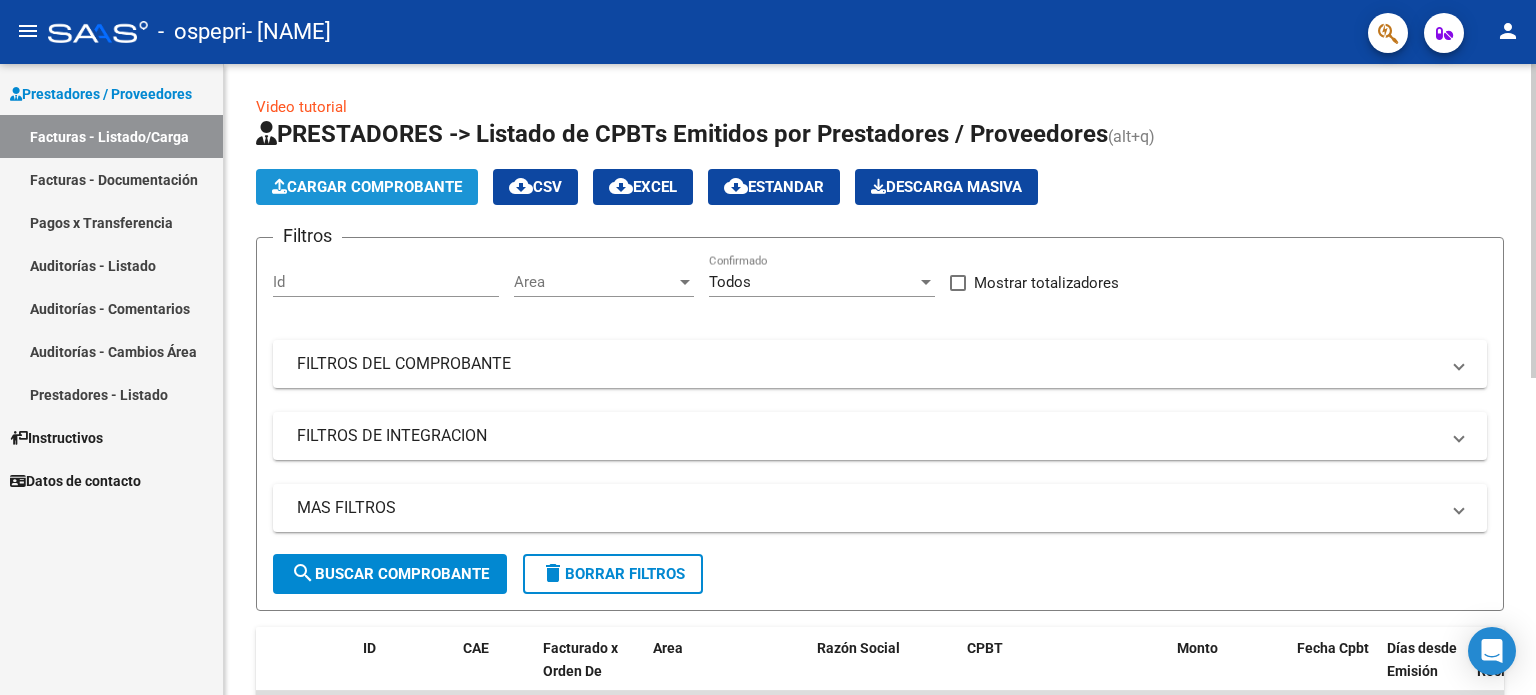 click on "Cargar Comprobante" 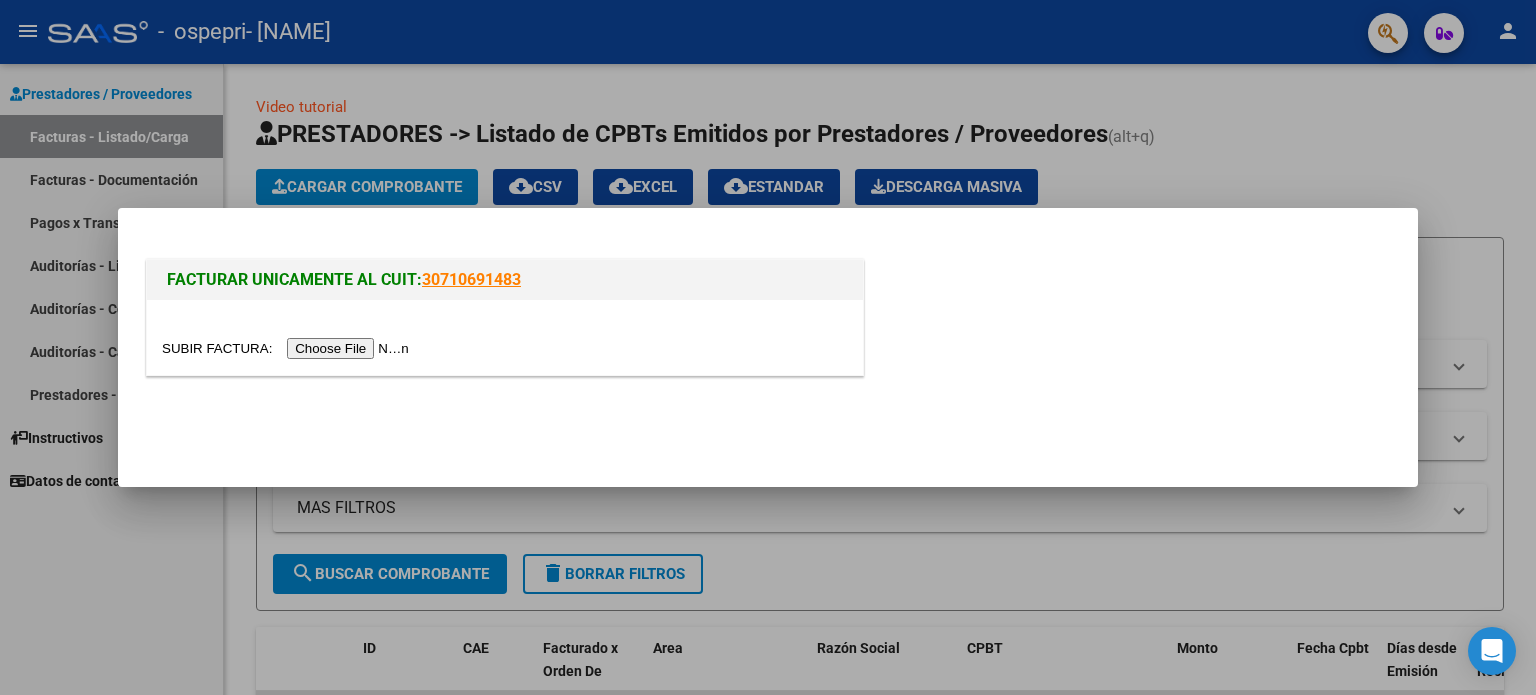 click at bounding box center [288, 348] 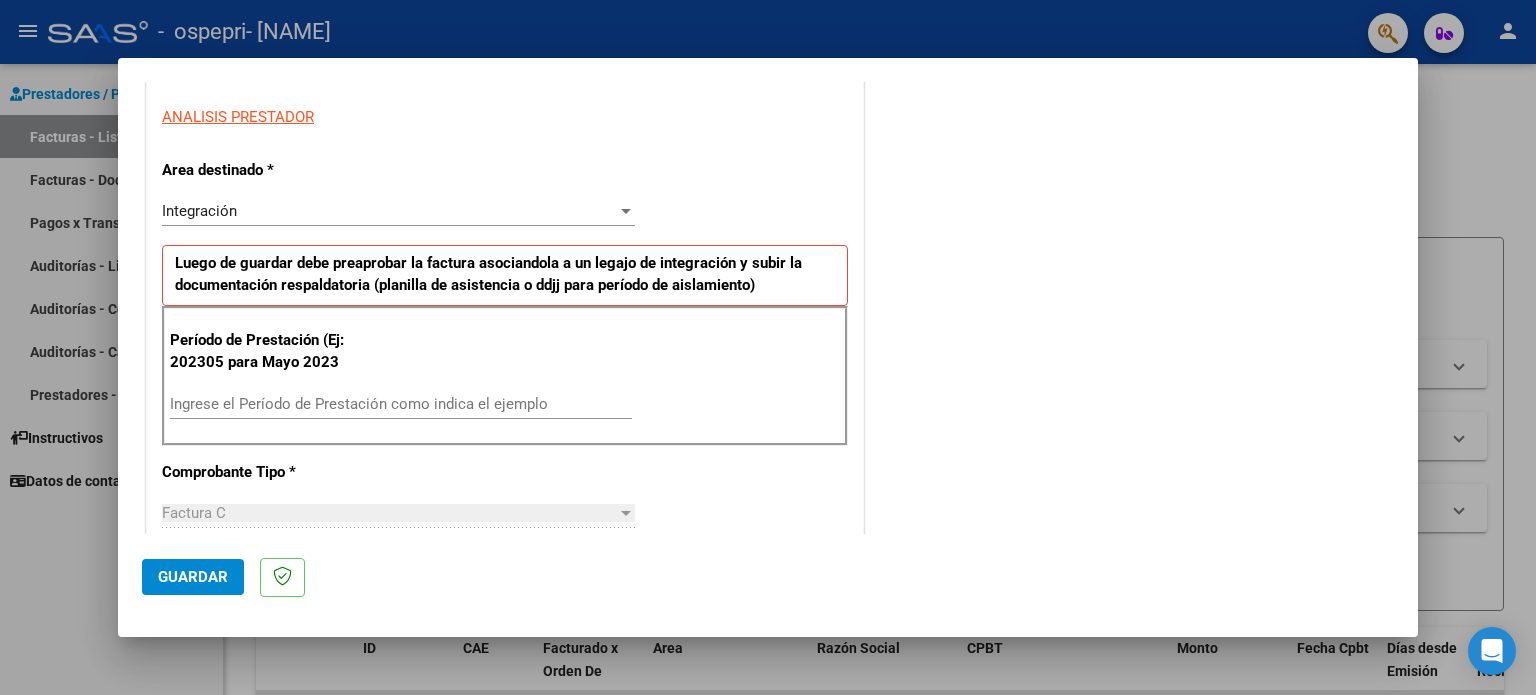 scroll, scrollTop: 384, scrollLeft: 0, axis: vertical 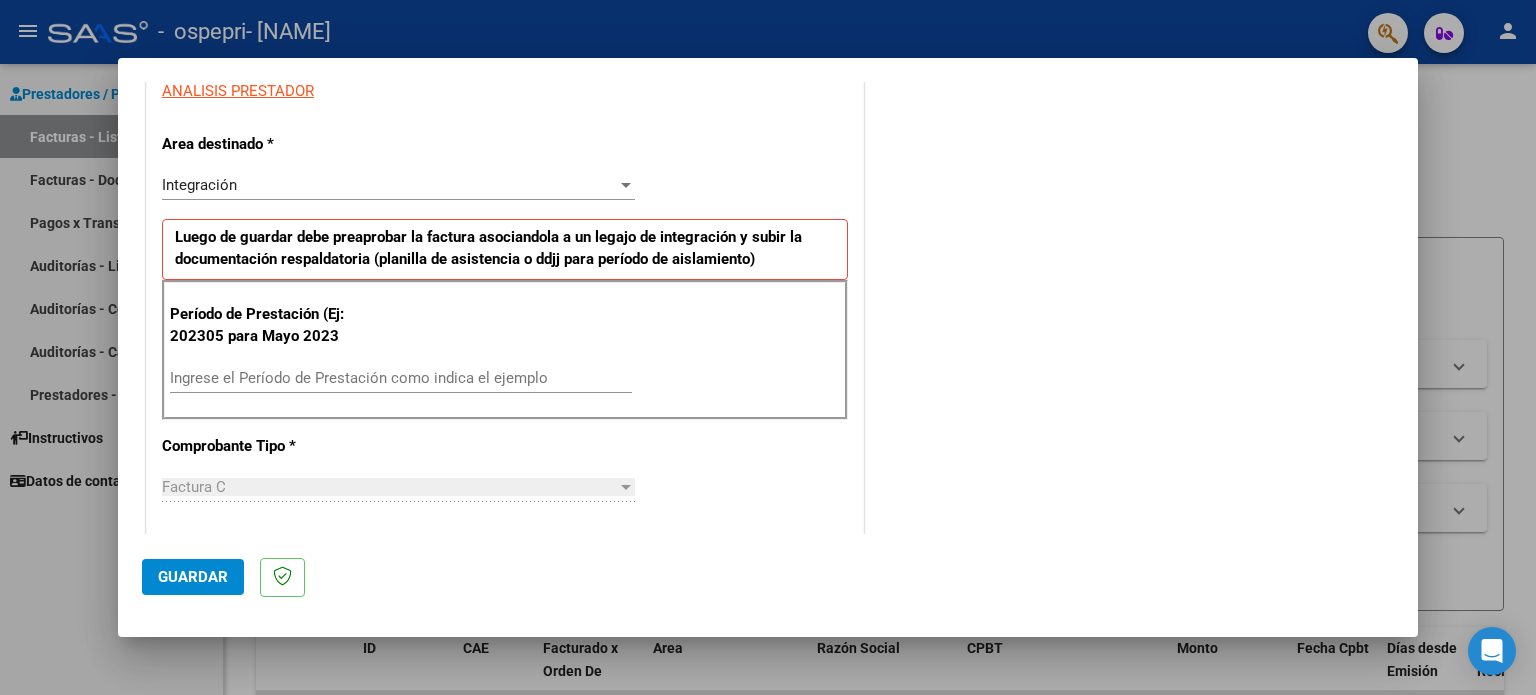 click on "Ingrese el Período de Prestación como indica el ejemplo" at bounding box center [401, 378] 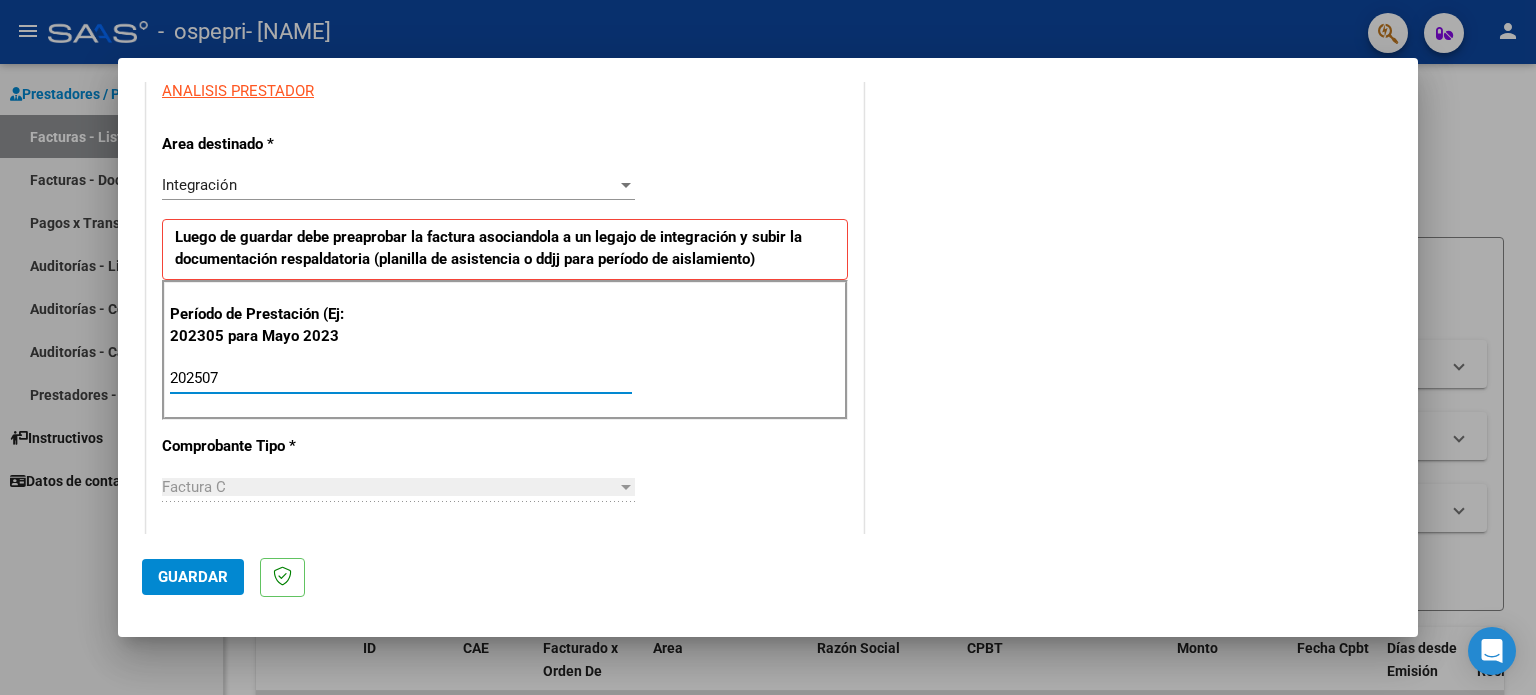 type on "202507" 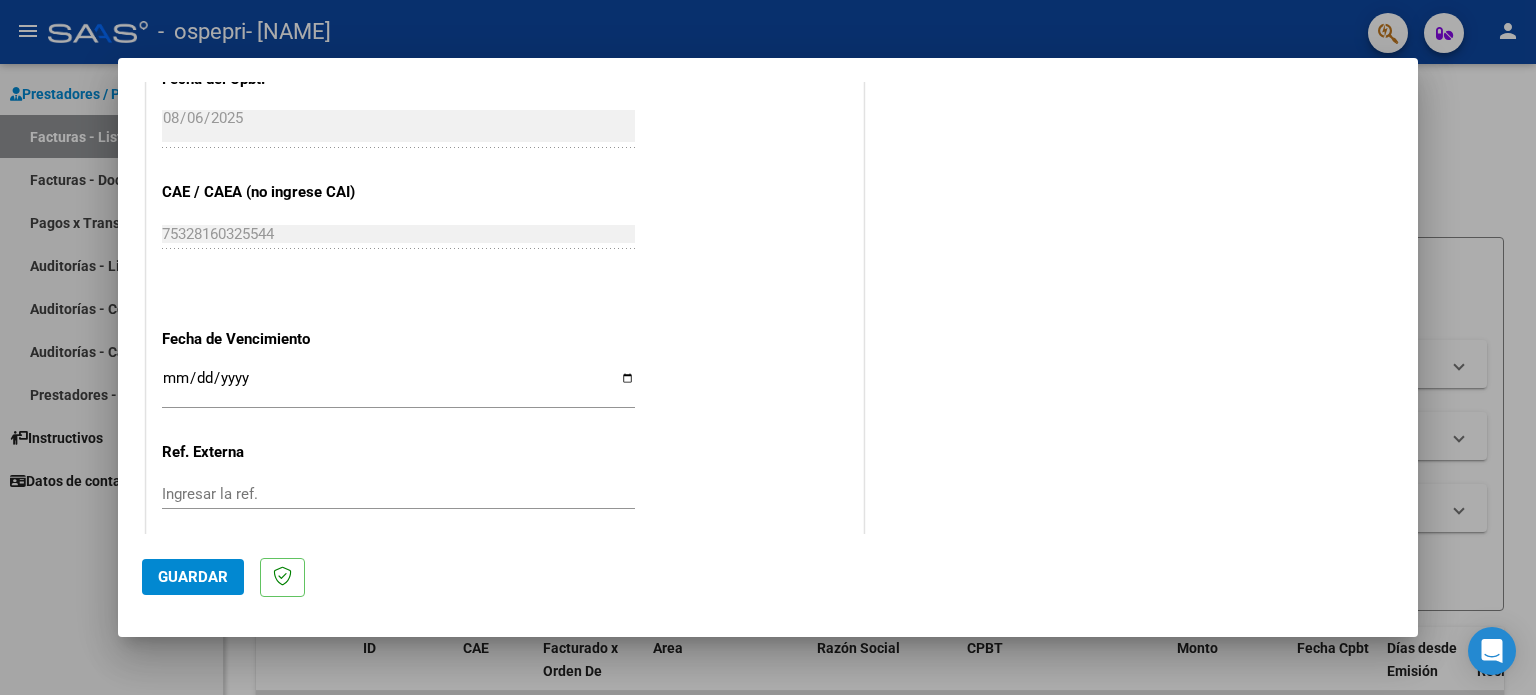 scroll, scrollTop: 1170, scrollLeft: 0, axis: vertical 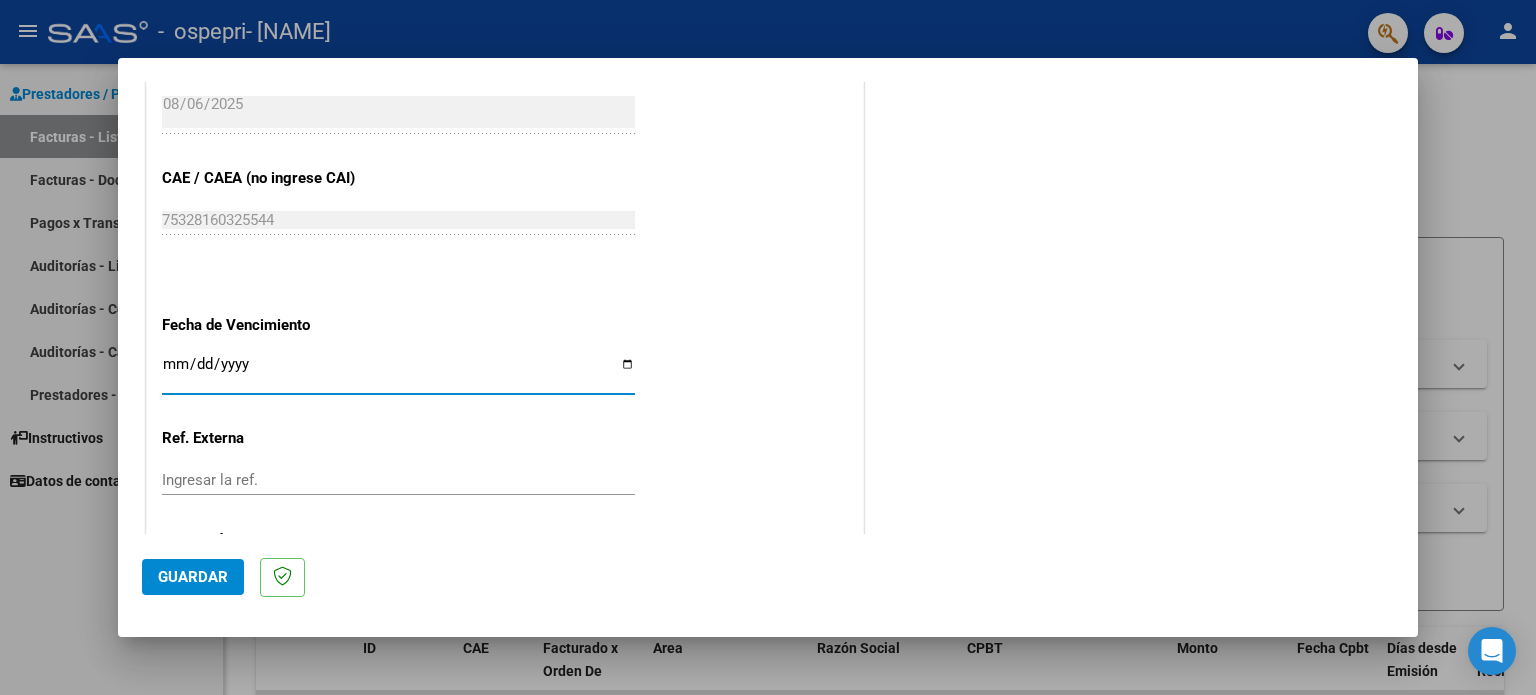 click on "Ingresar la fecha" at bounding box center (398, 372) 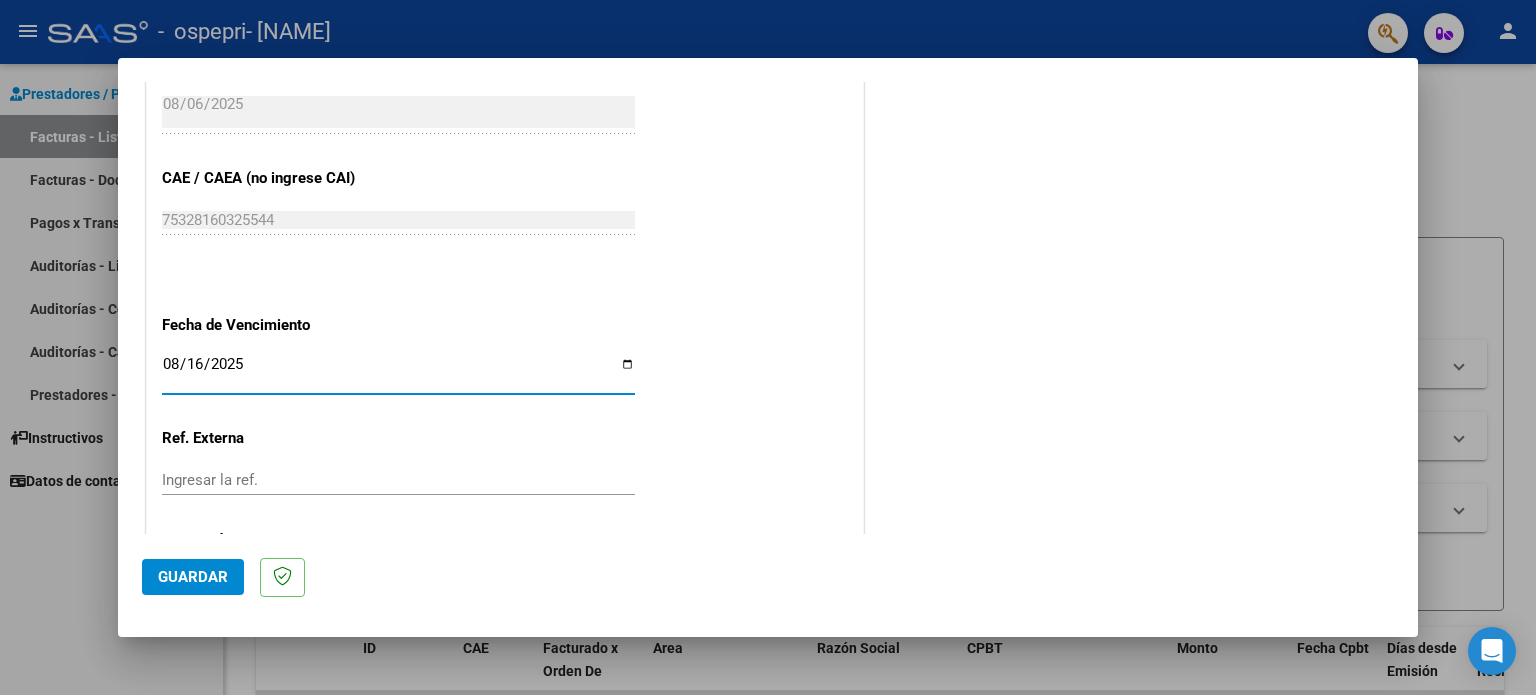 type on "2025-08-16" 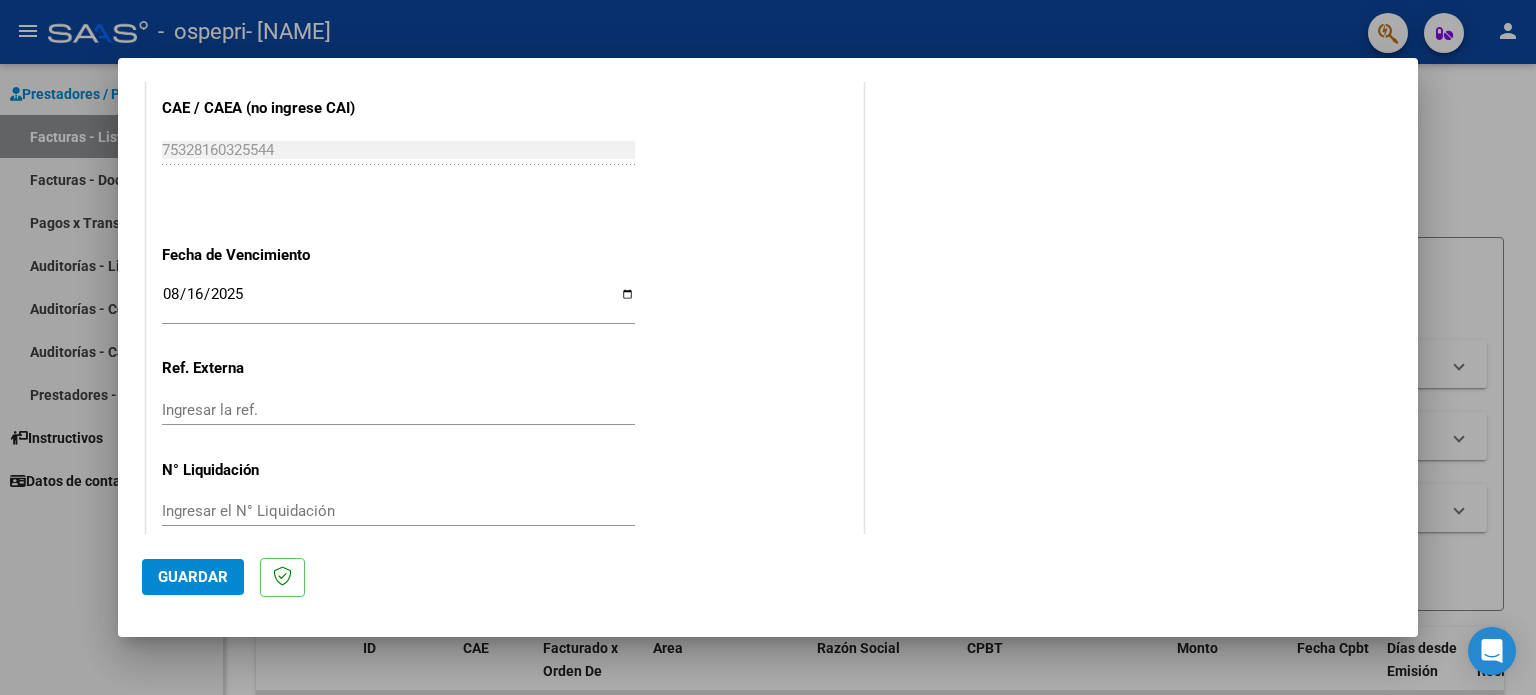 scroll, scrollTop: 1268, scrollLeft: 0, axis: vertical 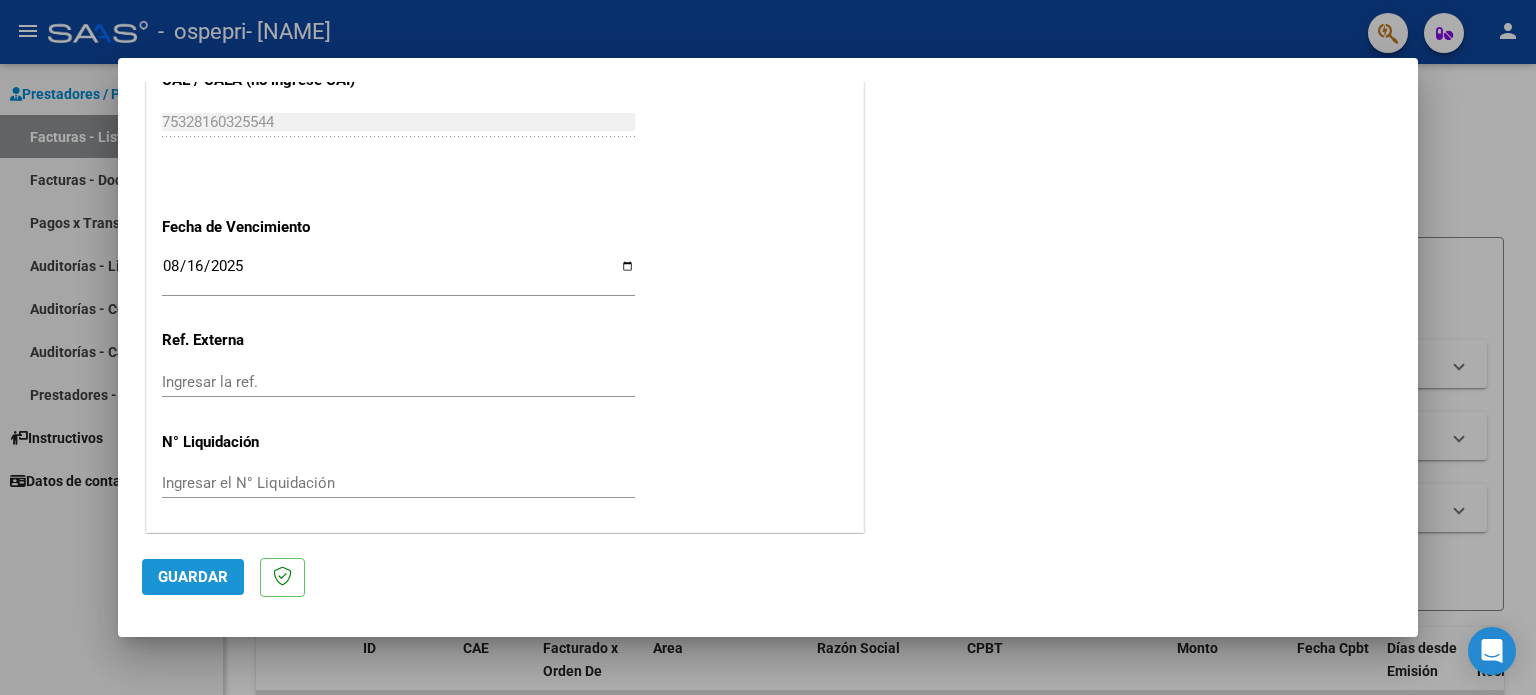 click on "Guardar" 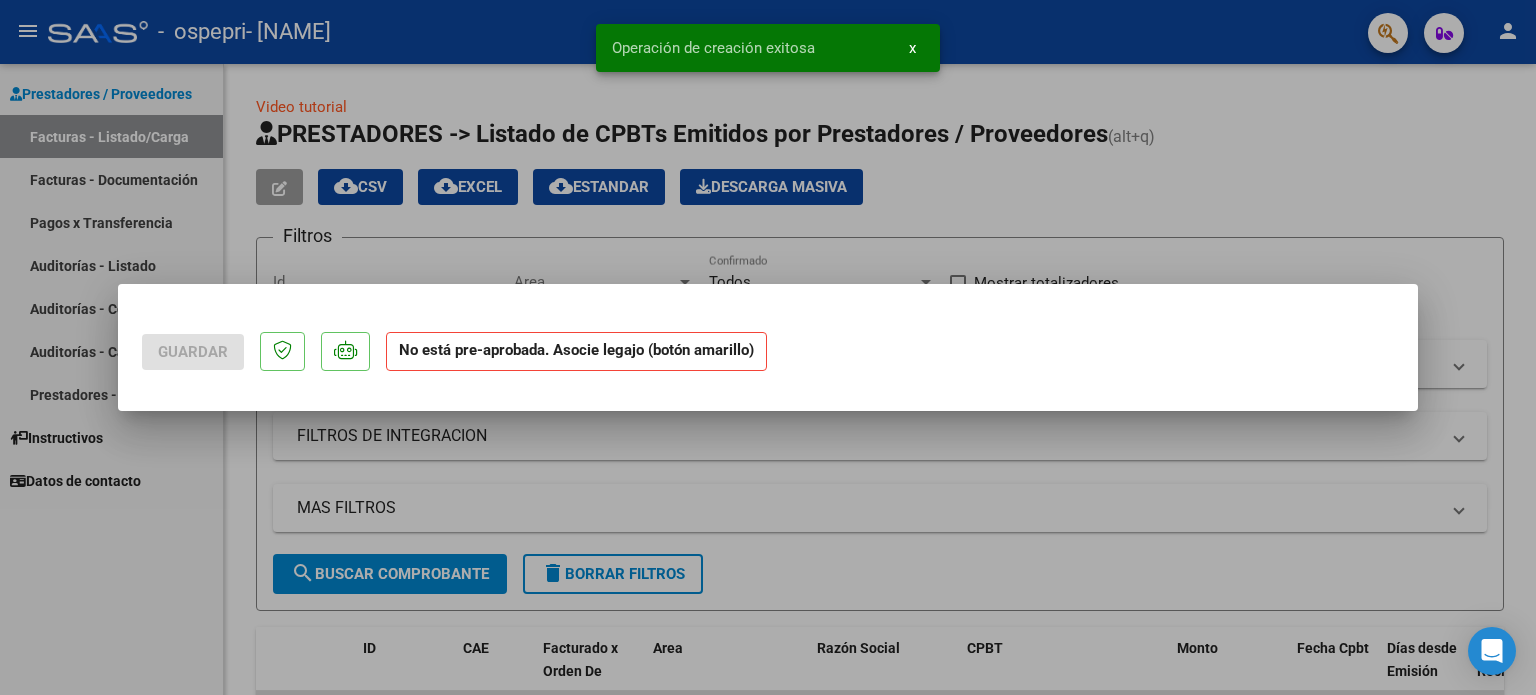 scroll, scrollTop: 0, scrollLeft: 0, axis: both 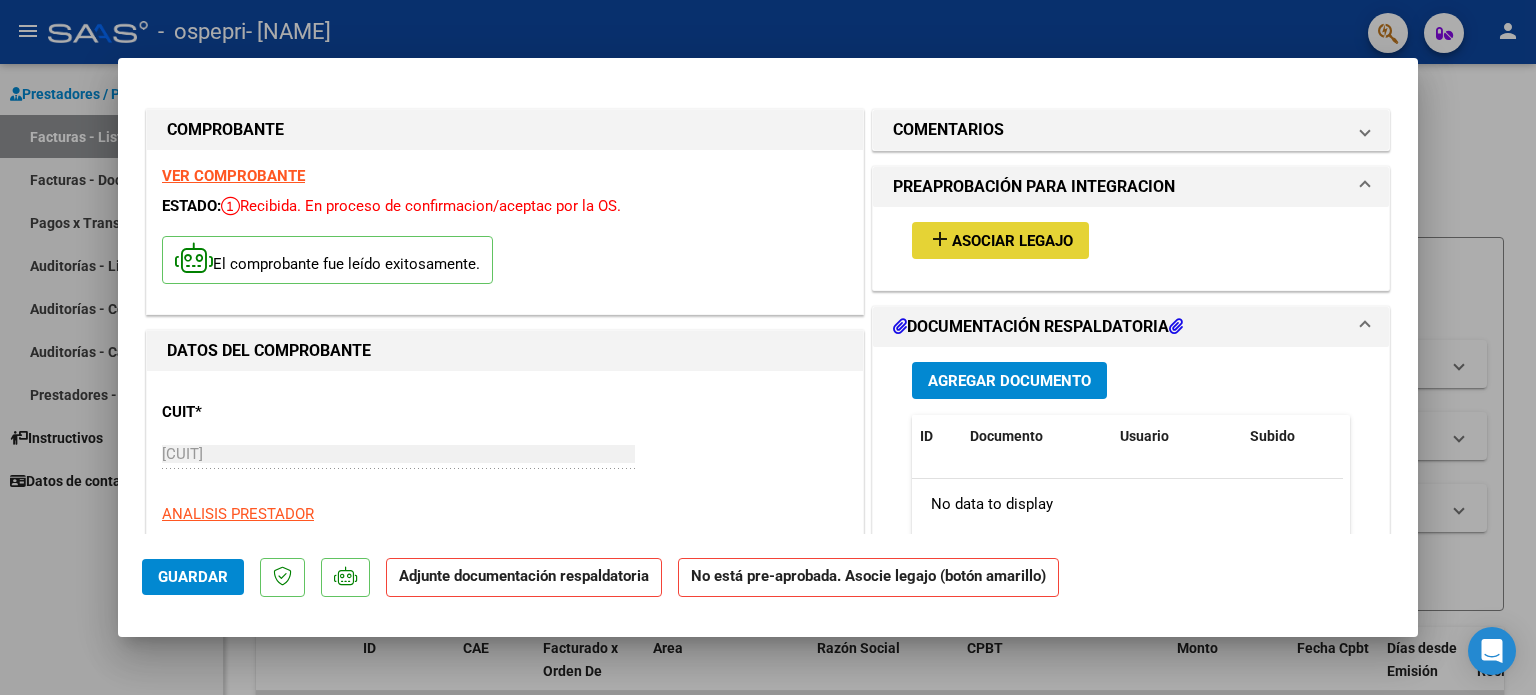 click on "Asociar Legajo" at bounding box center [1012, 241] 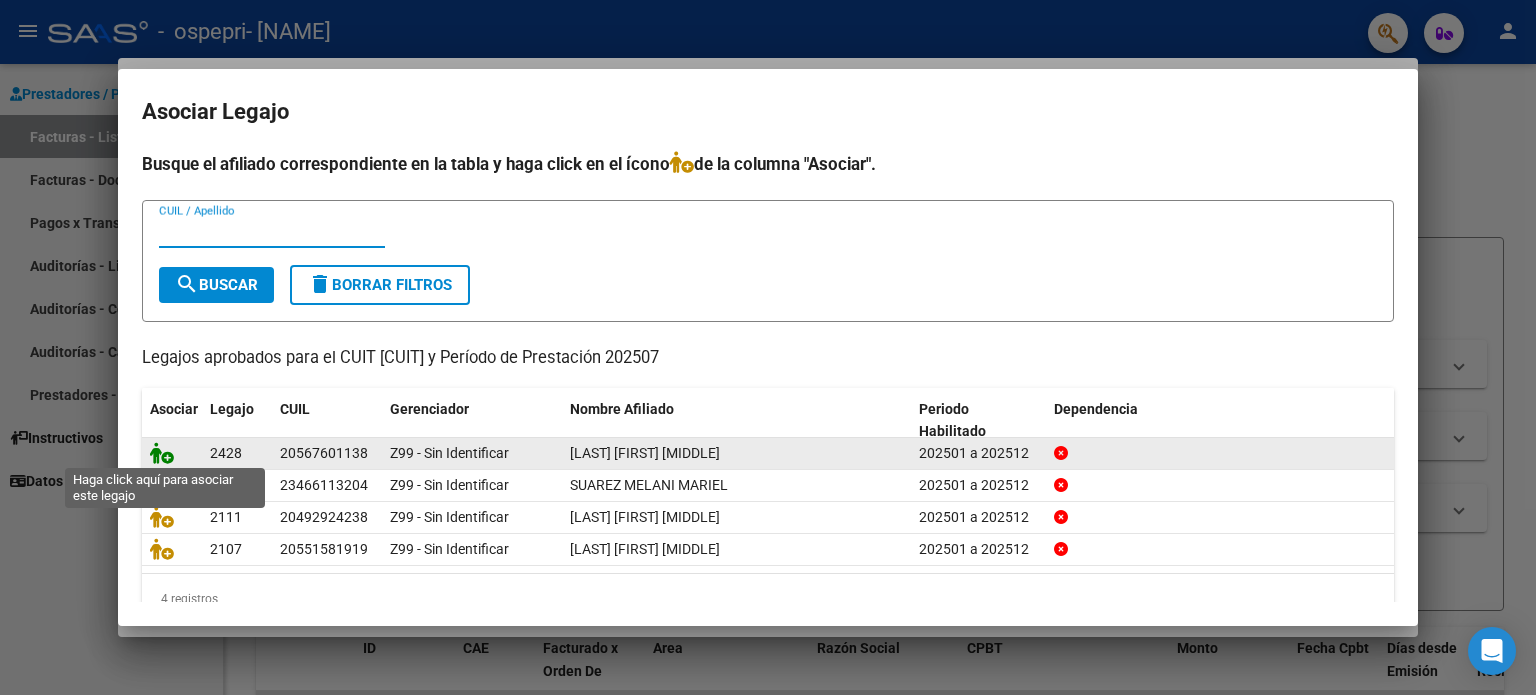 click 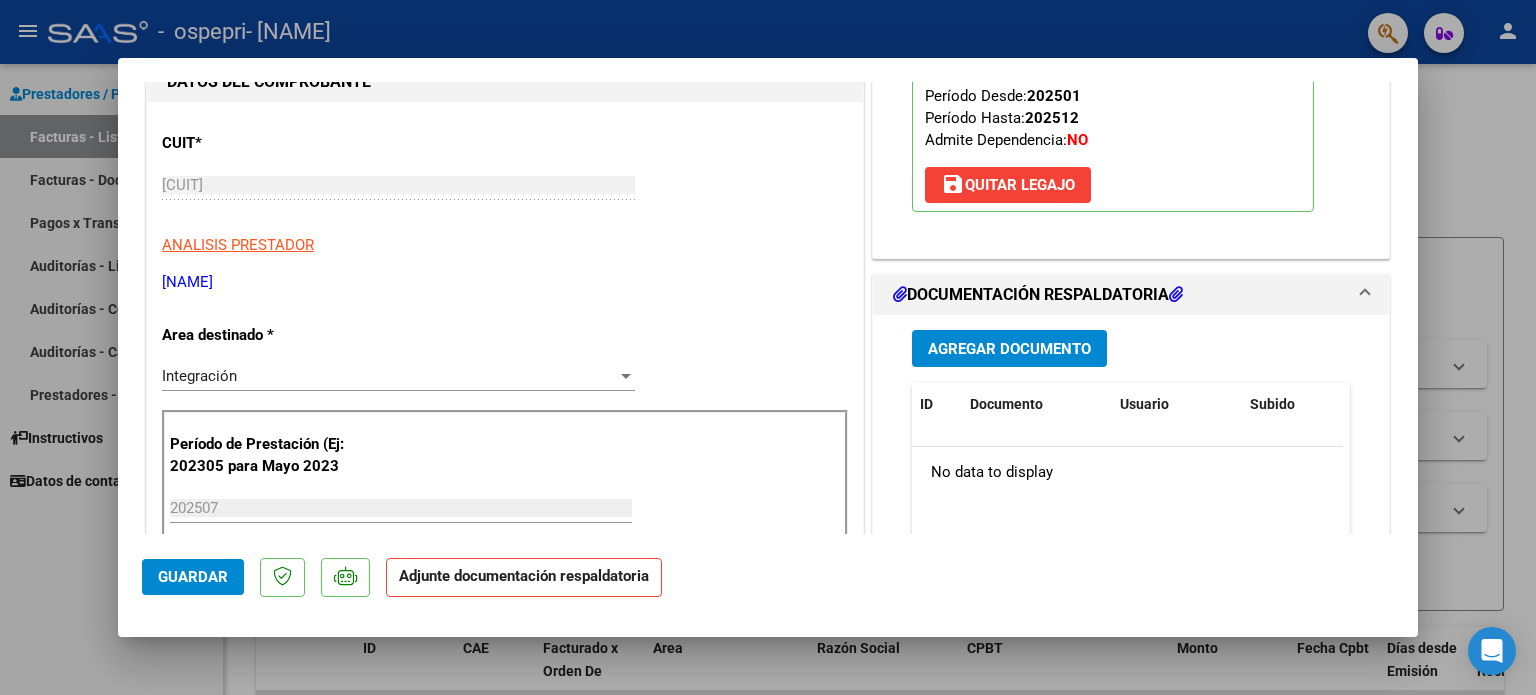 scroll, scrollTop: 286, scrollLeft: 0, axis: vertical 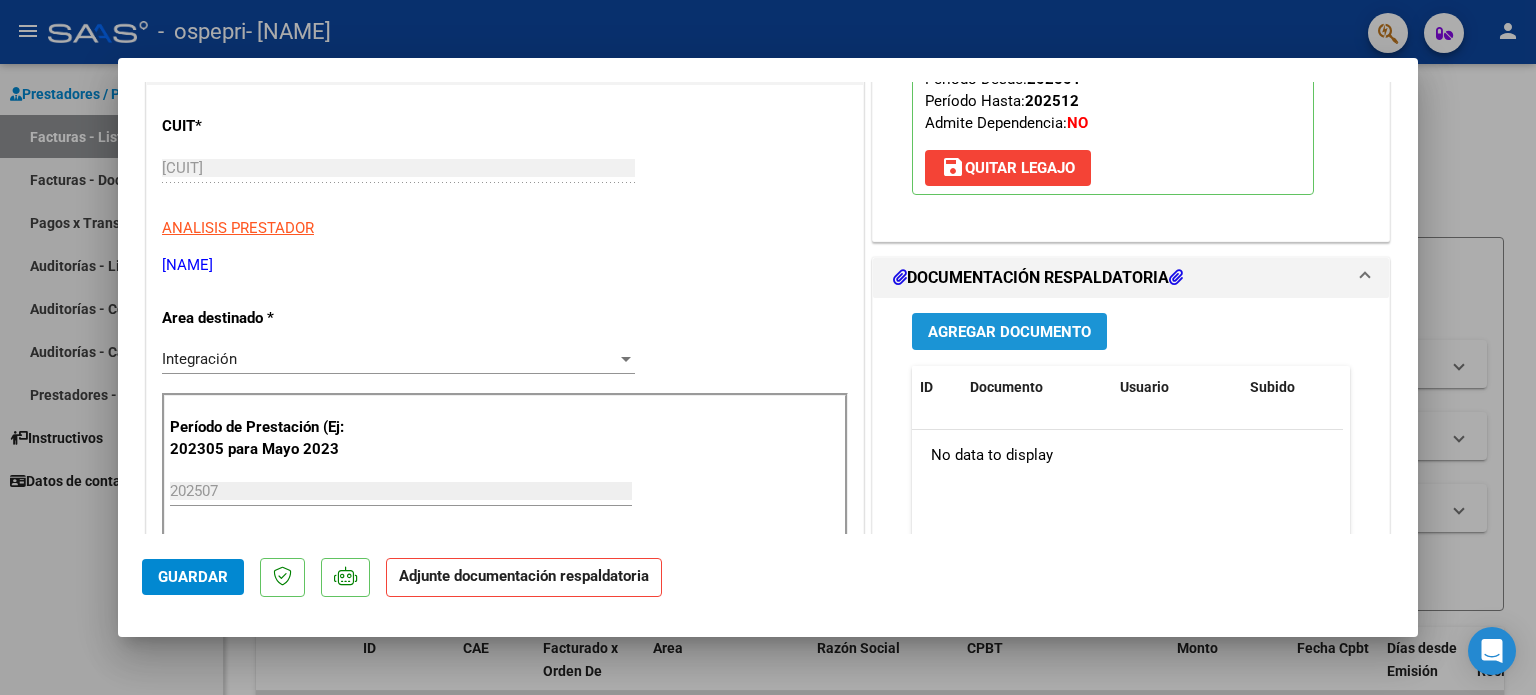 click on "Agregar Documento" at bounding box center [1009, 332] 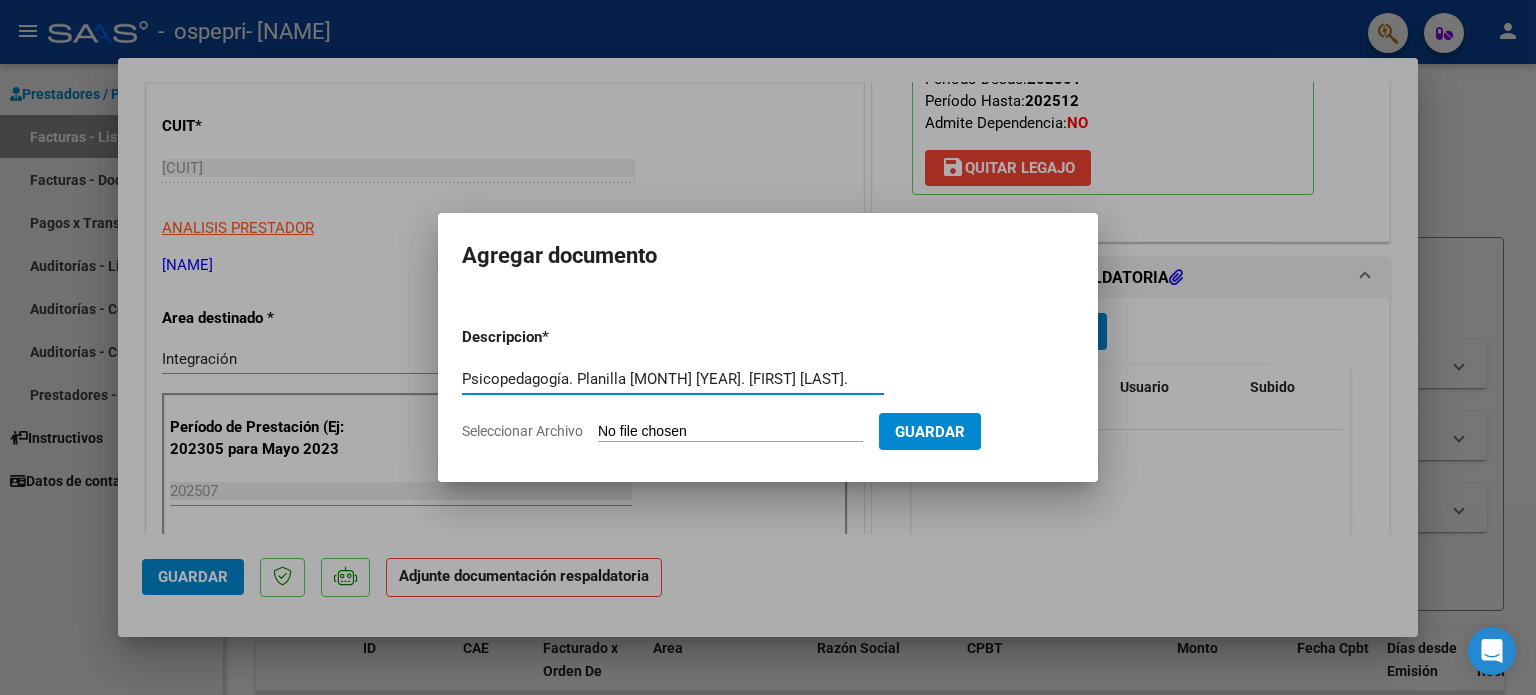 type on "Psicopedagogía. Planilla [MONTH] [YEAR]. [FIRST] [LAST]." 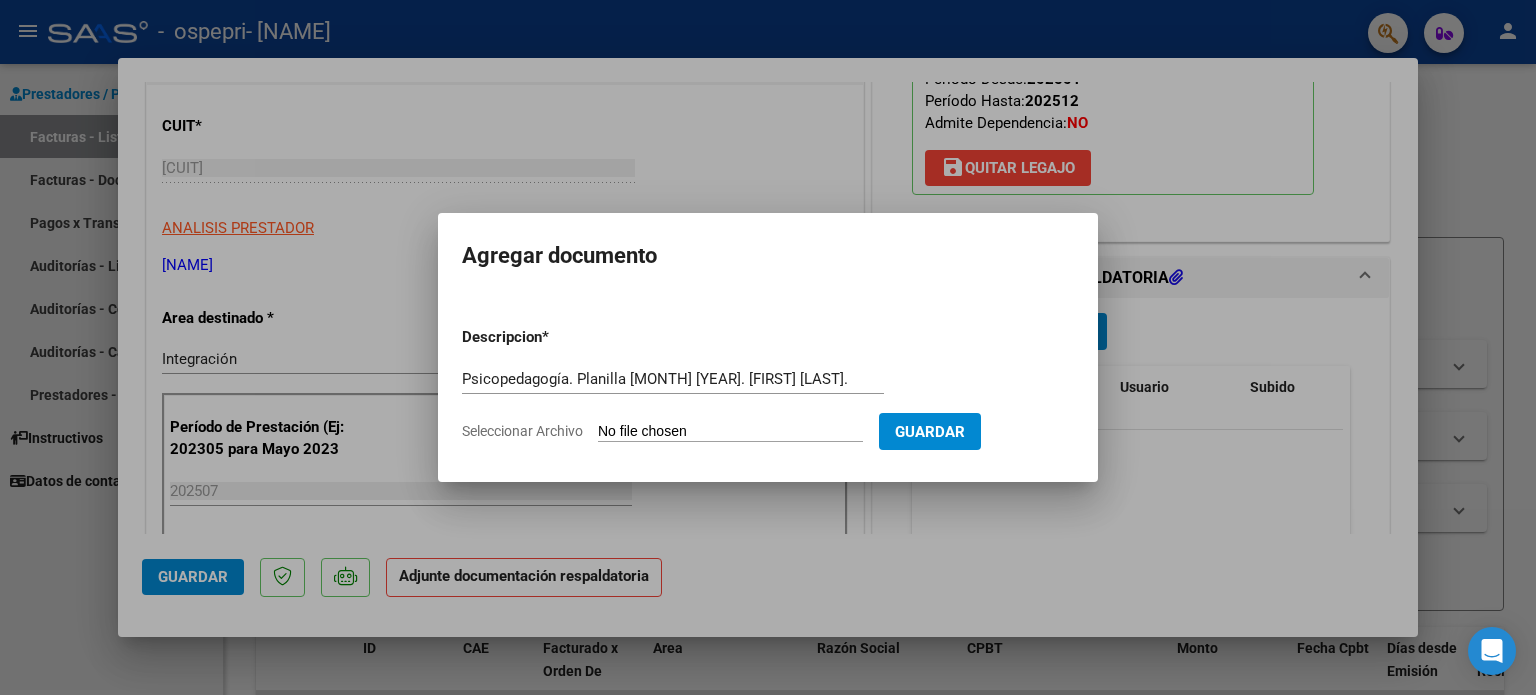 click on "Seleccionar Archivo" 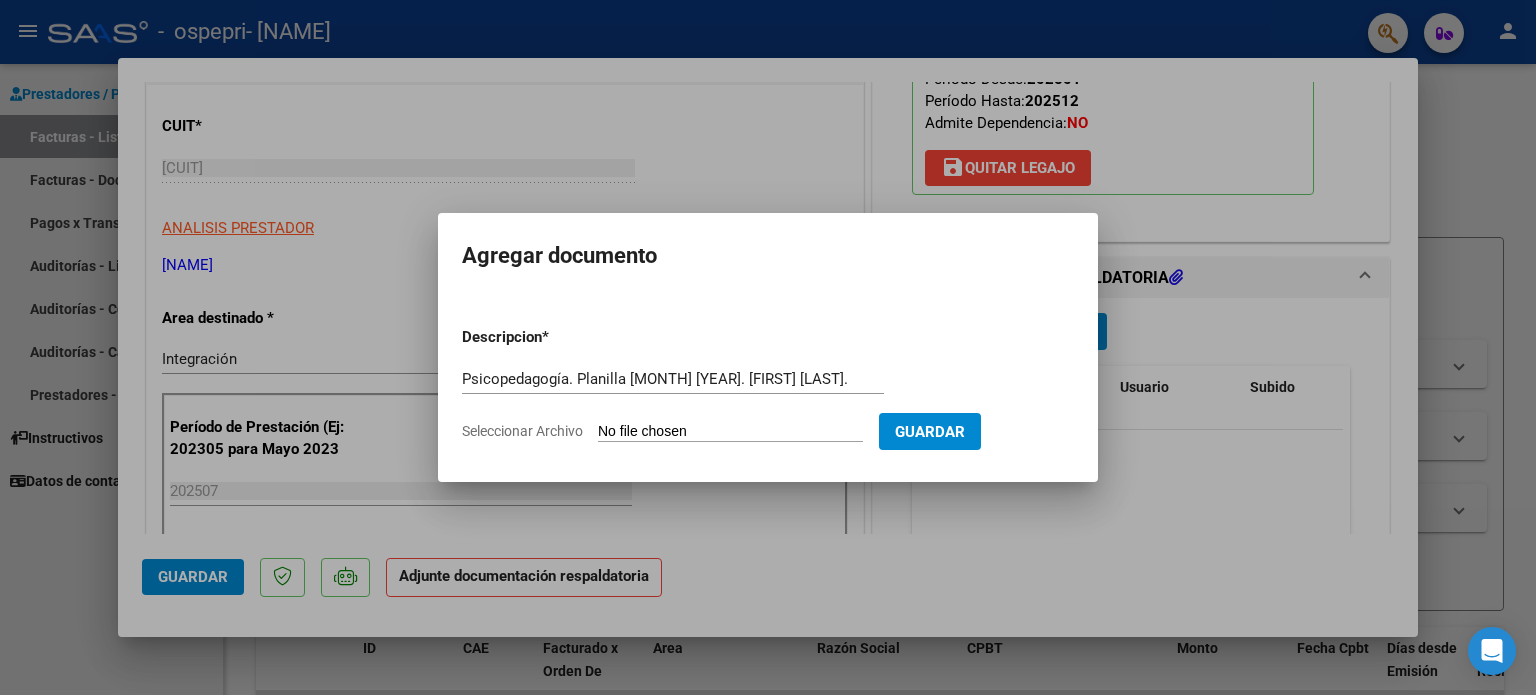 type on "C:\fakepath\[FILENAME].pdf" 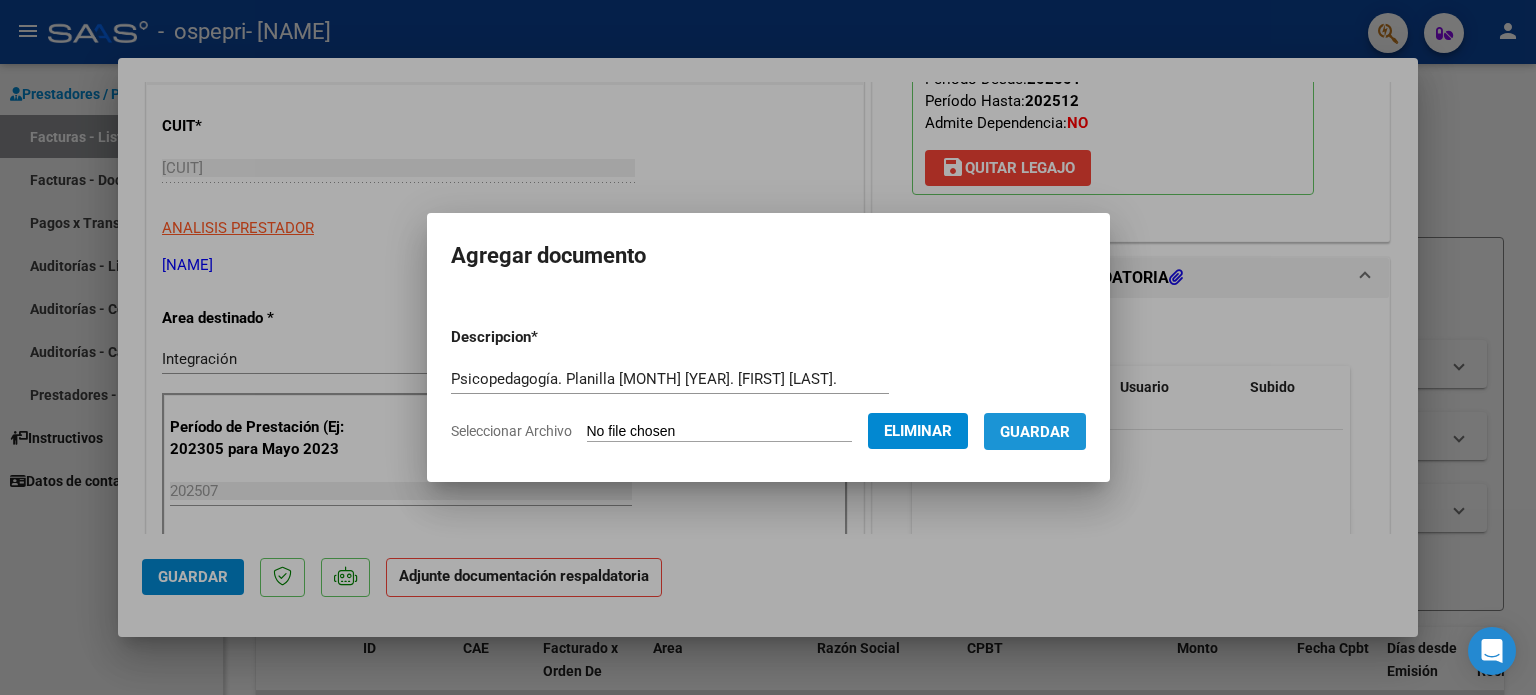 click on "Guardar" at bounding box center [1035, 432] 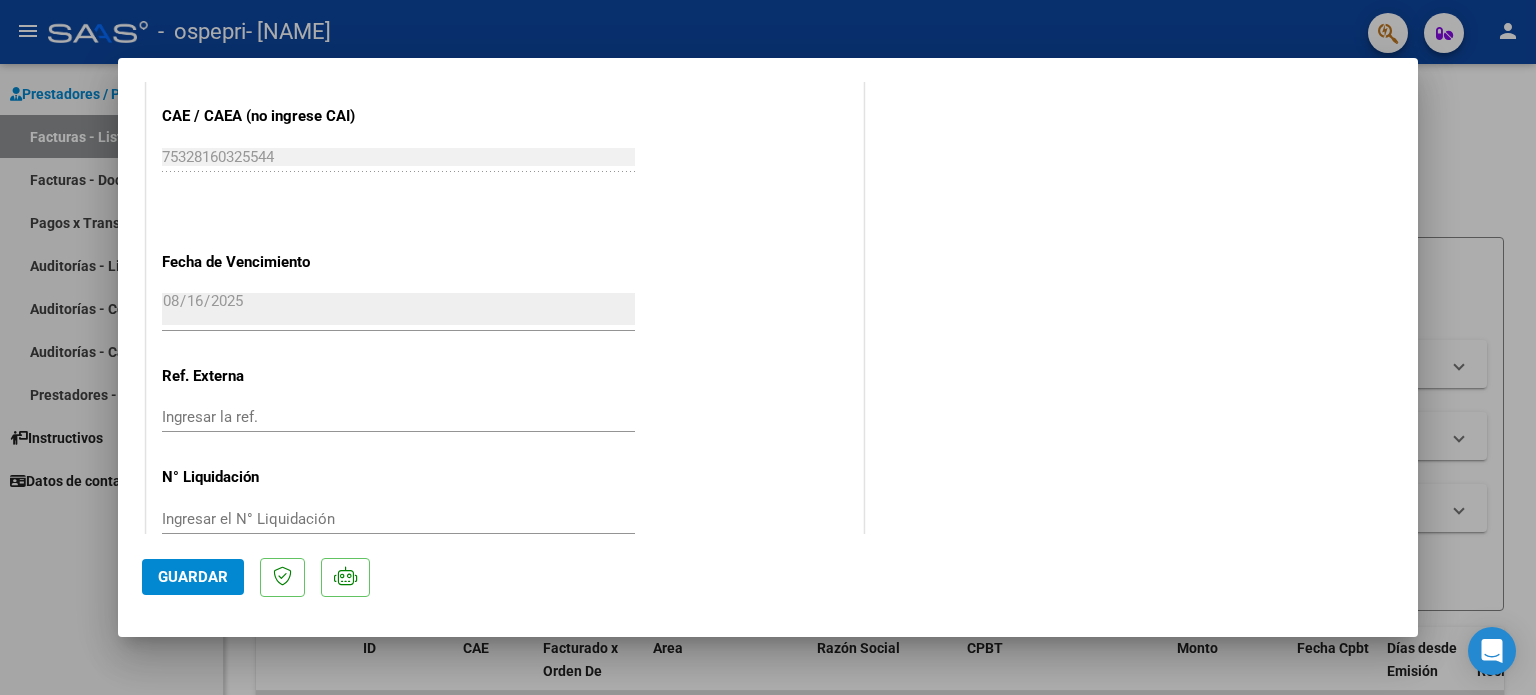 scroll, scrollTop: 1336, scrollLeft: 0, axis: vertical 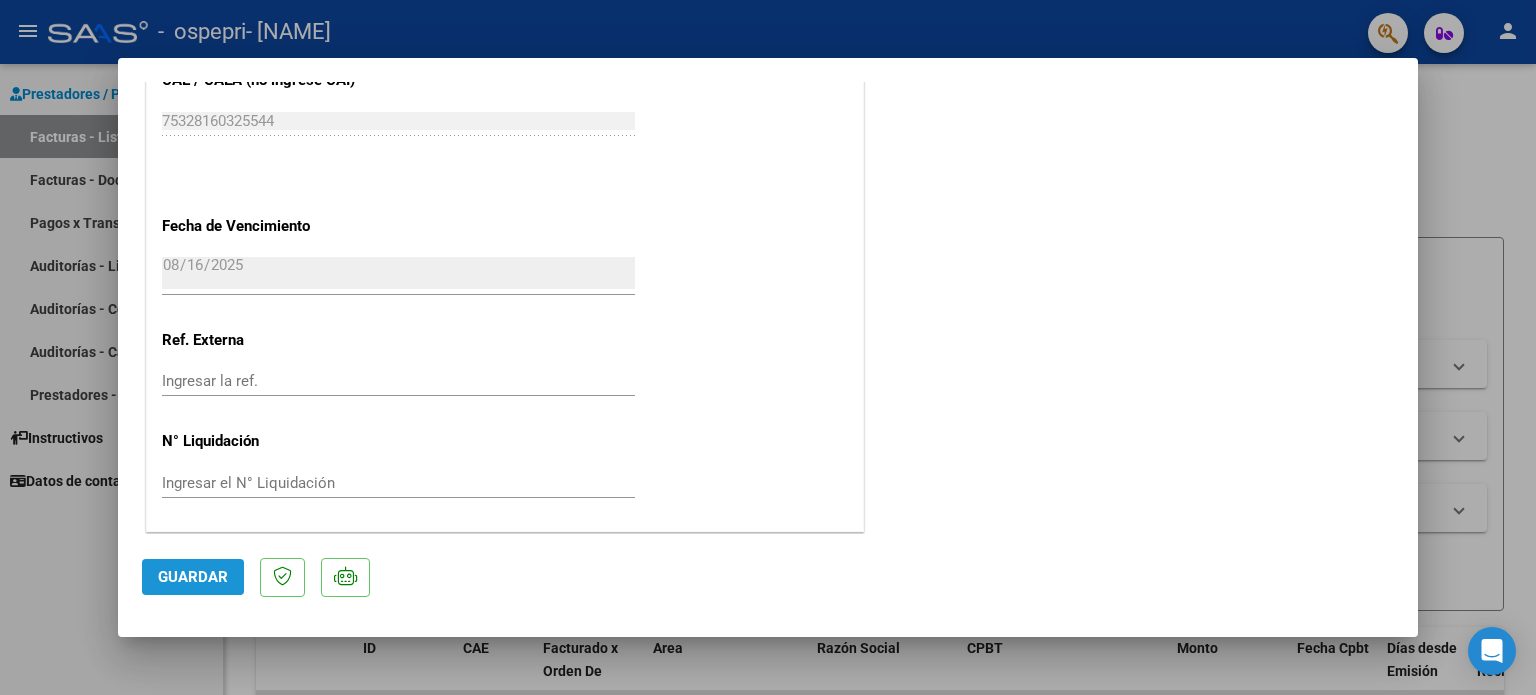 click on "Guardar" 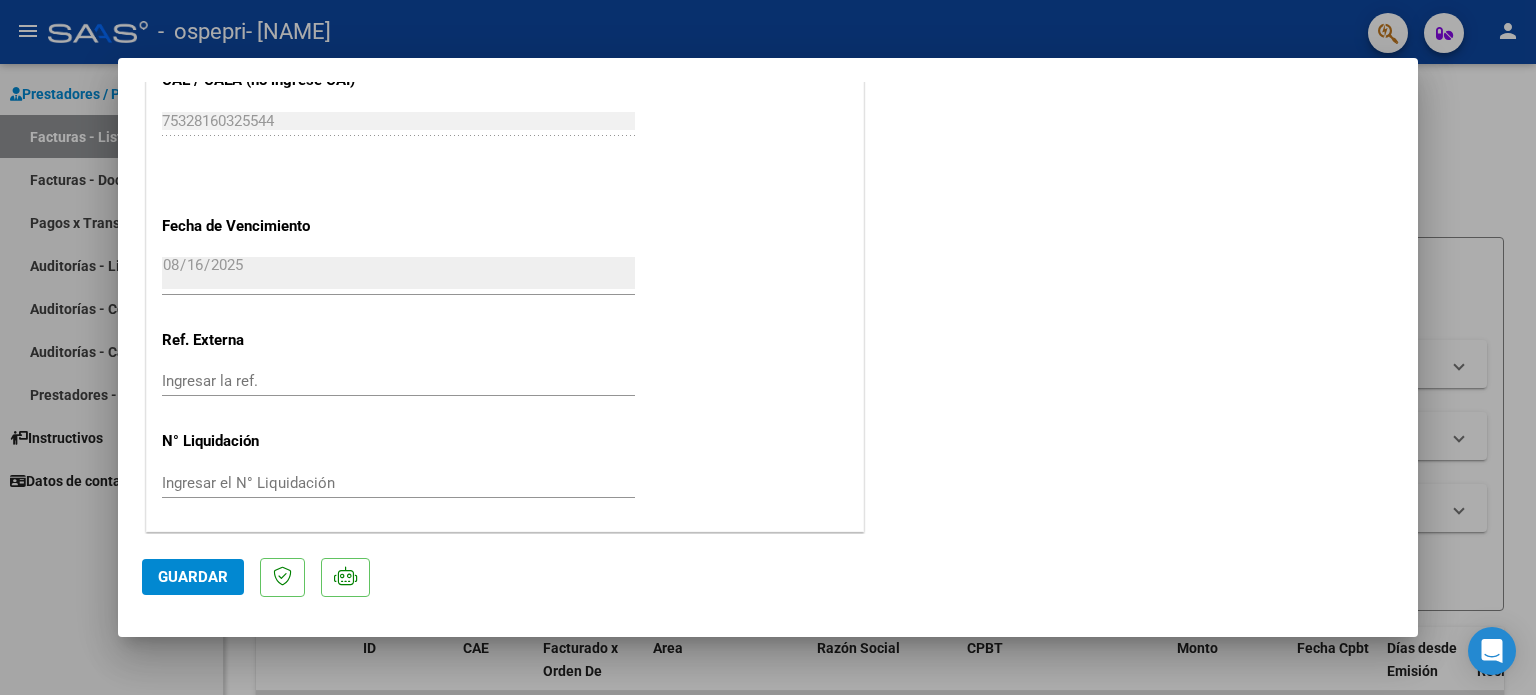 click on "Guardar" 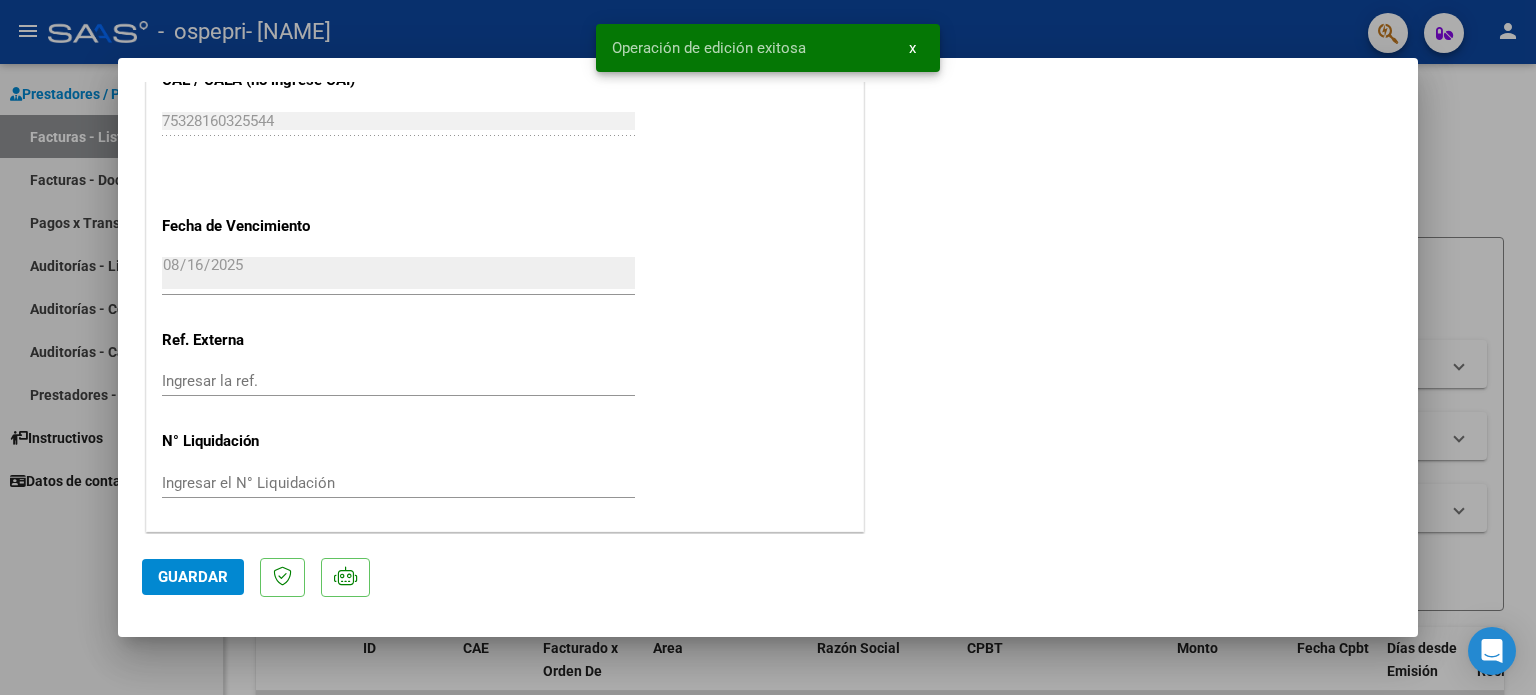 scroll, scrollTop: 347, scrollLeft: 0, axis: vertical 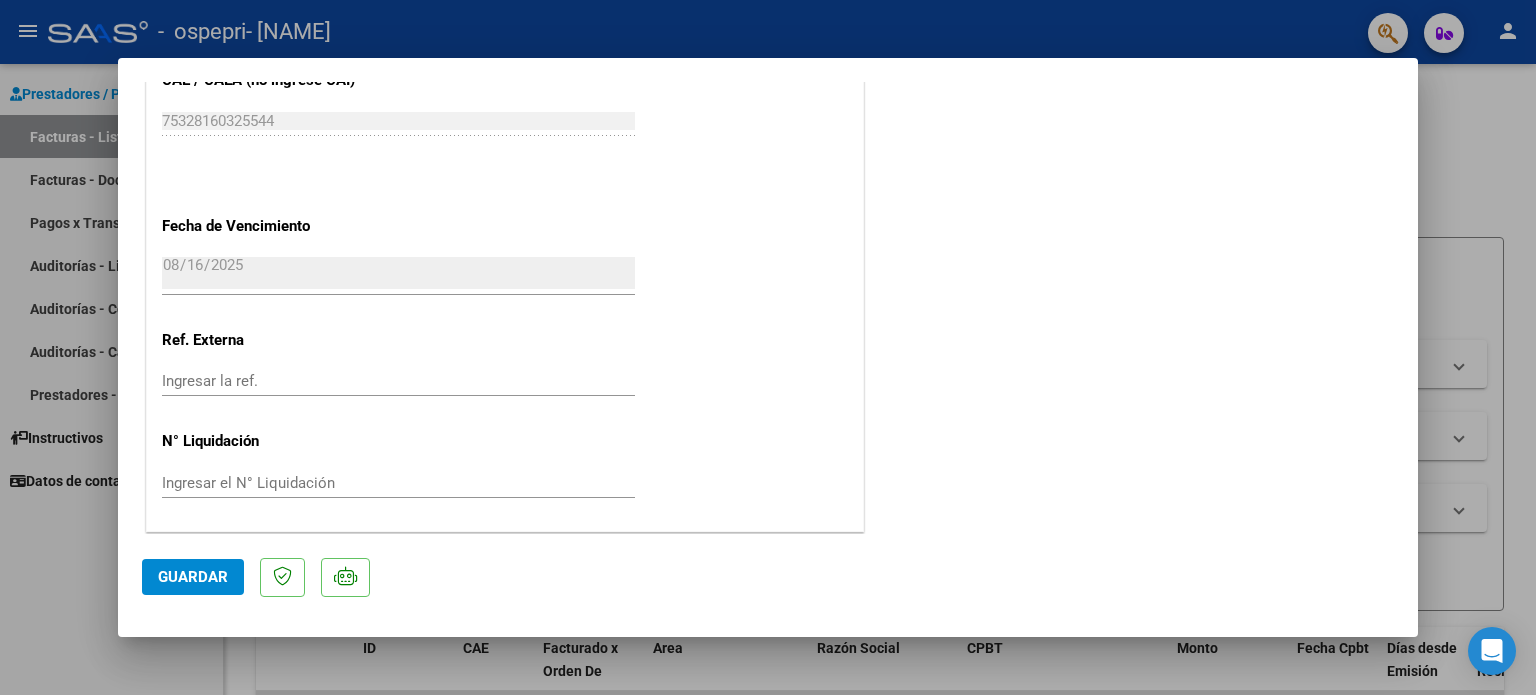 click at bounding box center [768, 347] 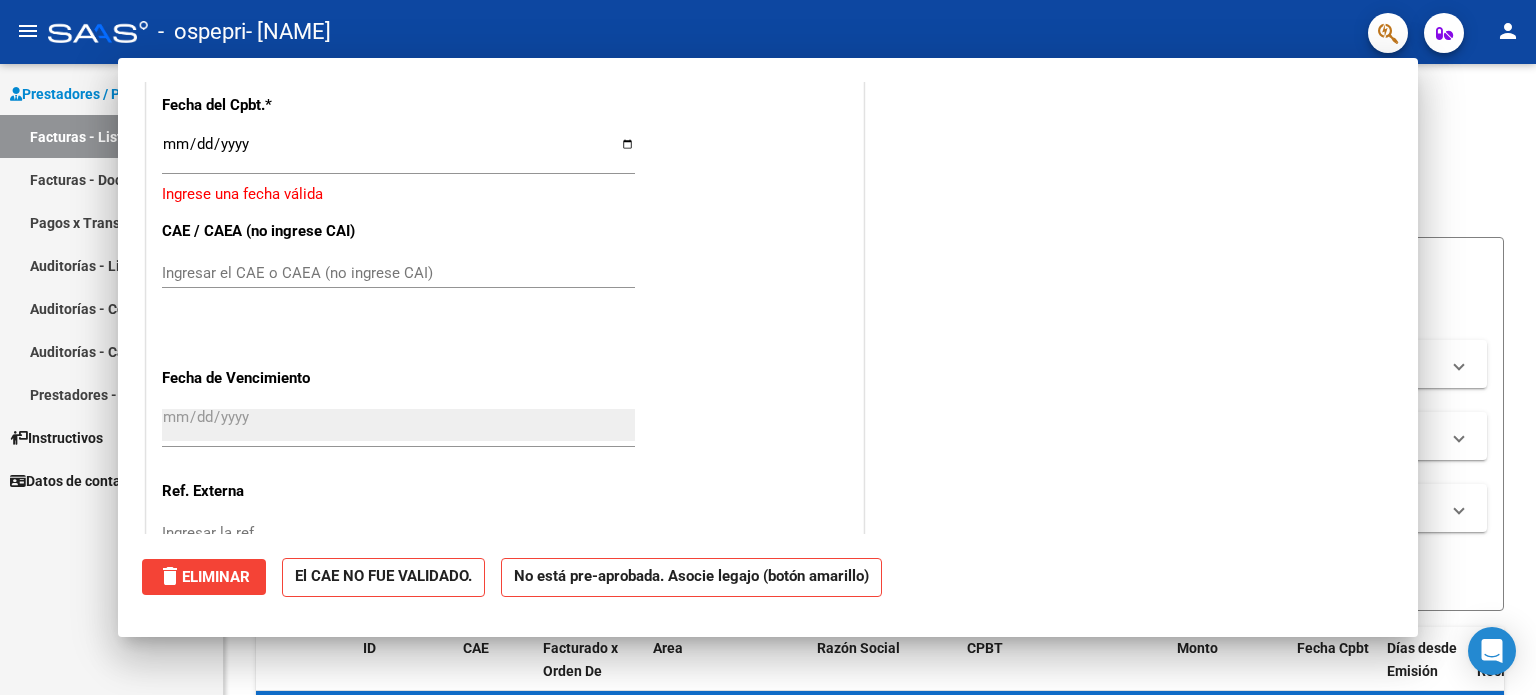 scroll, scrollTop: 0, scrollLeft: 0, axis: both 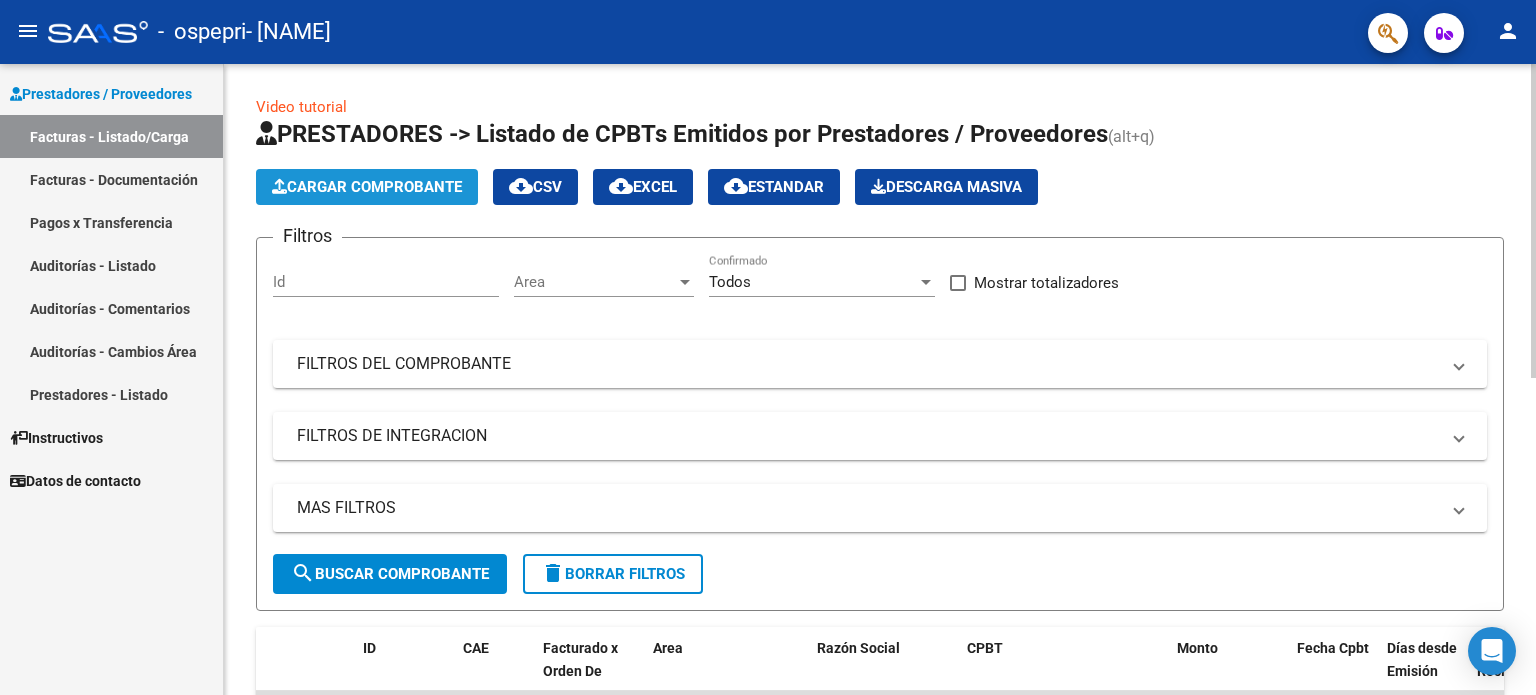 click on "Cargar Comprobante" 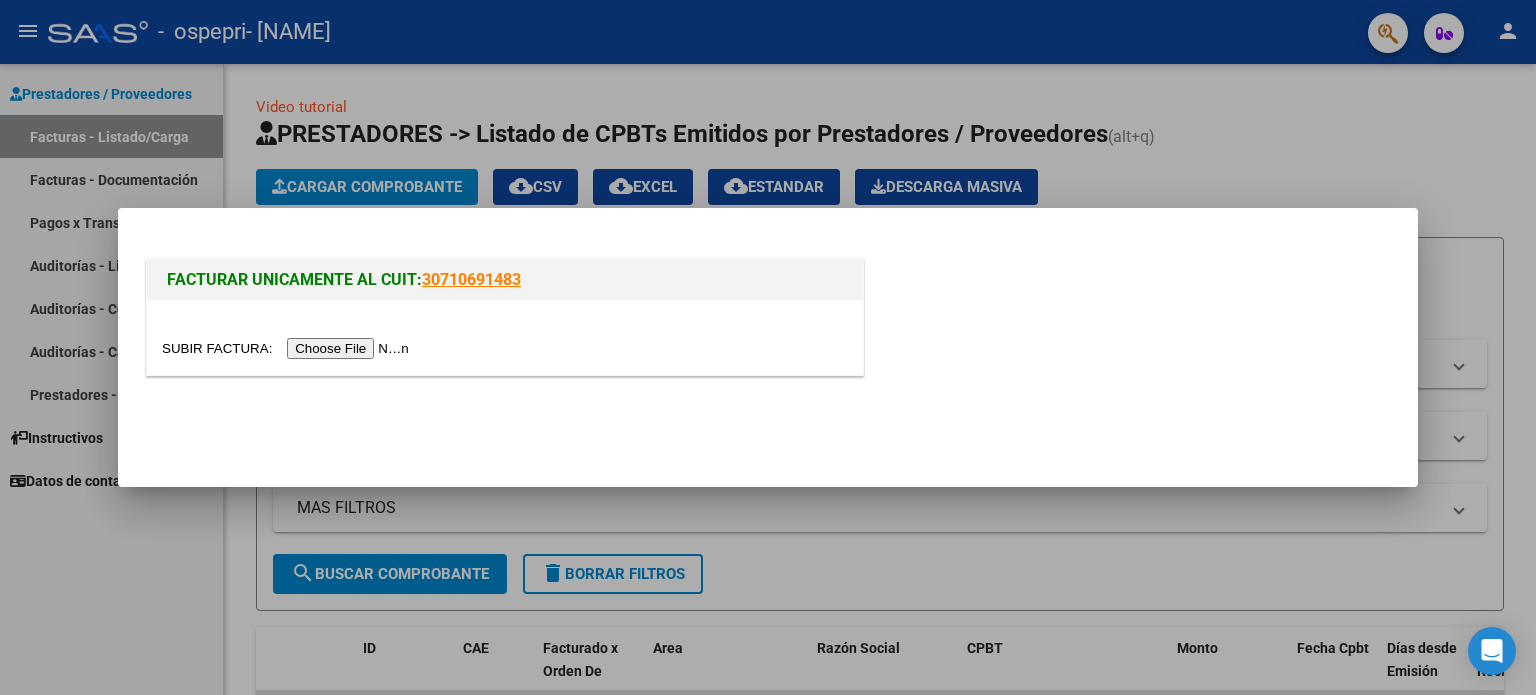 click at bounding box center (288, 348) 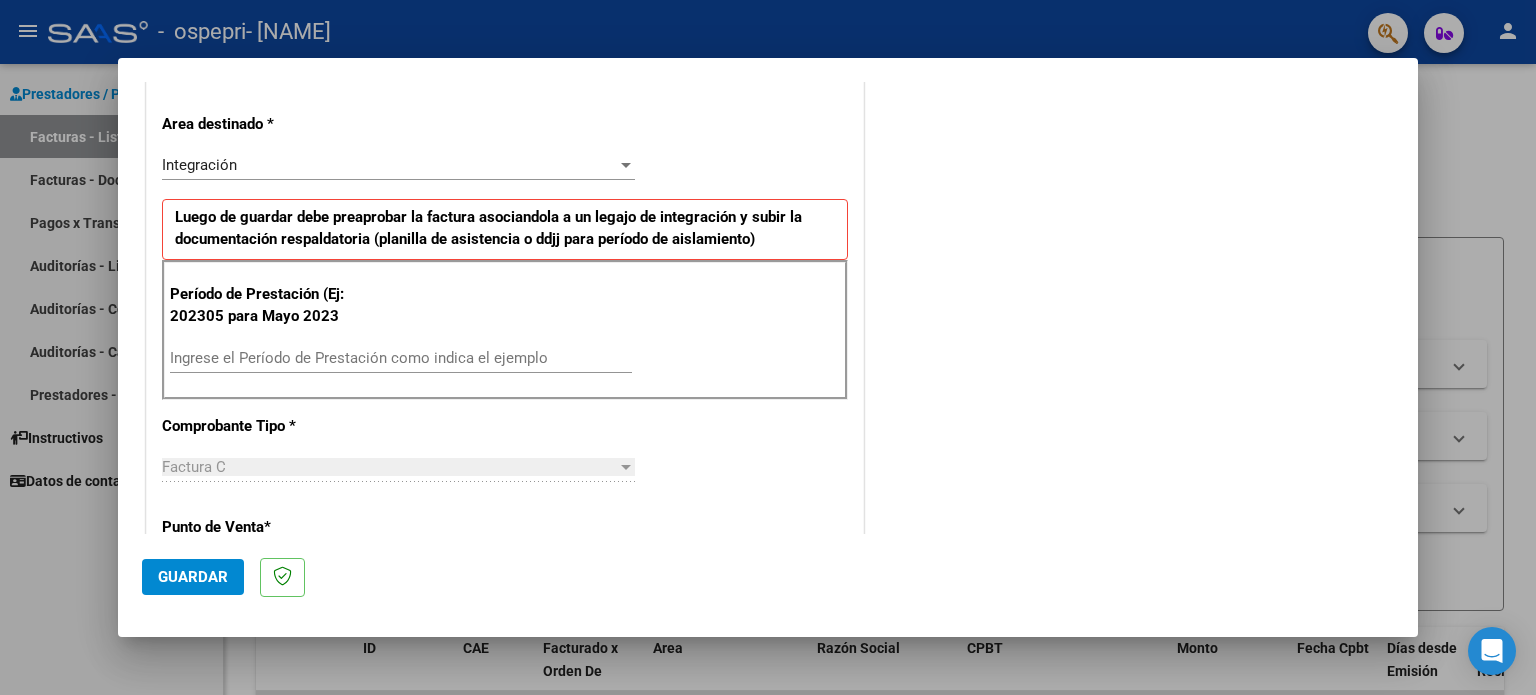 scroll, scrollTop: 408, scrollLeft: 0, axis: vertical 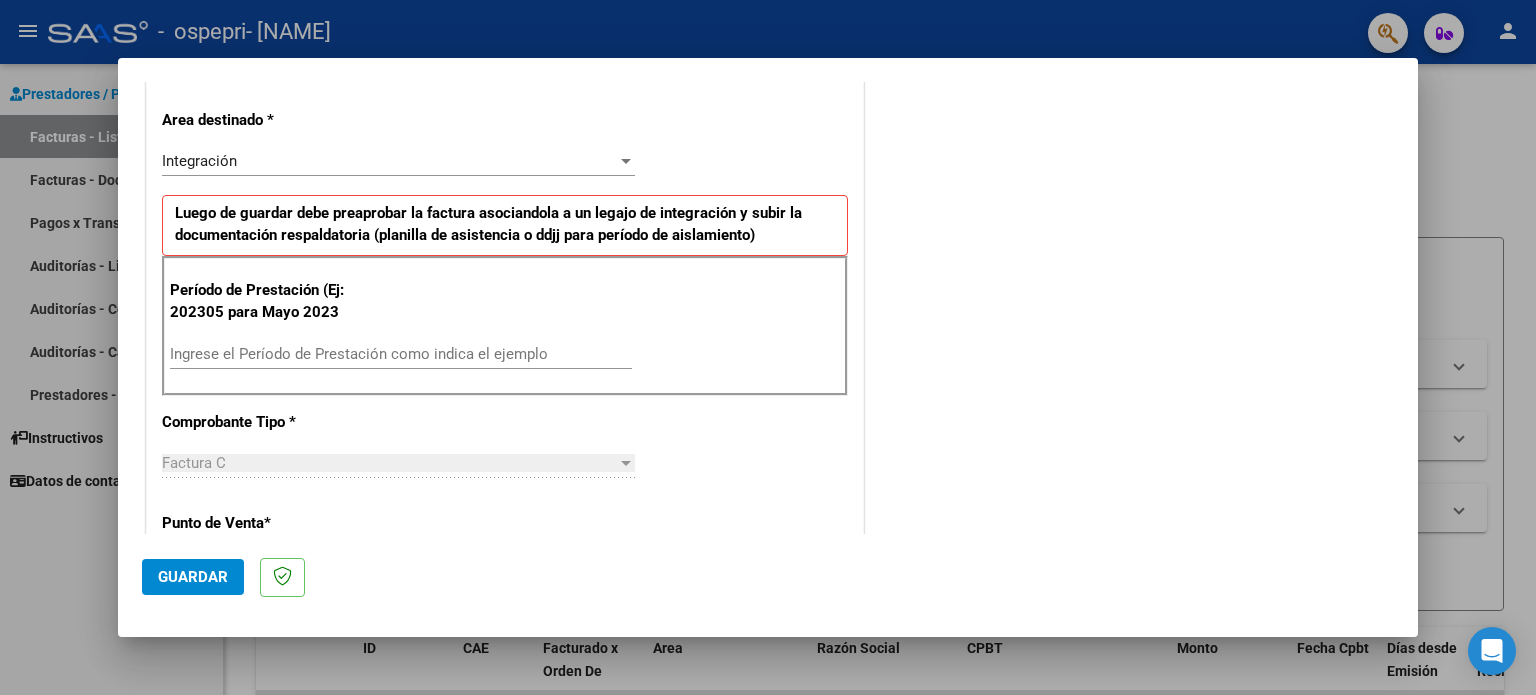 click on "Ingrese el Período de Prestación como indica el ejemplo" at bounding box center (401, 354) 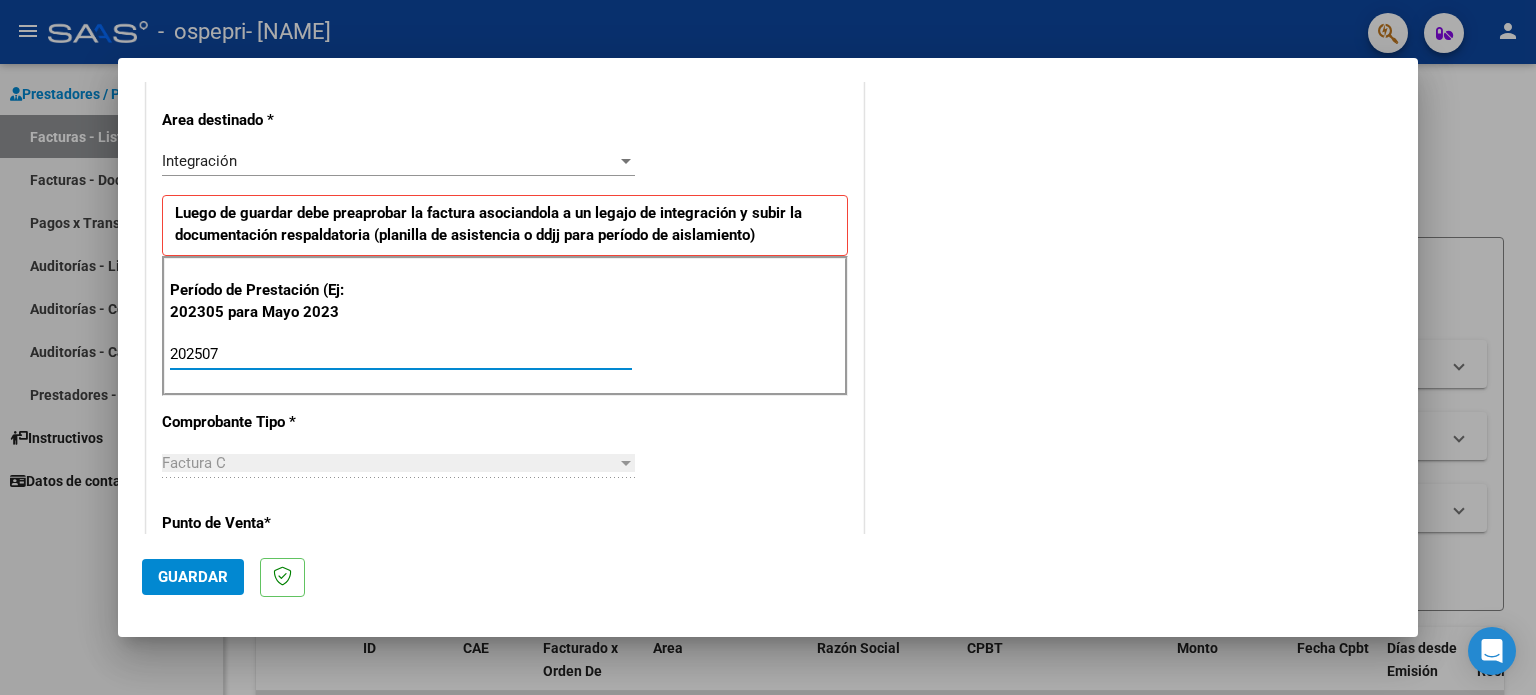 type on "202507" 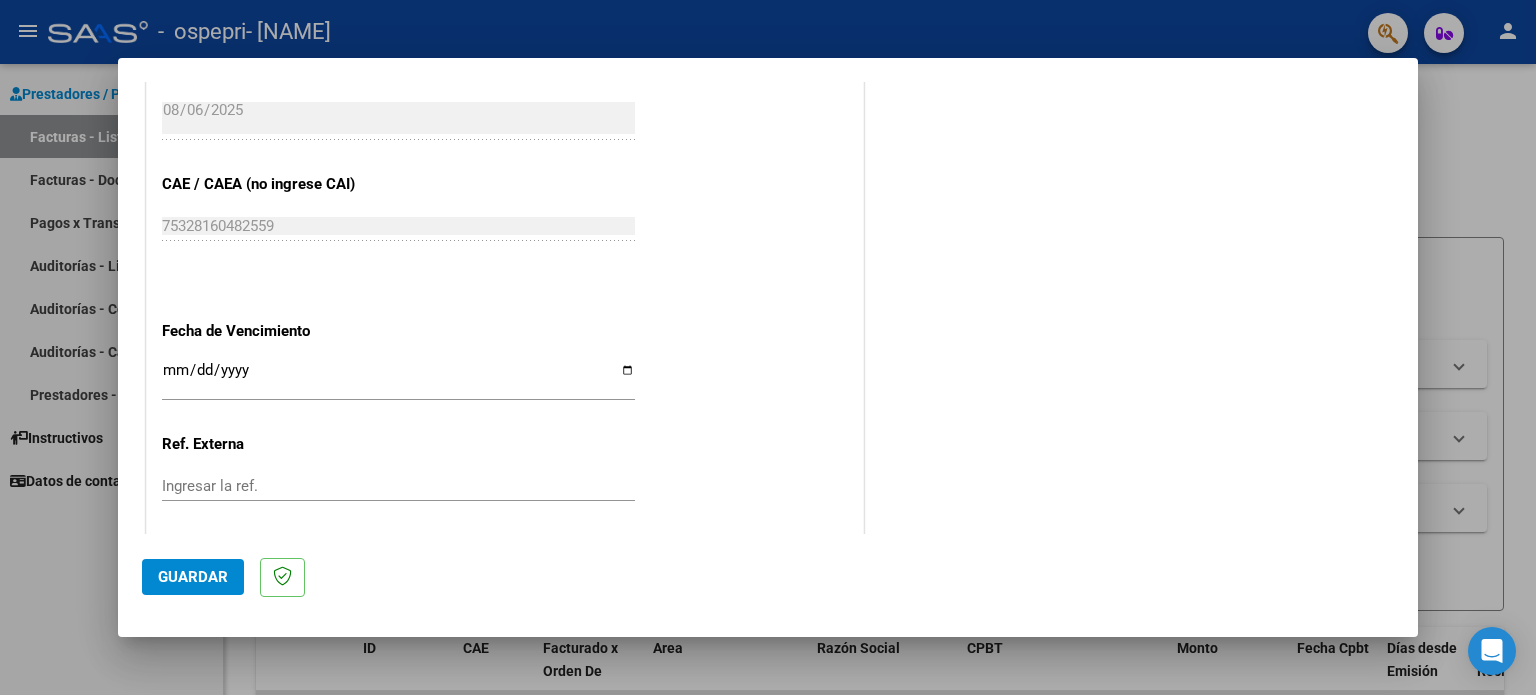 scroll, scrollTop: 1200, scrollLeft: 0, axis: vertical 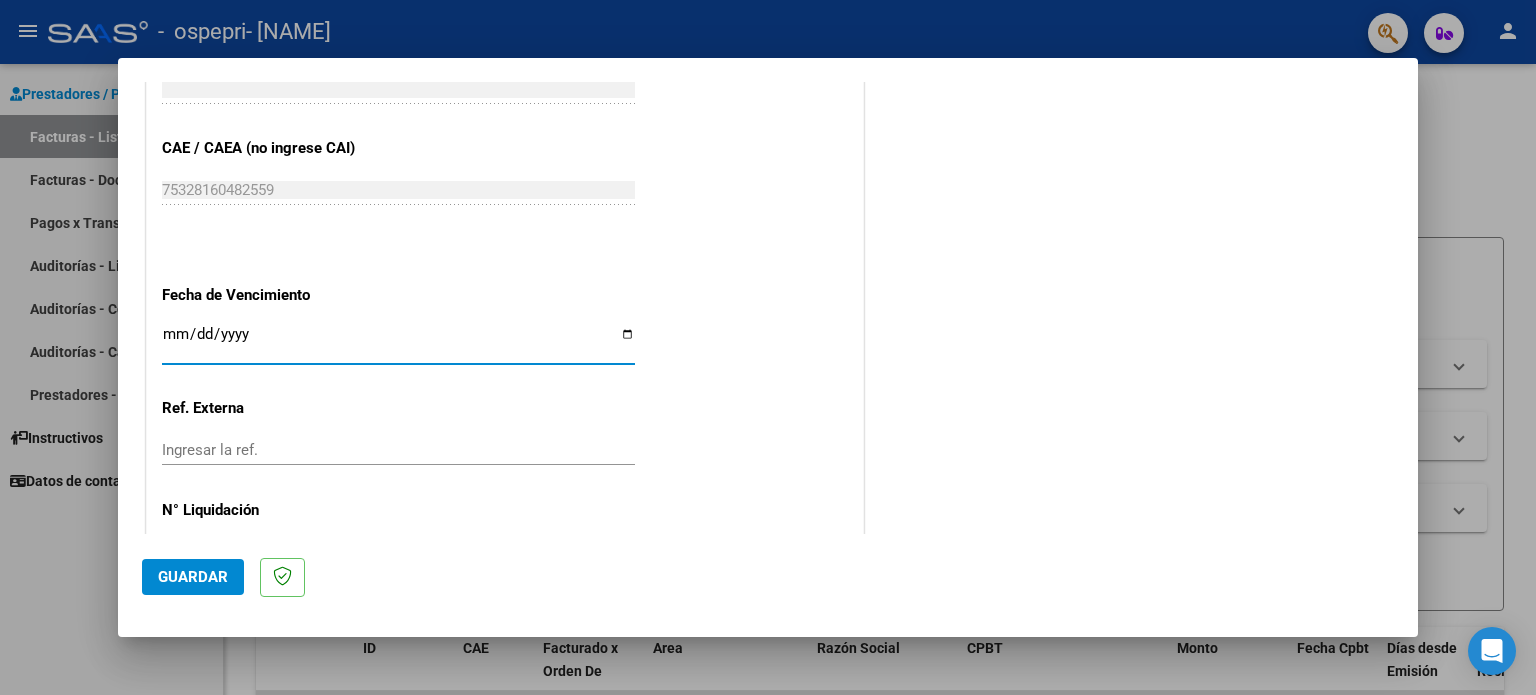 click on "Ingresar la fecha" at bounding box center [398, 342] 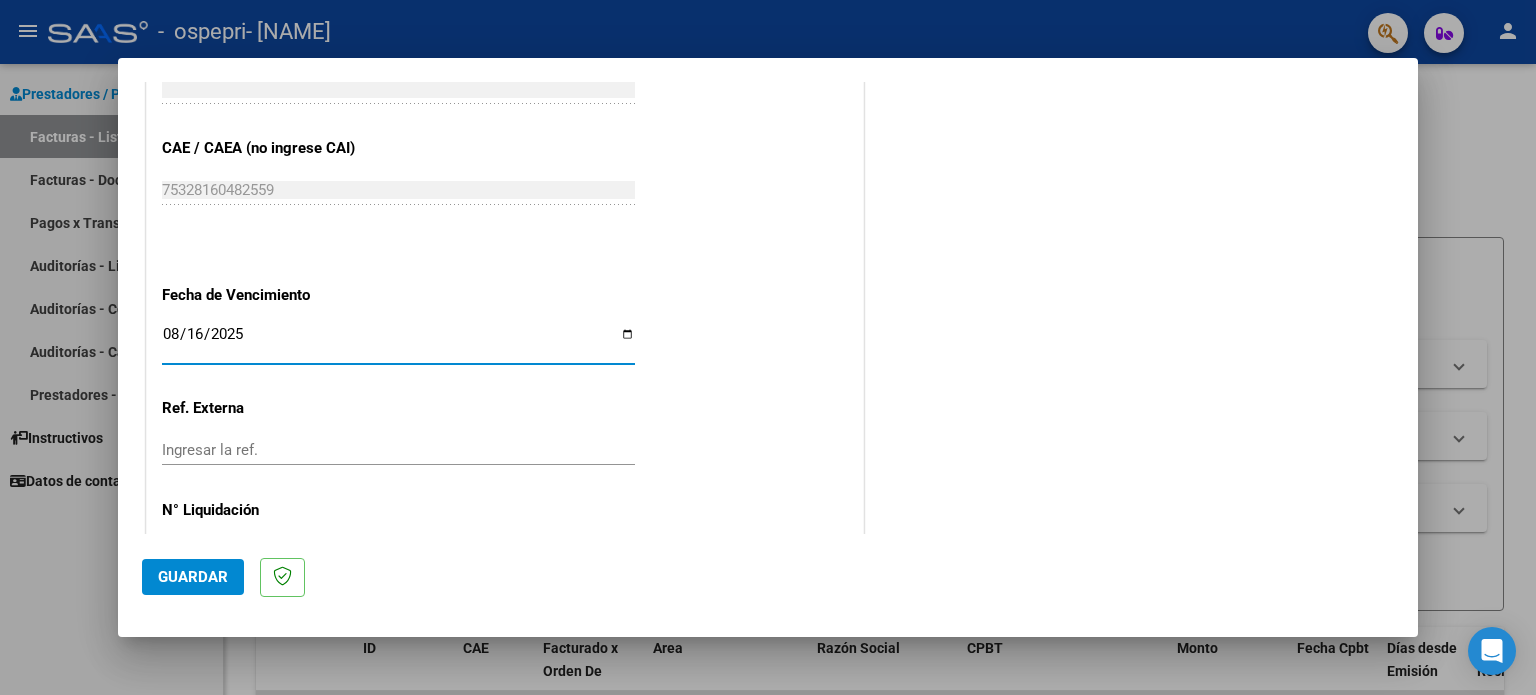 type on "2025-08-16" 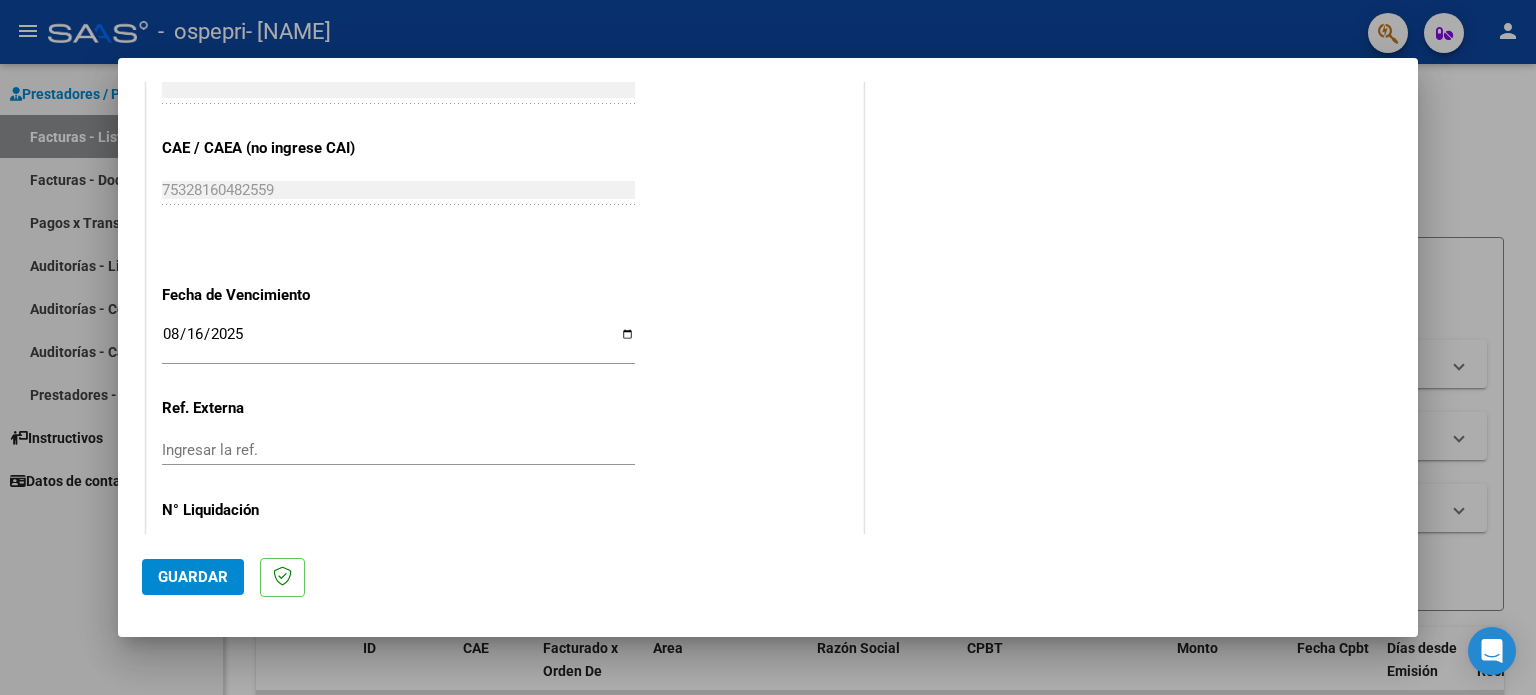 scroll, scrollTop: 1268, scrollLeft: 0, axis: vertical 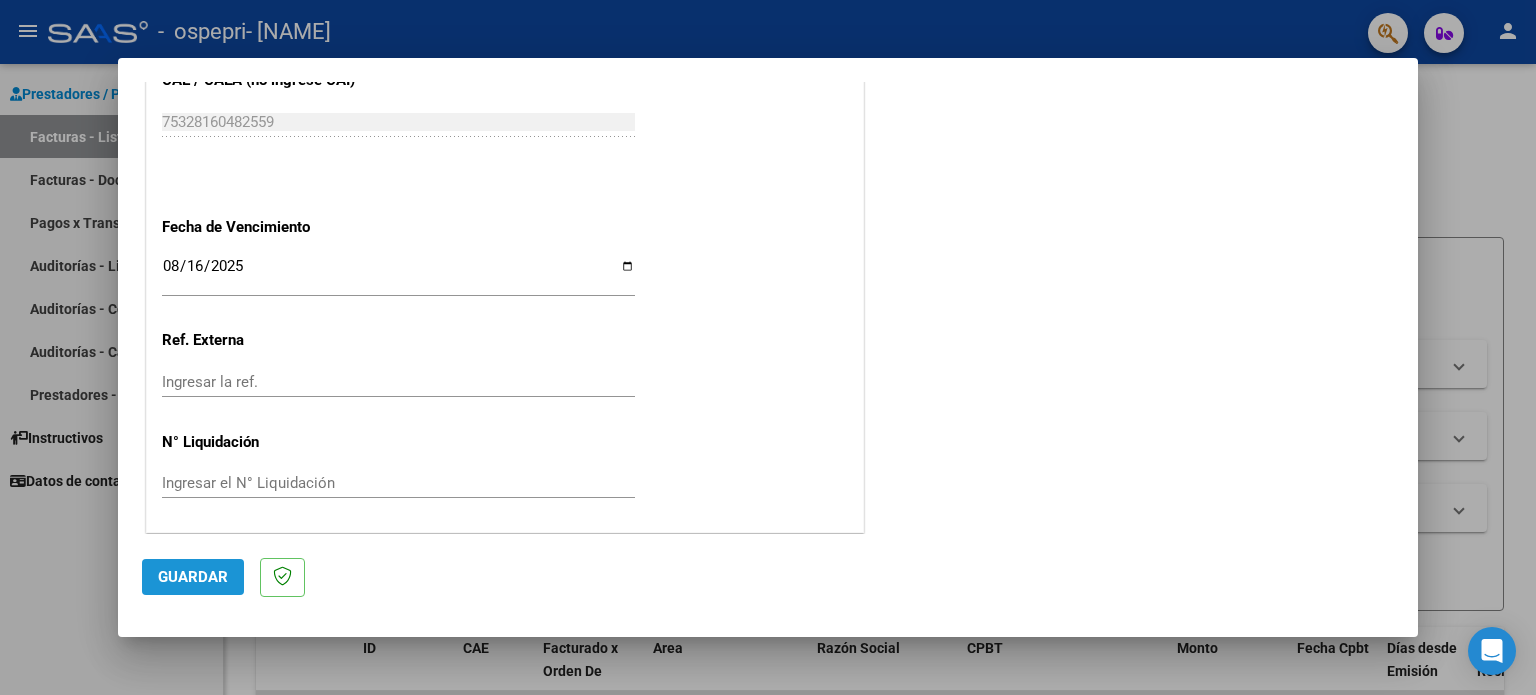 click on "Guardar" 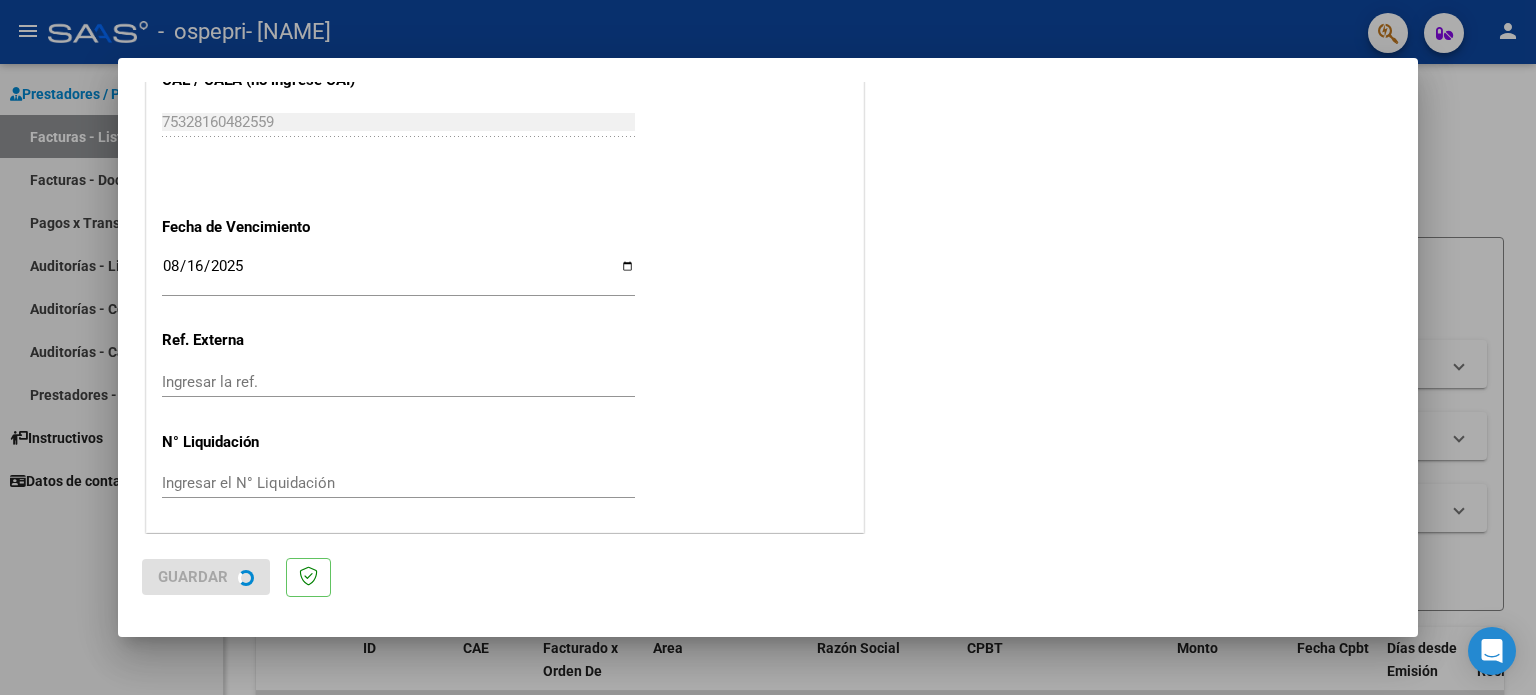 scroll, scrollTop: 0, scrollLeft: 0, axis: both 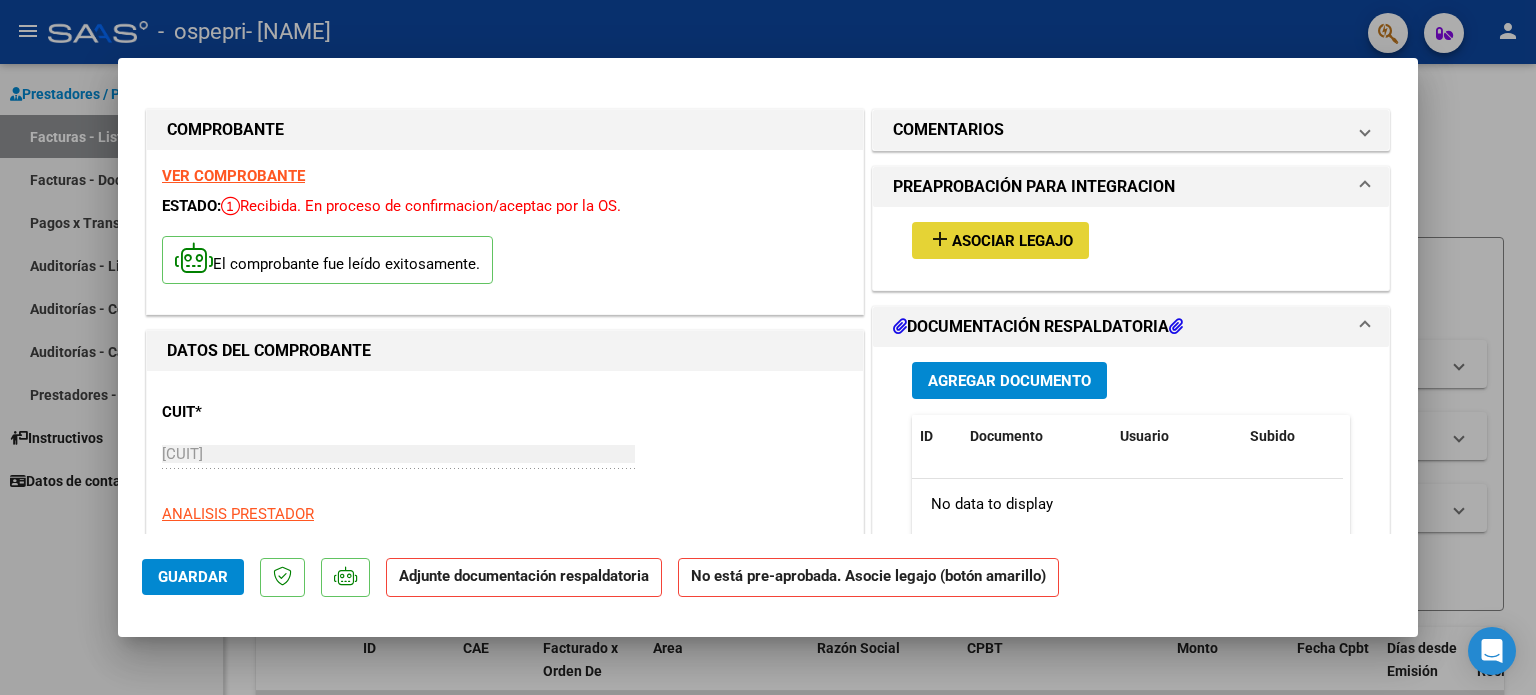 click on "Asociar Legajo" at bounding box center [1012, 241] 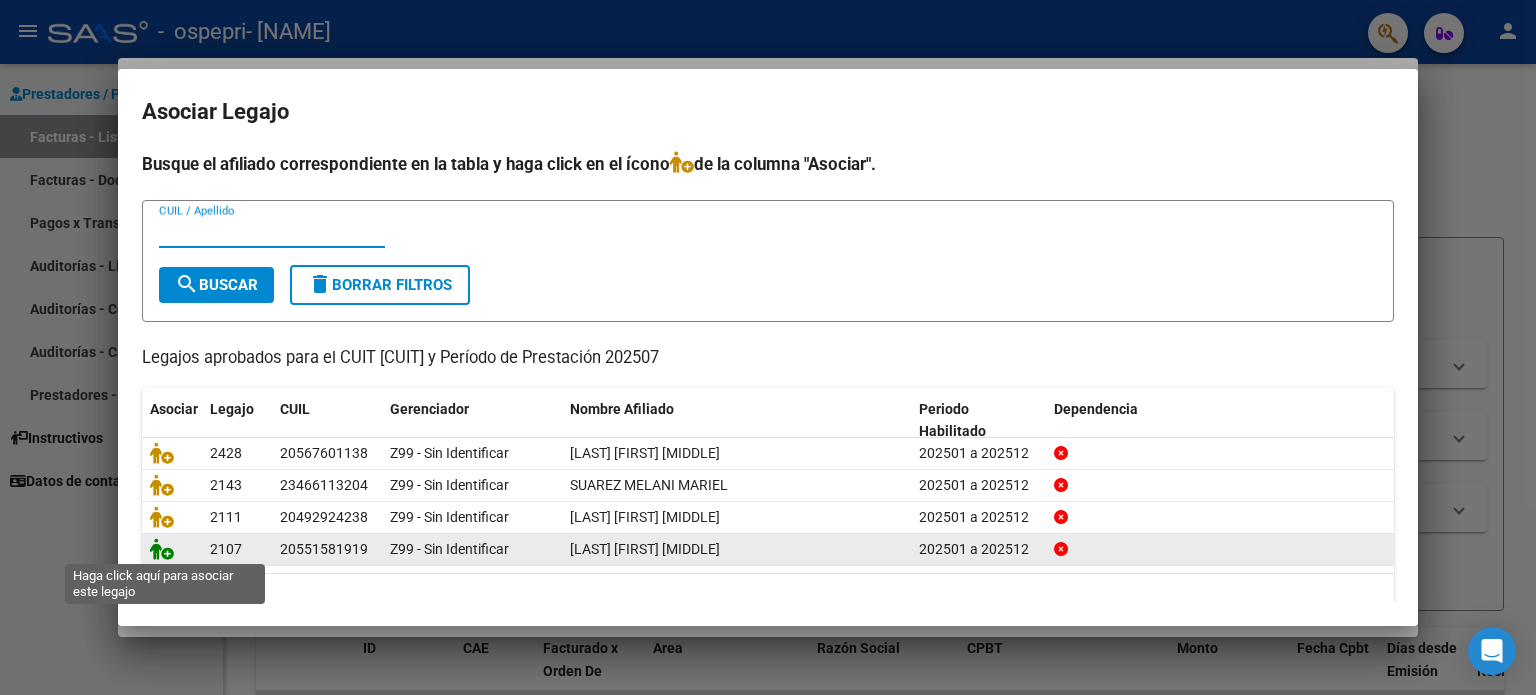 click 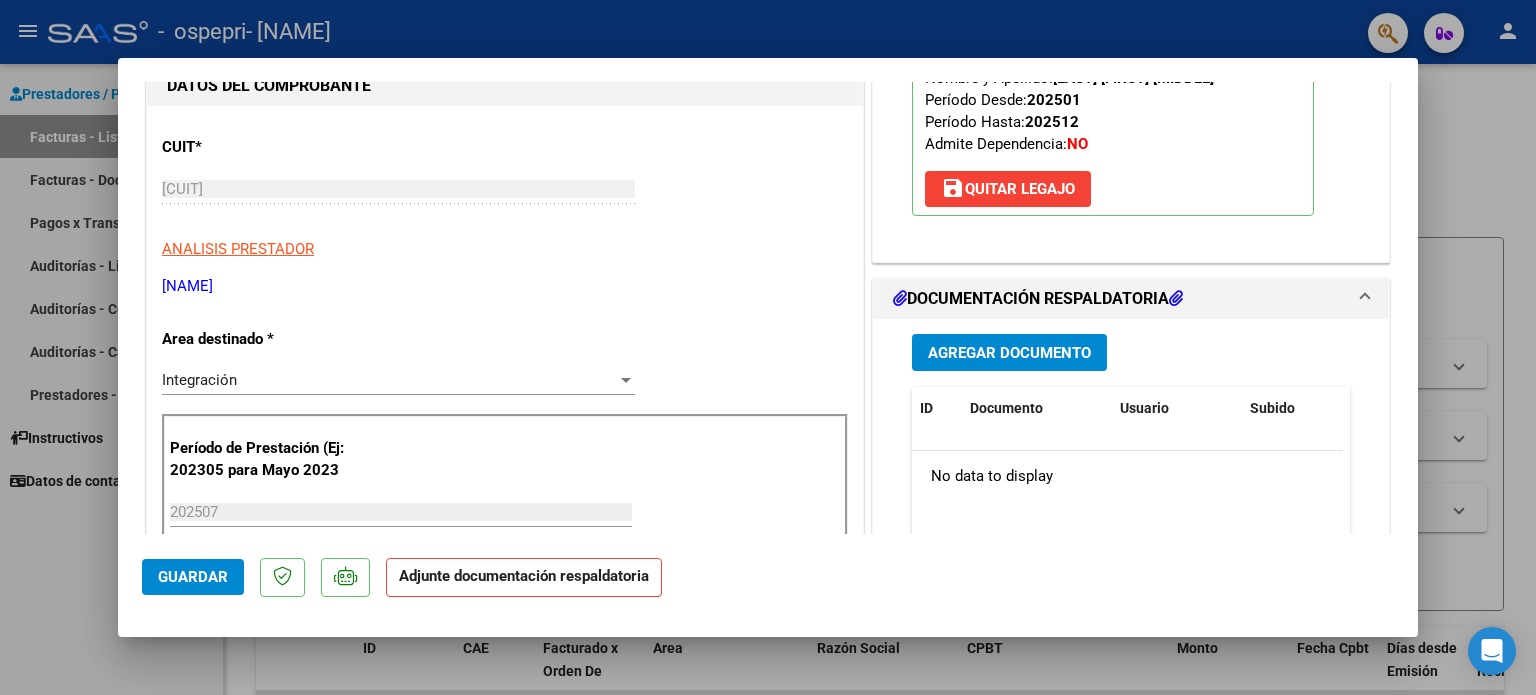 scroll, scrollTop: 328, scrollLeft: 0, axis: vertical 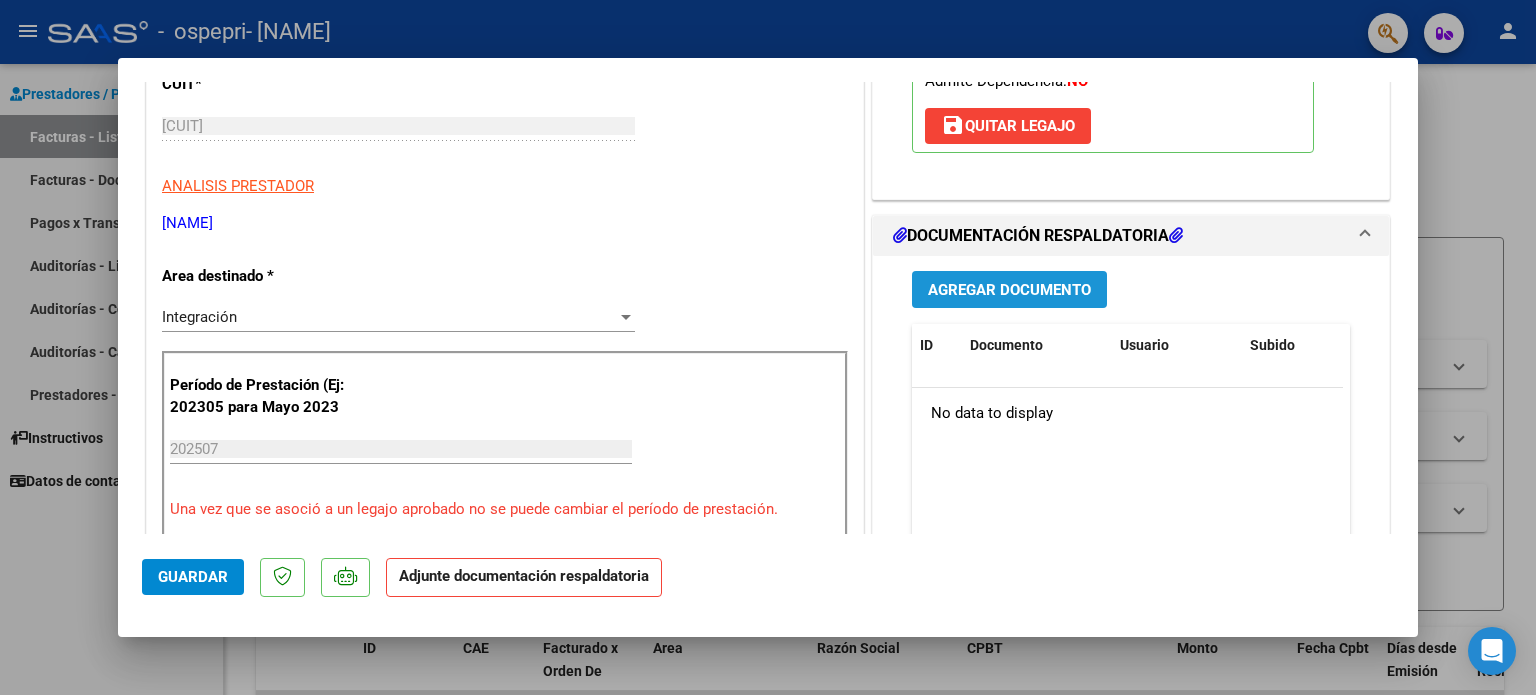 click on "Agregar Documento" at bounding box center [1009, 290] 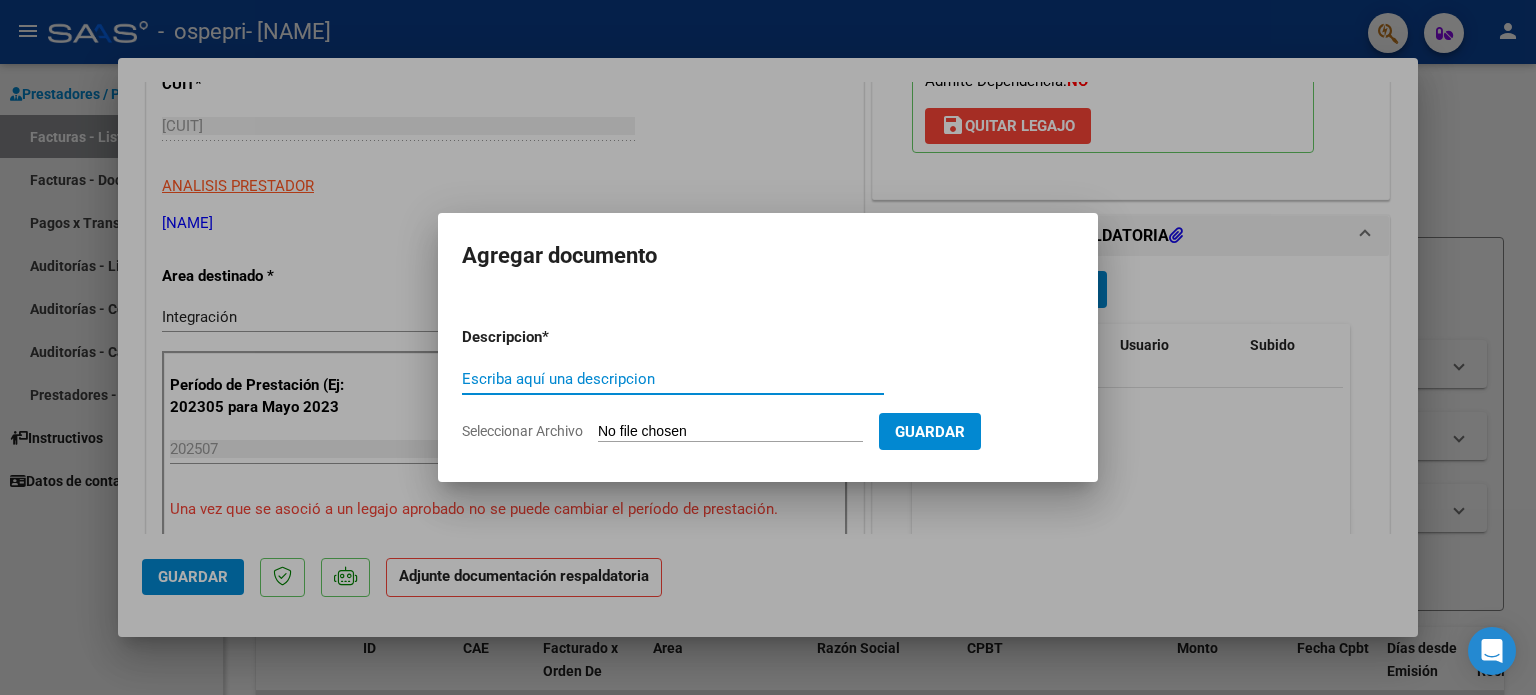 paste on "Psicopedagogía. Planilla [MONTH] [YEAR]. [FIRST] [LAST]." 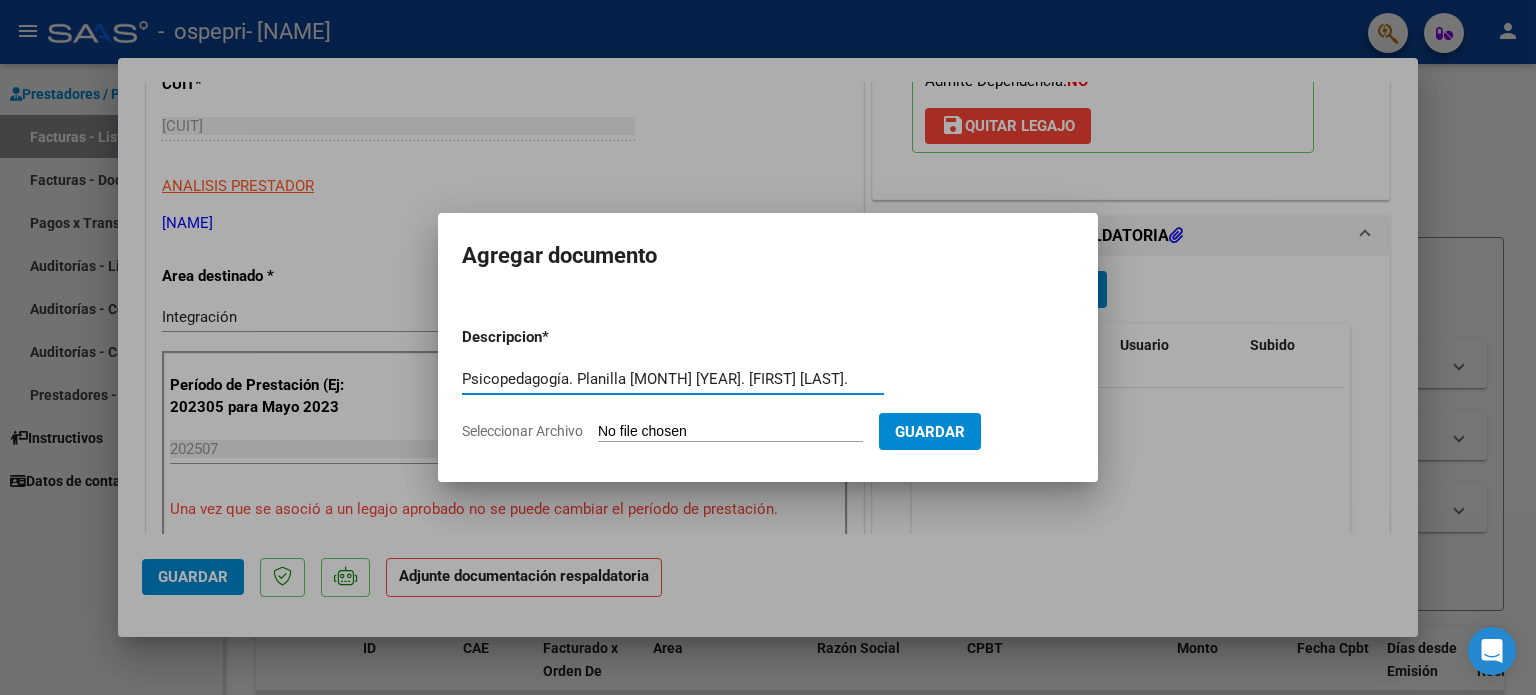 click on "Psicopedagogía. Planilla [MONTH] [YEAR]. [FIRST] [LAST]." at bounding box center (673, 379) 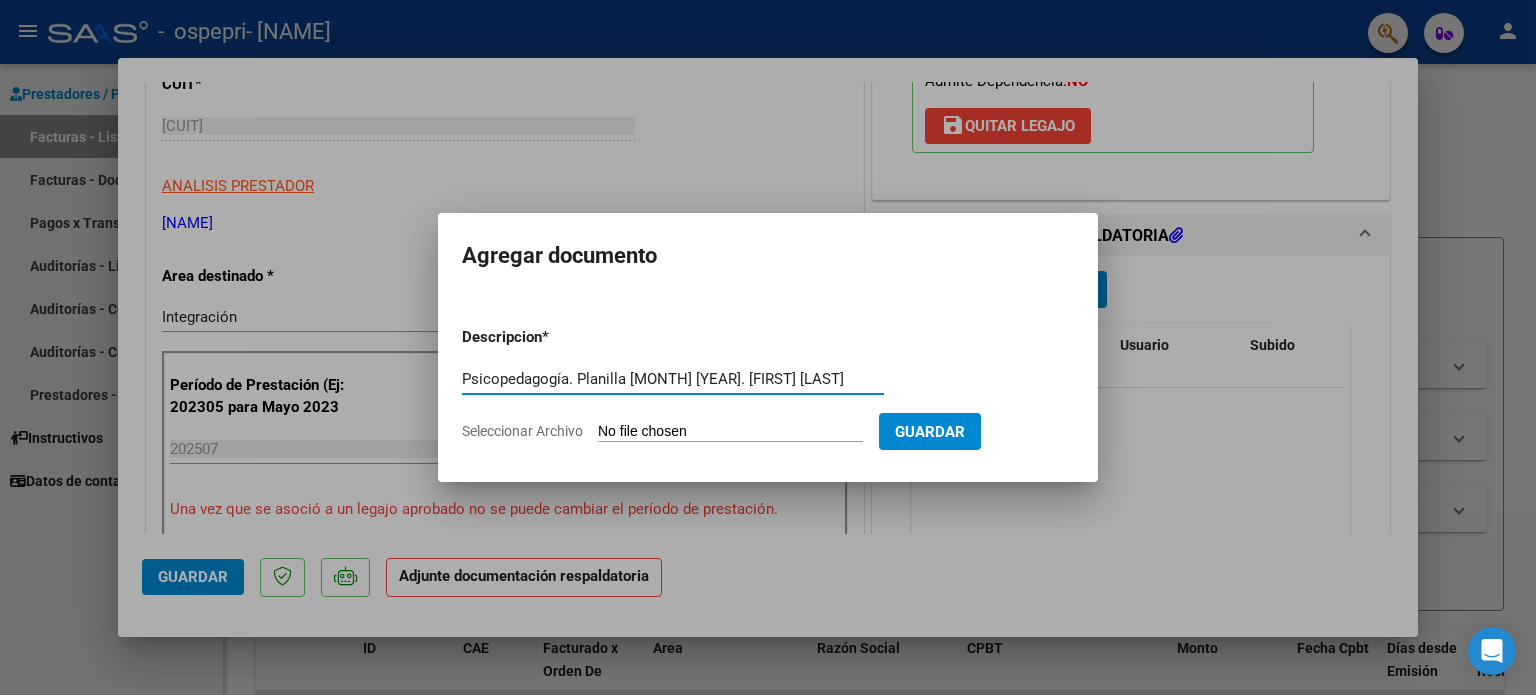 type on "Psicopedagogía. Planilla [MONTH] [YEAR]. [FIRST] [LAST]" 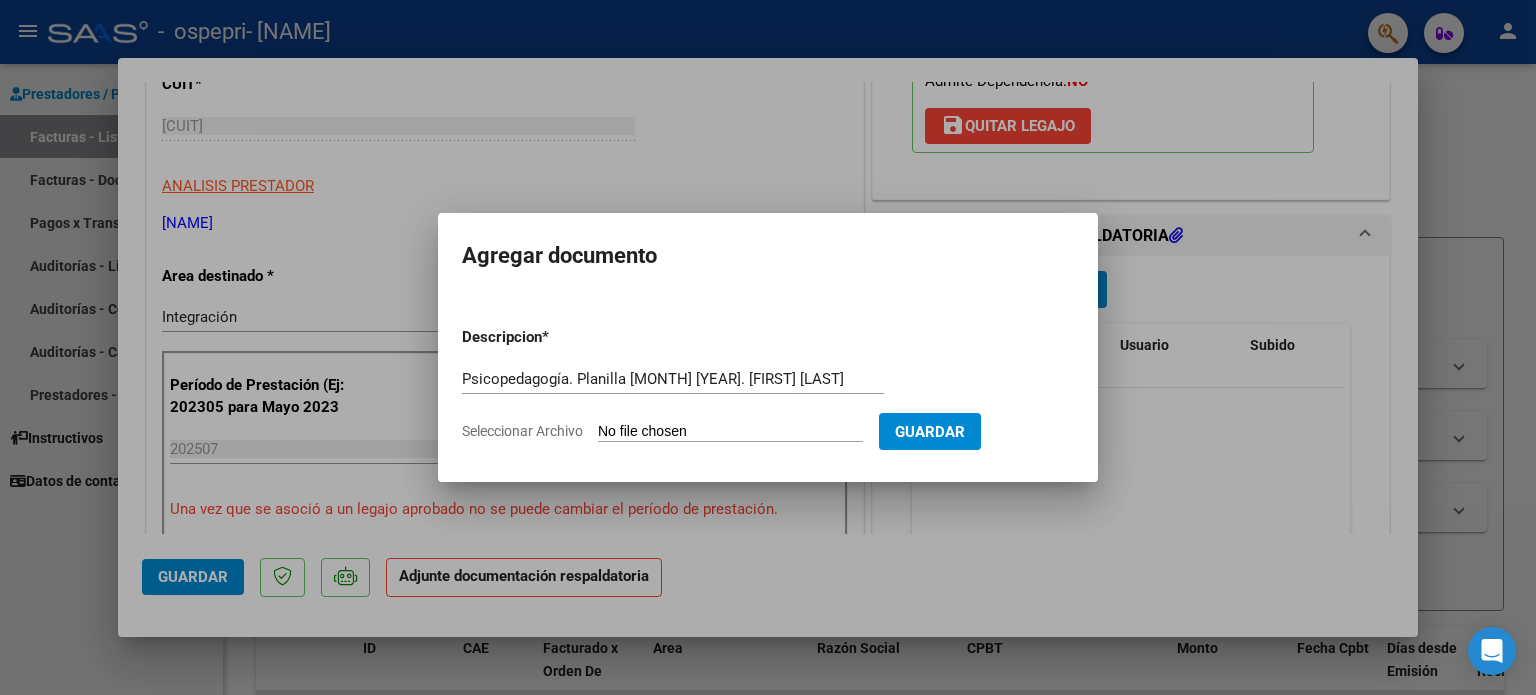 click on "Seleccionar Archivo" 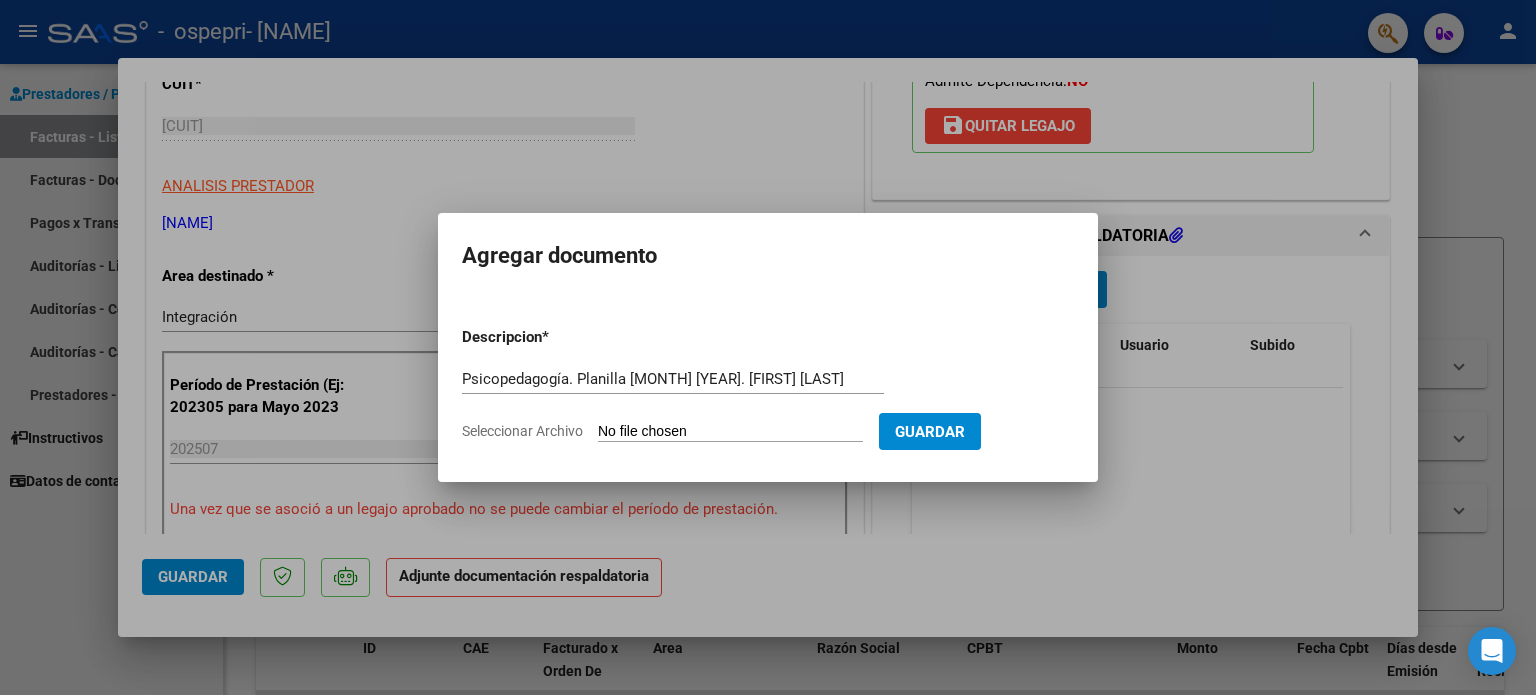 type on "C:\fakepath\Psicopedagogía. Planilla [MONTH] [YEAR]. [FIRST] [LAST].pdf" 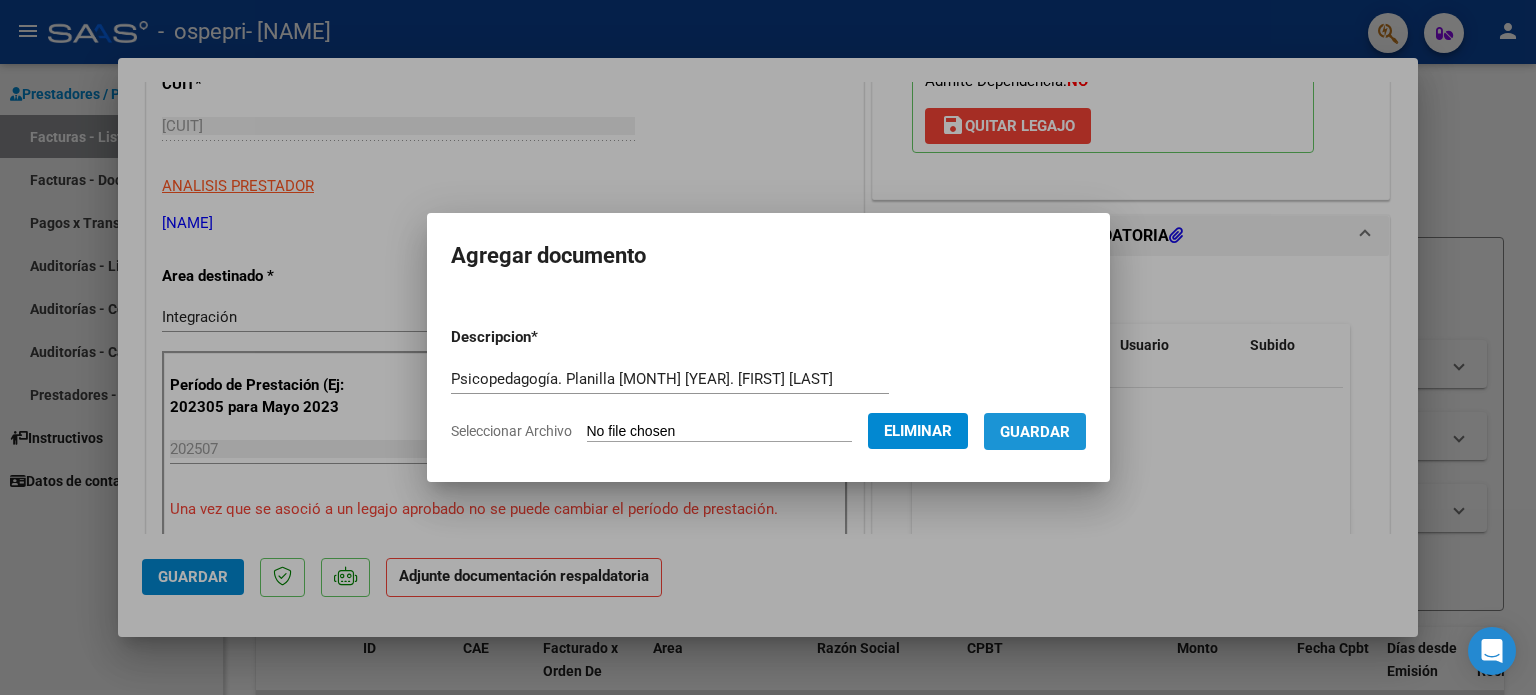 click on "Guardar" at bounding box center (1035, 432) 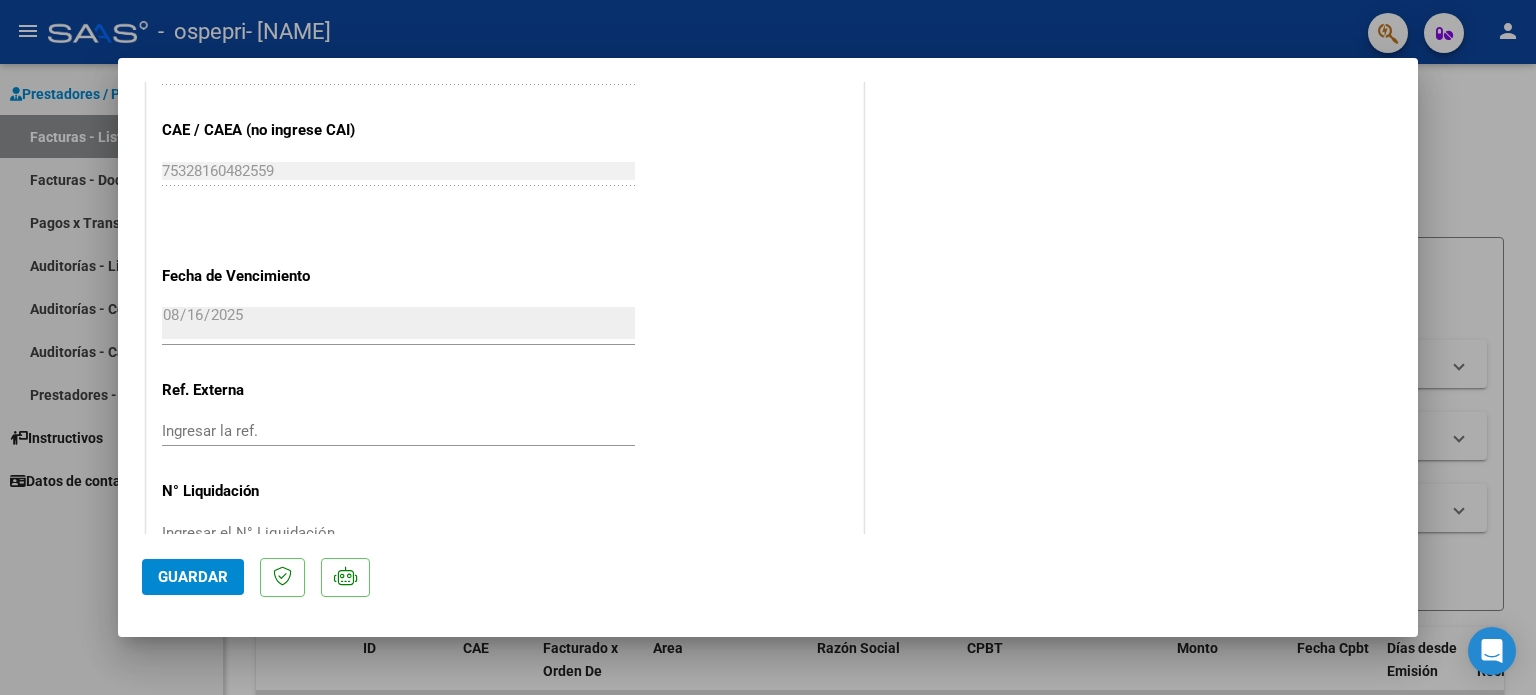 scroll, scrollTop: 1336, scrollLeft: 0, axis: vertical 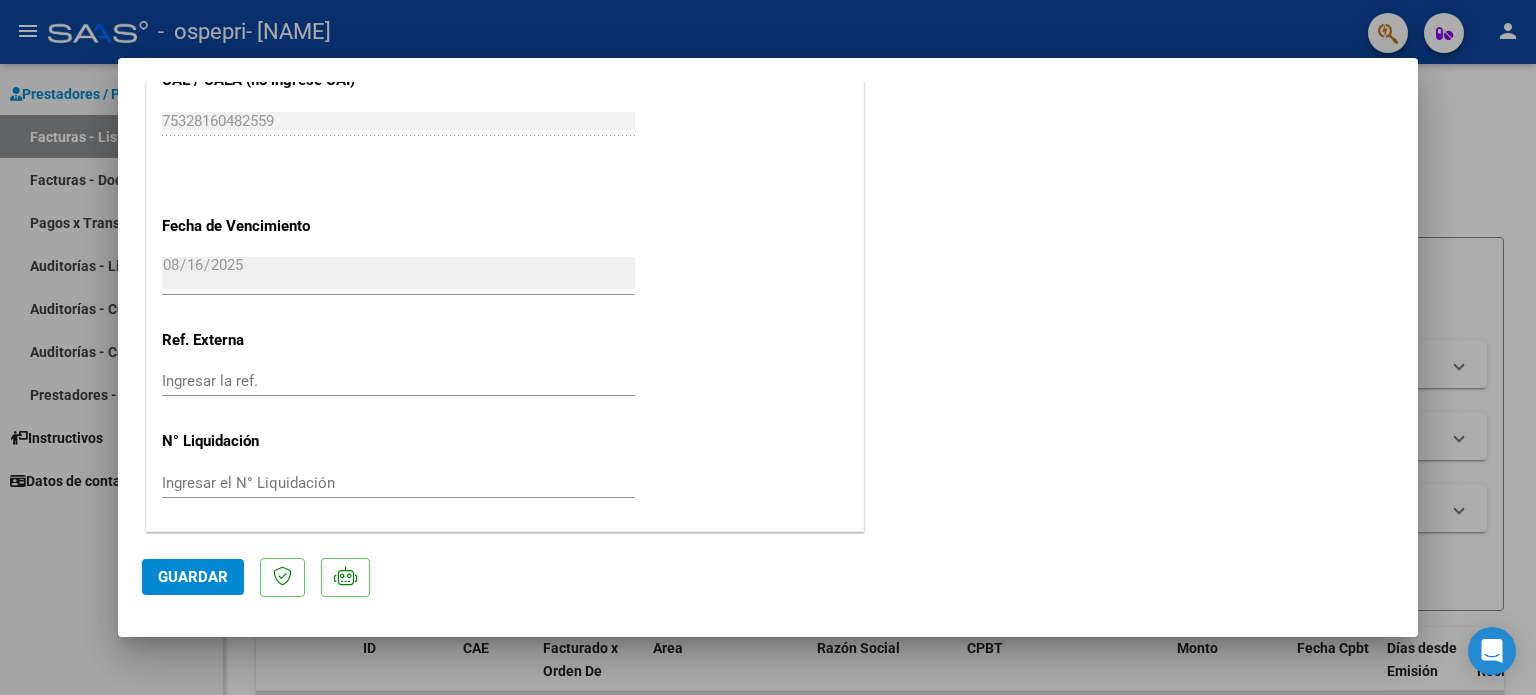 click on "Guardar" 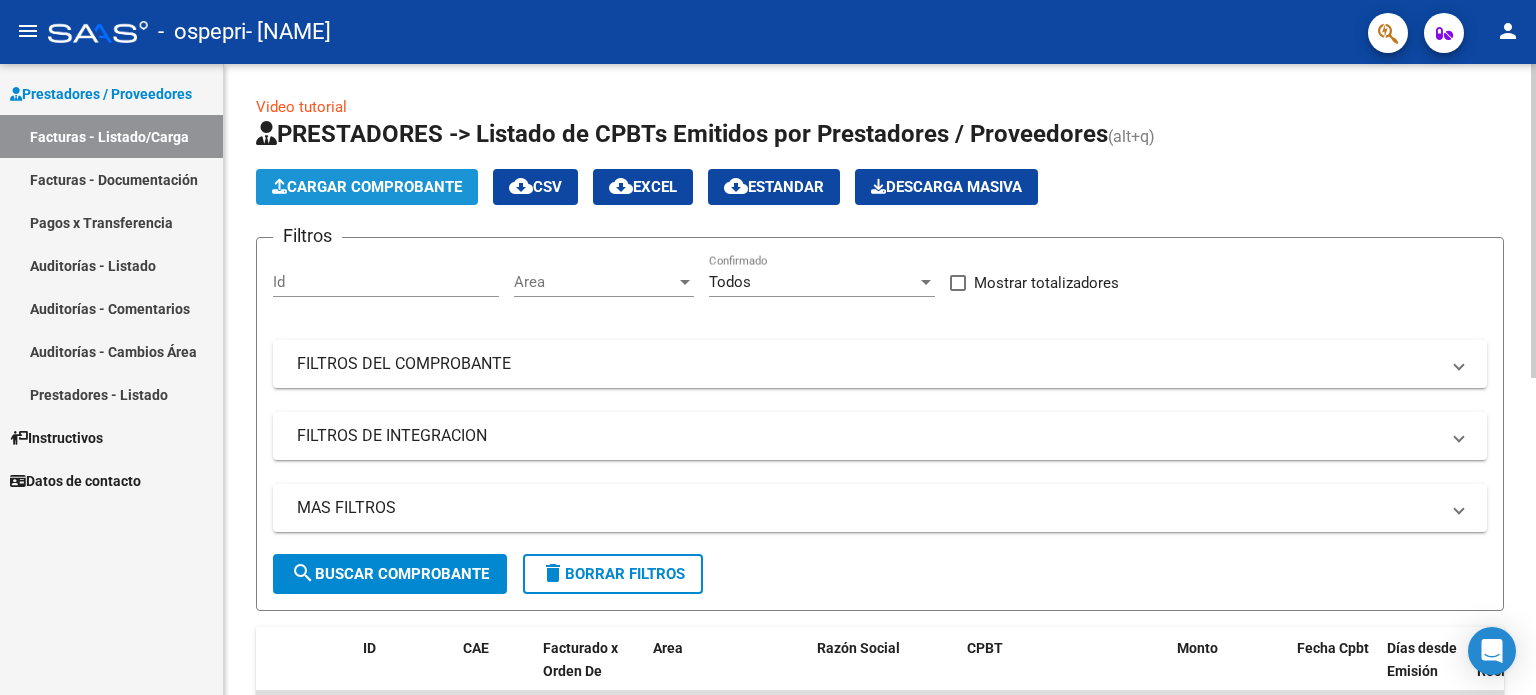 click on "Cargar Comprobante" 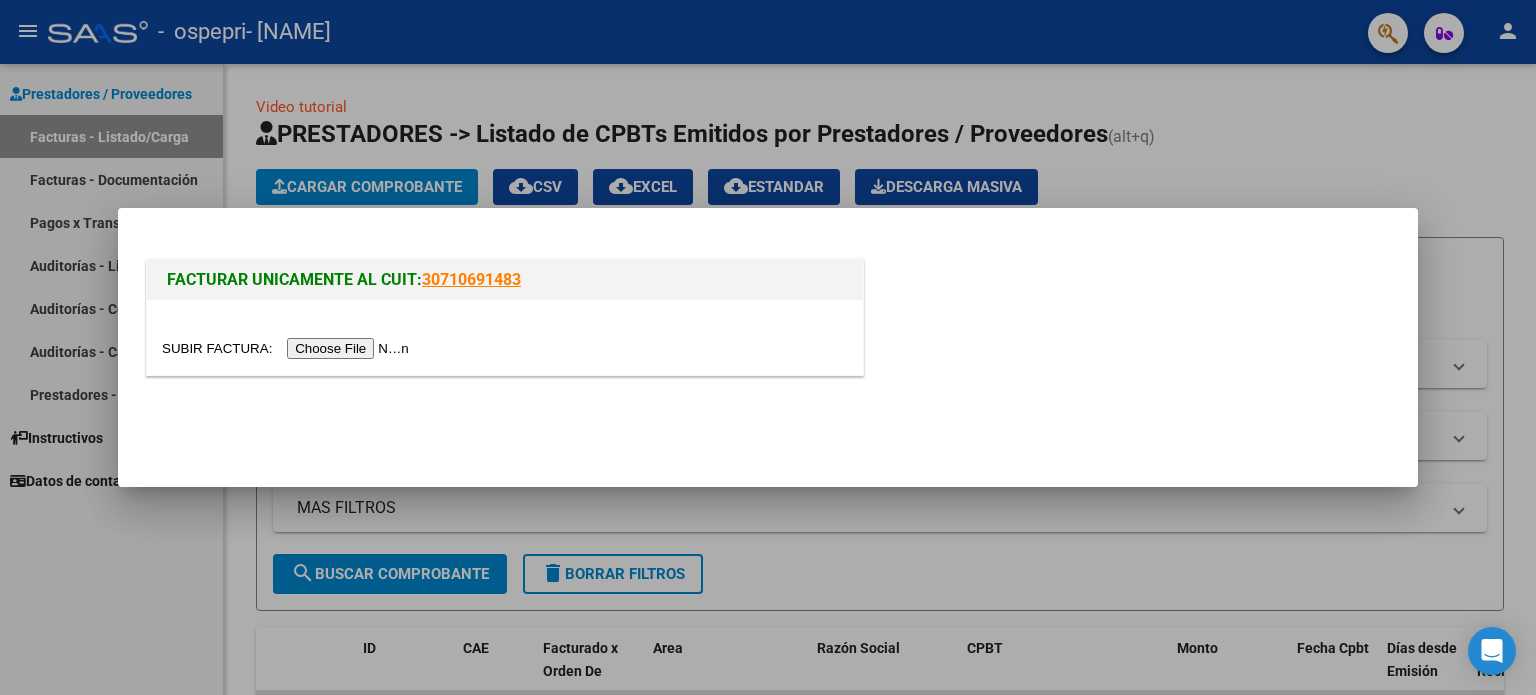 click at bounding box center (288, 348) 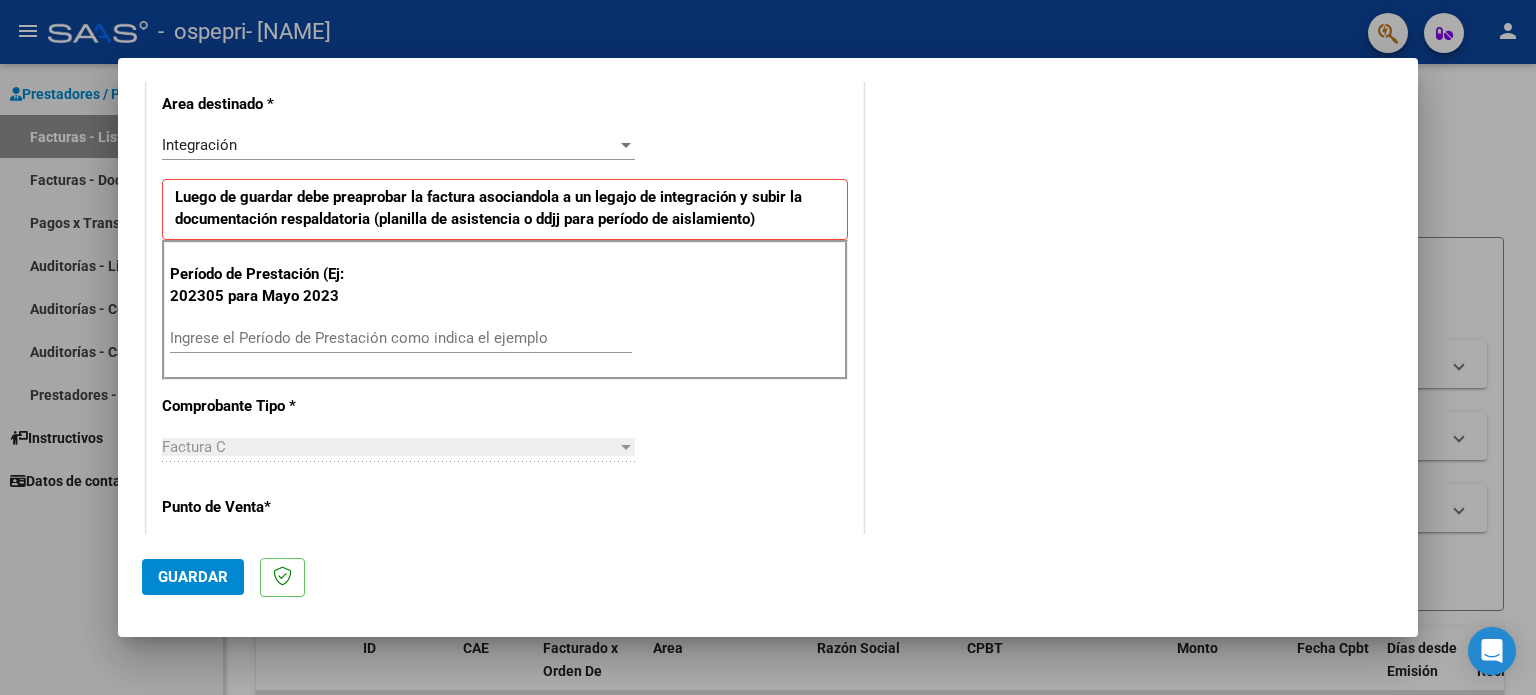 scroll, scrollTop: 464, scrollLeft: 0, axis: vertical 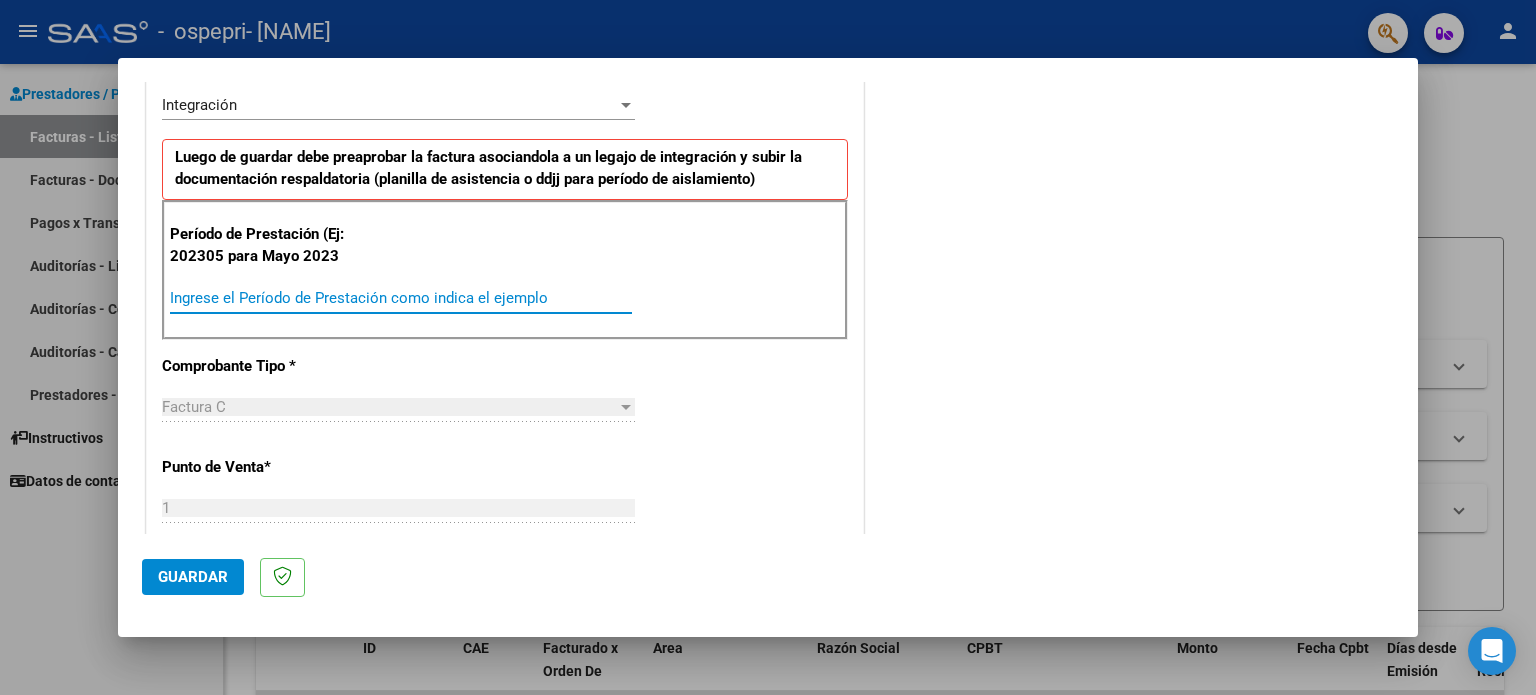 click on "Ingrese el Período de Prestación como indica el ejemplo" at bounding box center (401, 298) 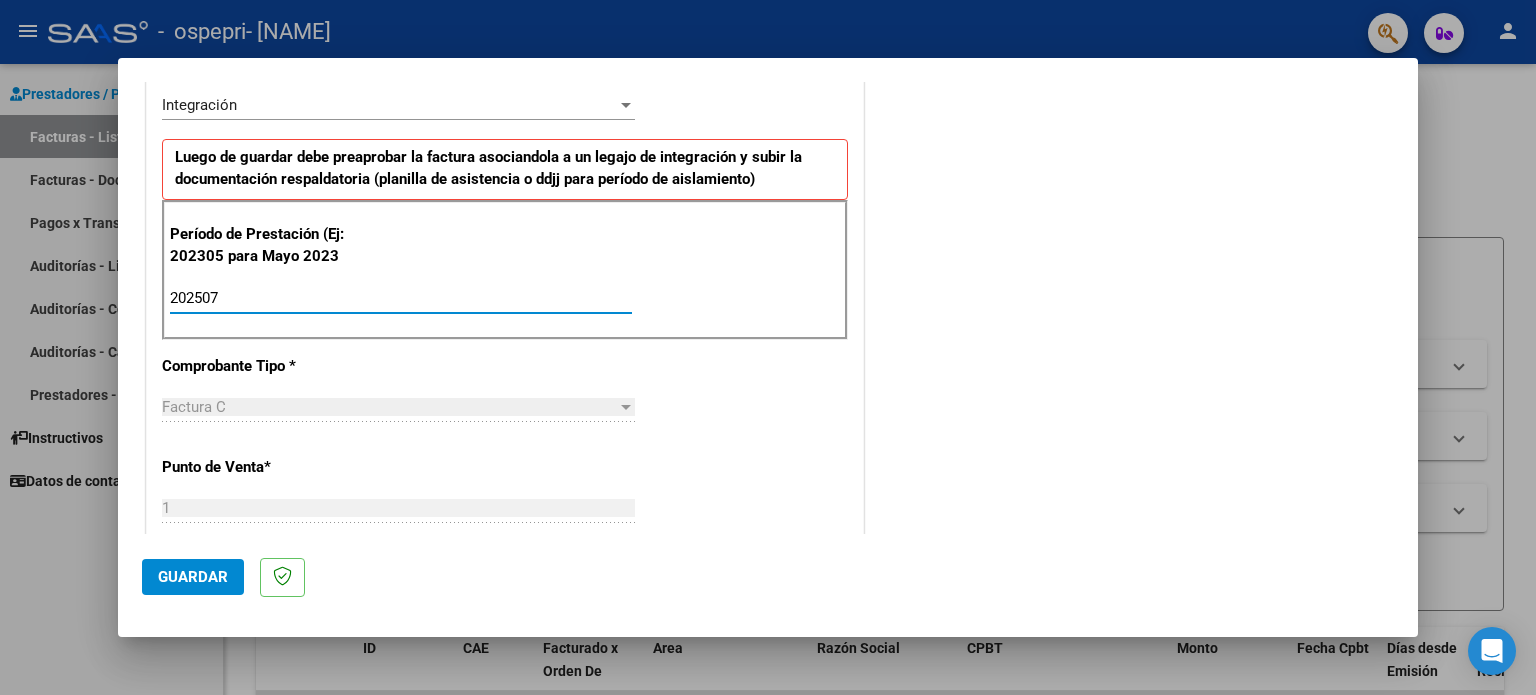 type on "202507" 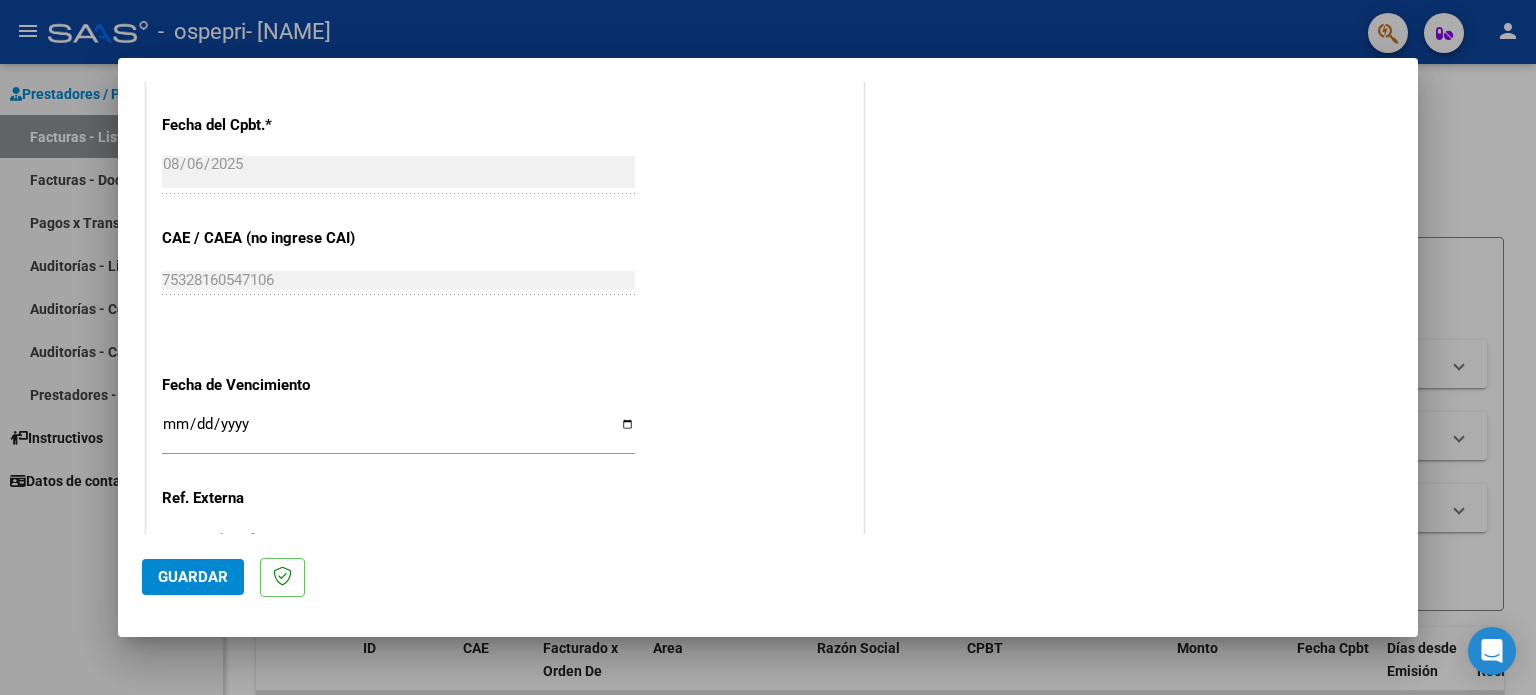 scroll, scrollTop: 1160, scrollLeft: 0, axis: vertical 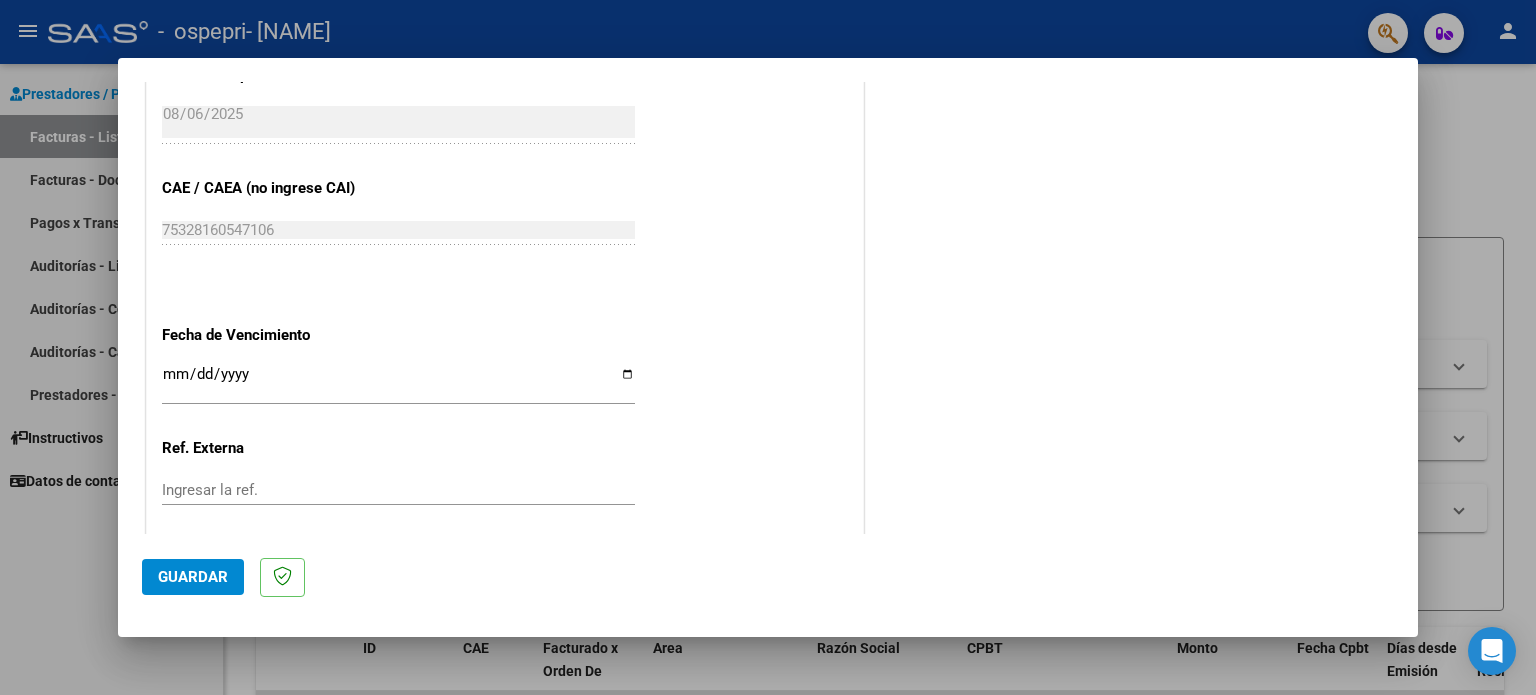 click on "Ingresar la fecha" at bounding box center [398, 382] 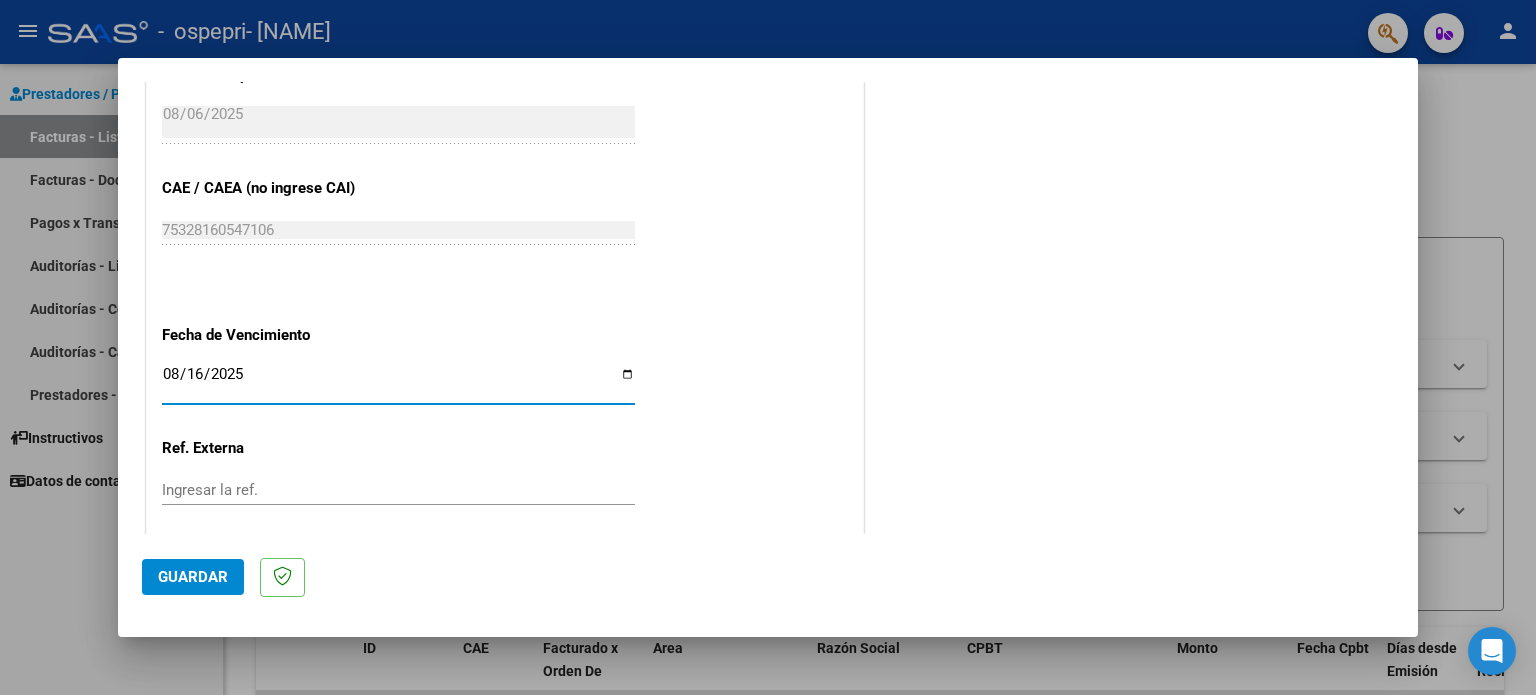 type on "2025-08-16" 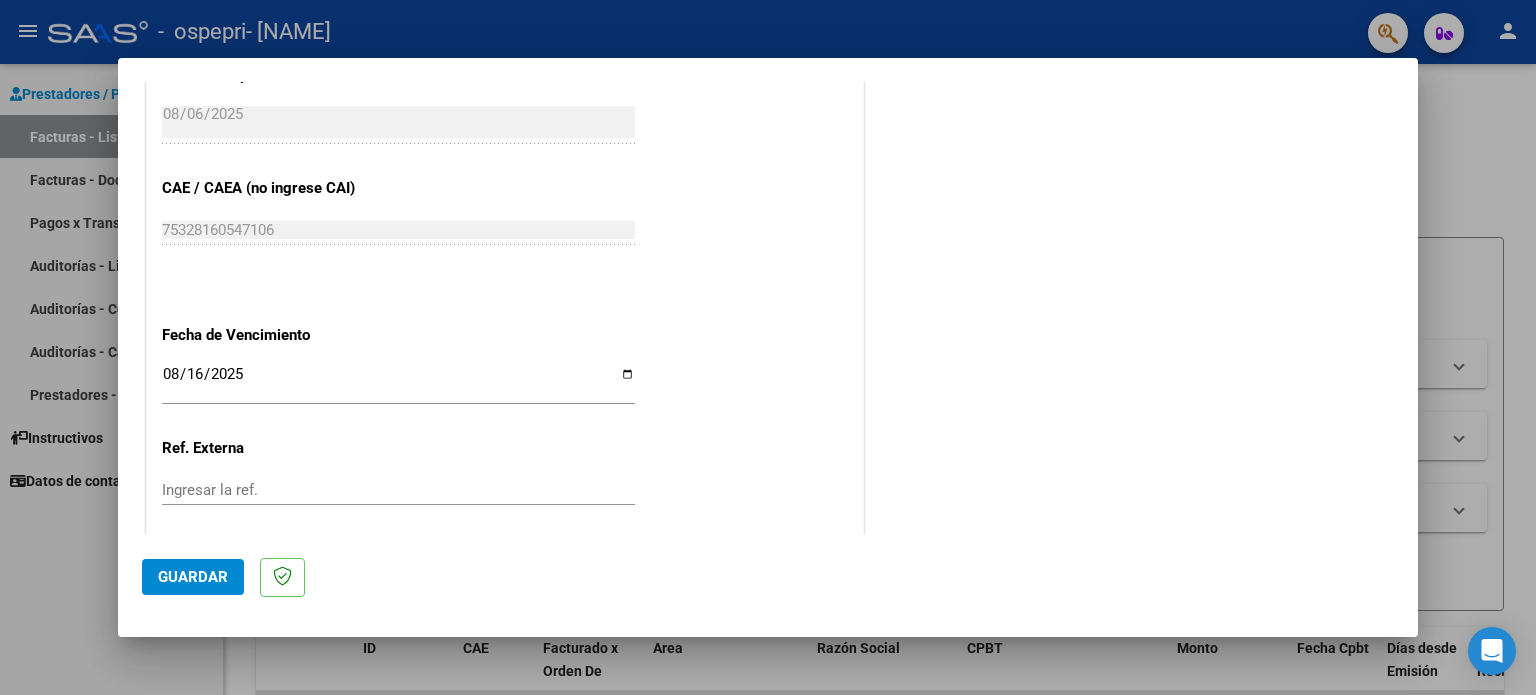scroll, scrollTop: 1268, scrollLeft: 0, axis: vertical 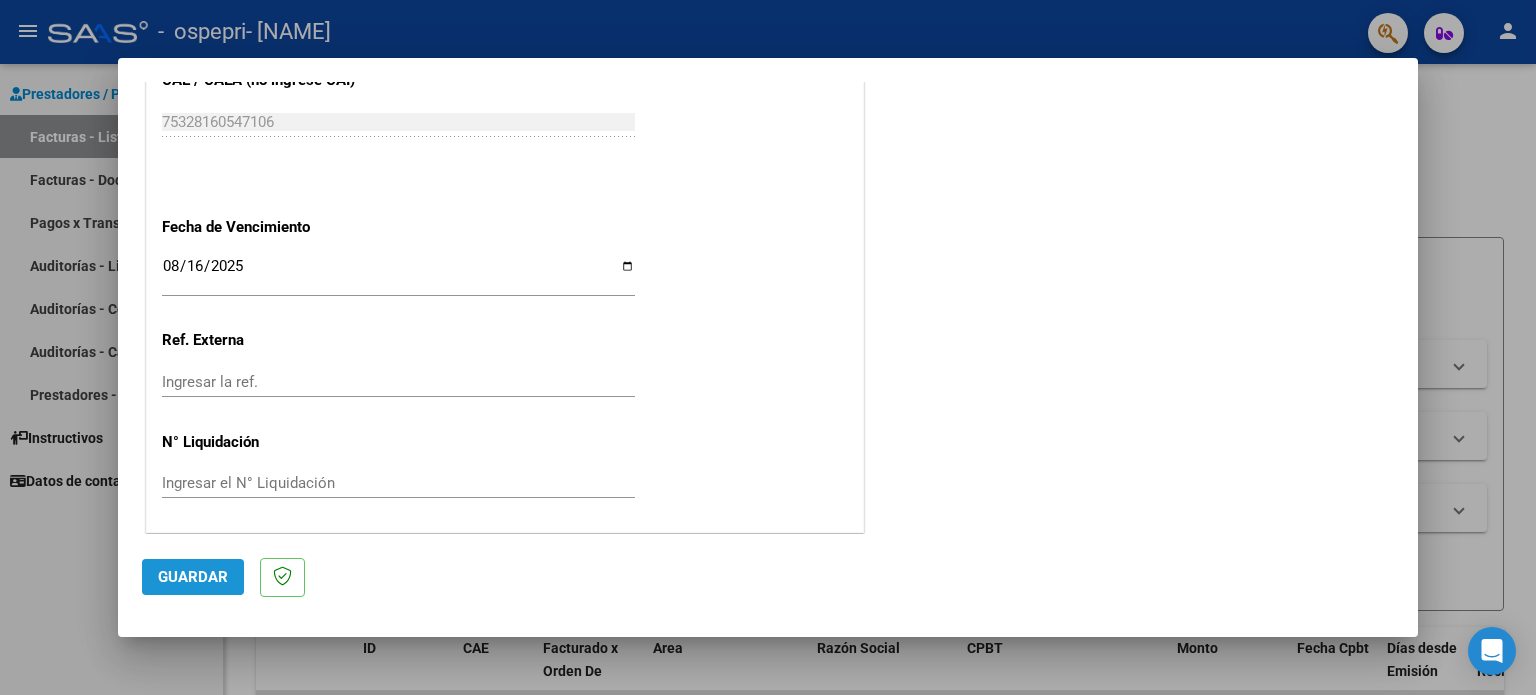 click on "Guardar" 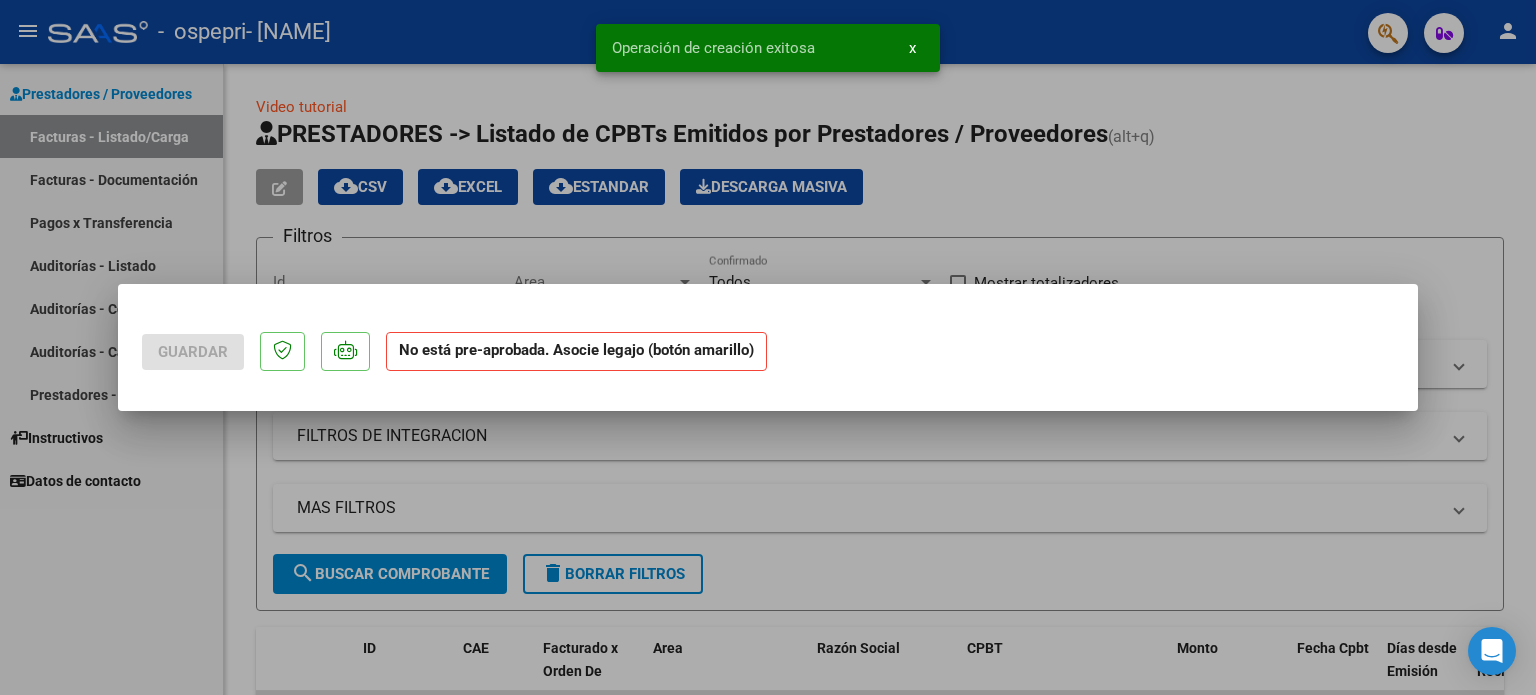 scroll, scrollTop: 0, scrollLeft: 0, axis: both 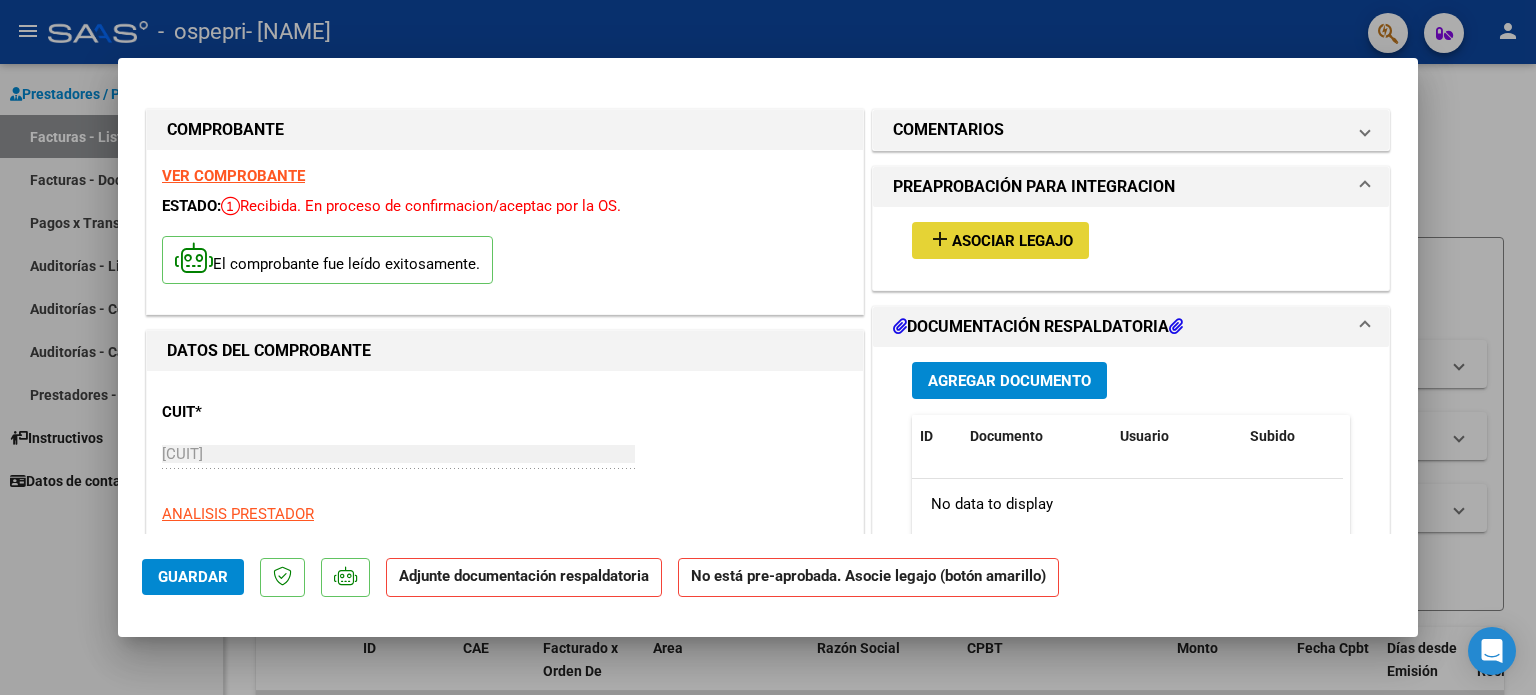 click on "Asociar Legajo" at bounding box center [1012, 241] 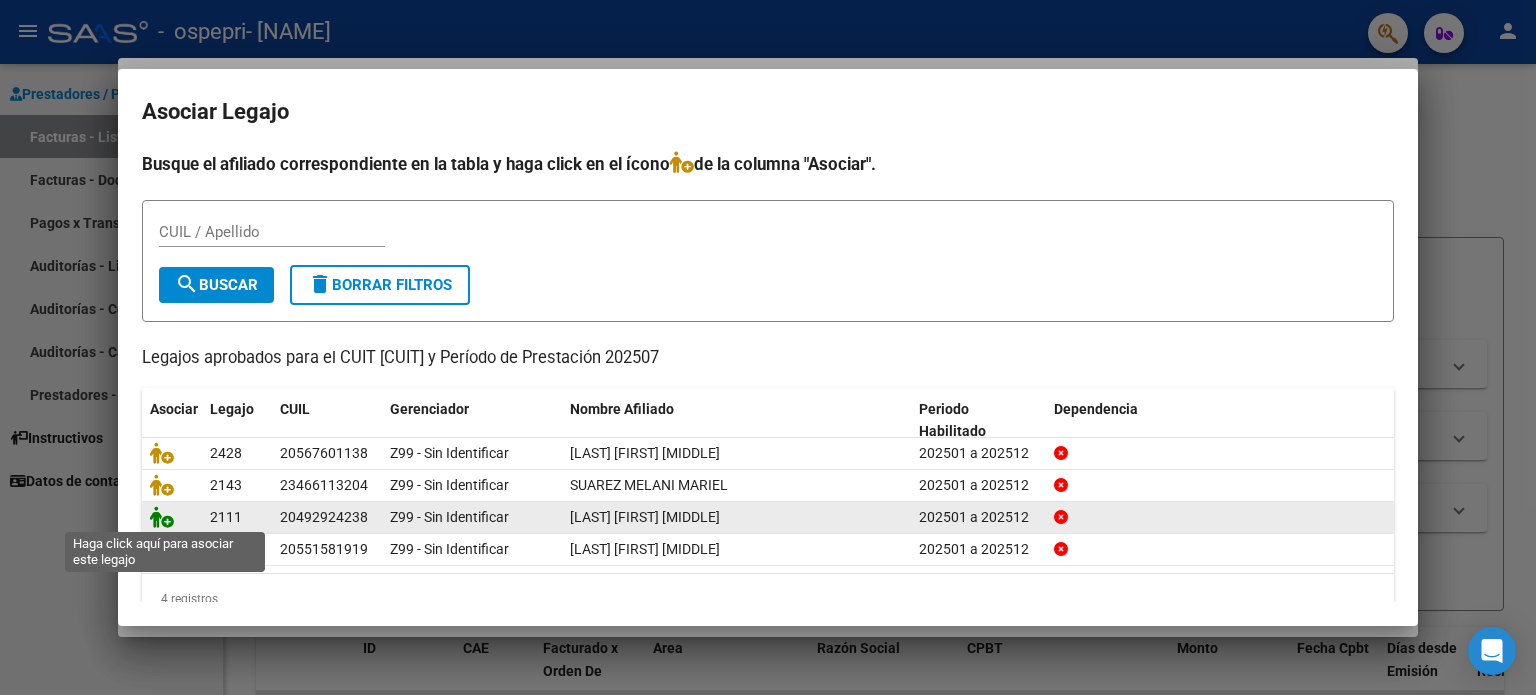 click 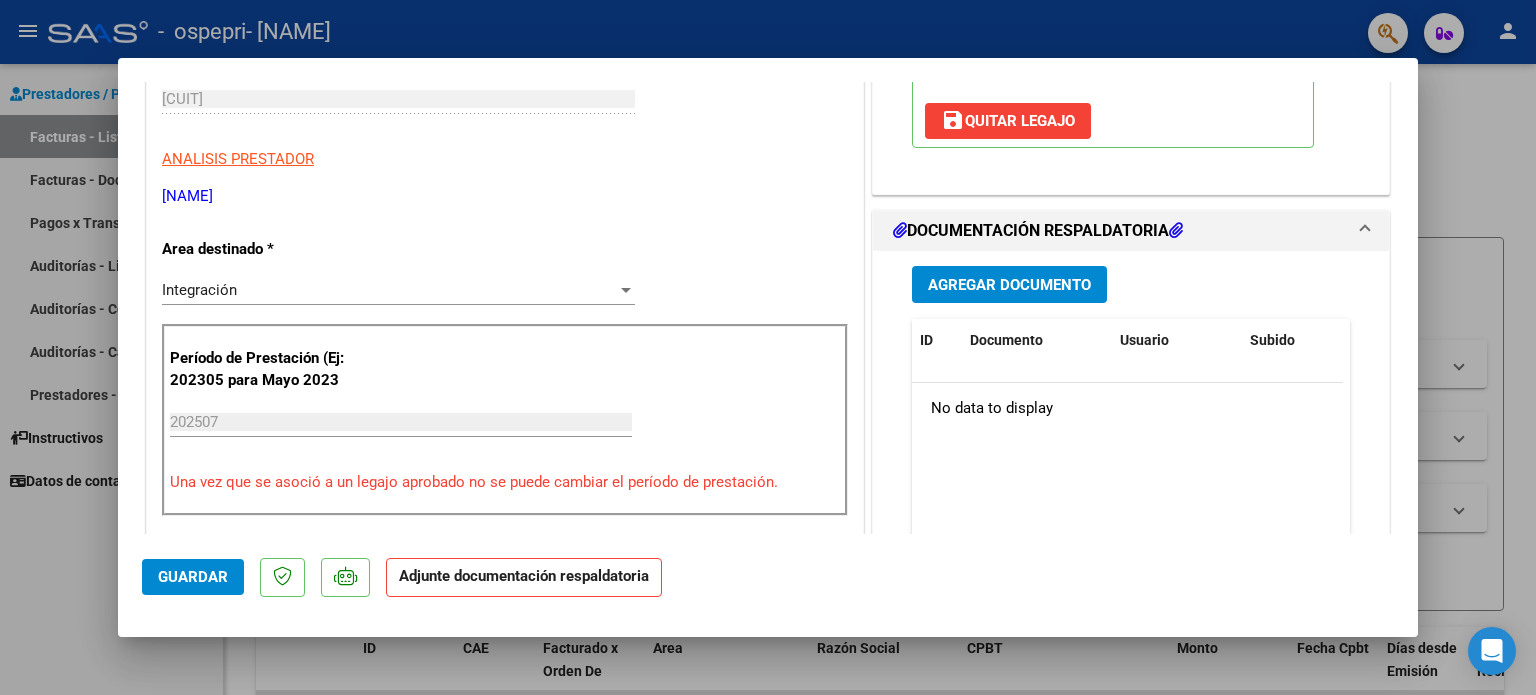 scroll, scrollTop: 369, scrollLeft: 0, axis: vertical 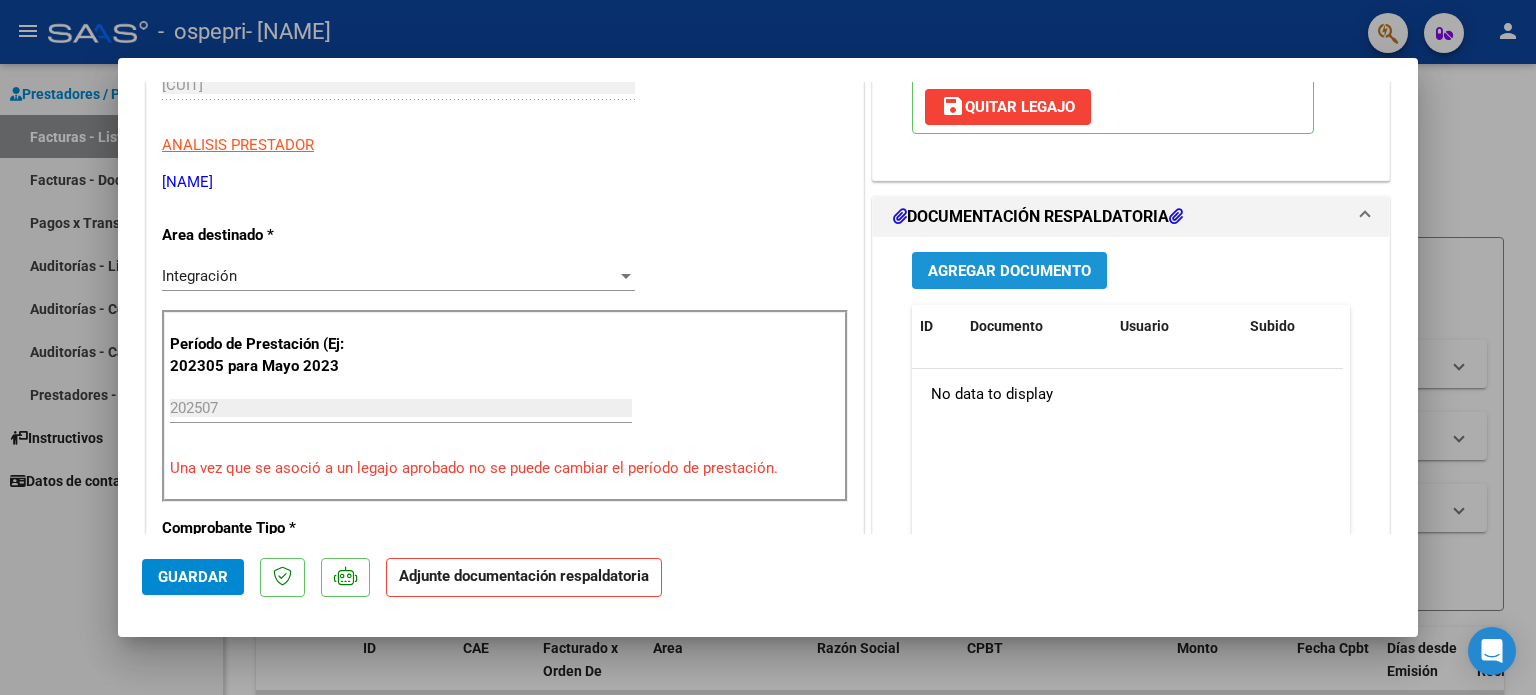 click on "Agregar Documento" at bounding box center [1009, 271] 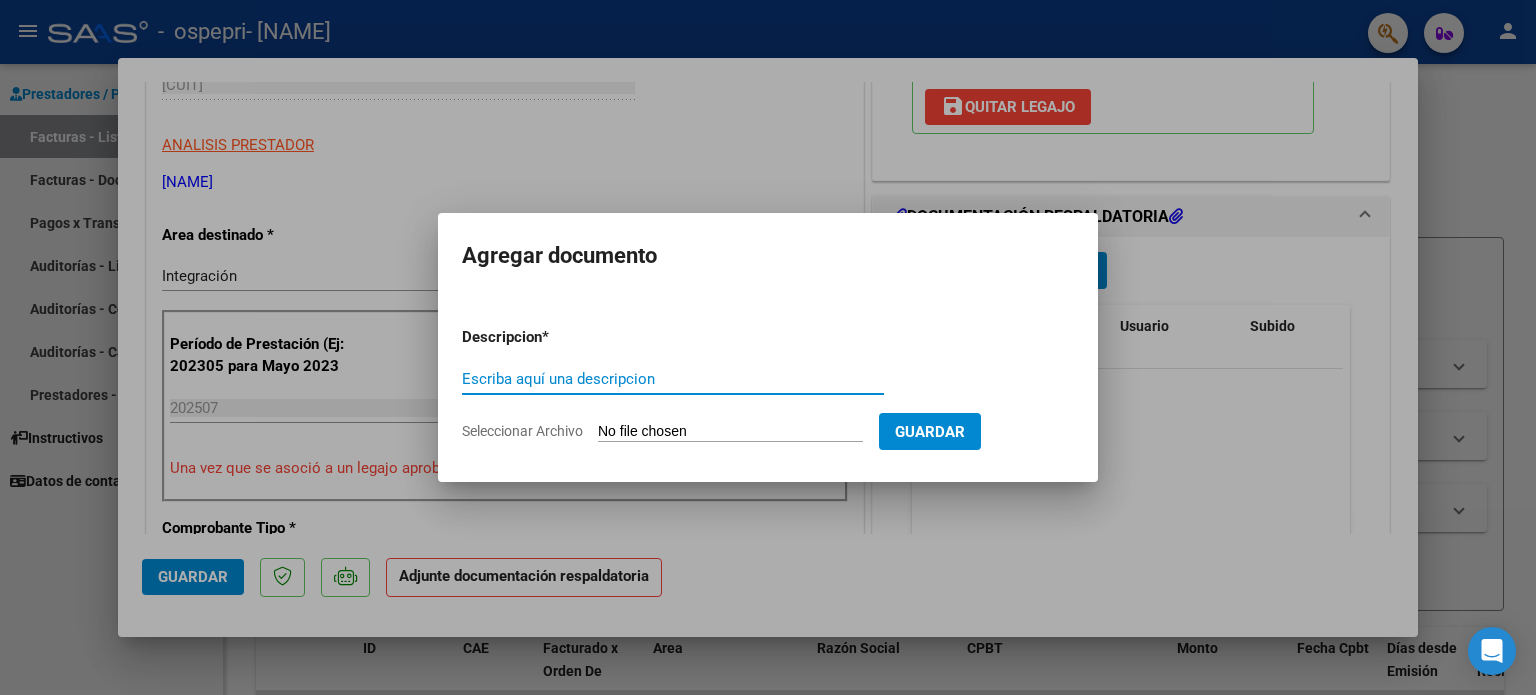 paste on "Psicopedagogía. Planilla [MONTH] [YEAR]. [FIRST] [LAST]." 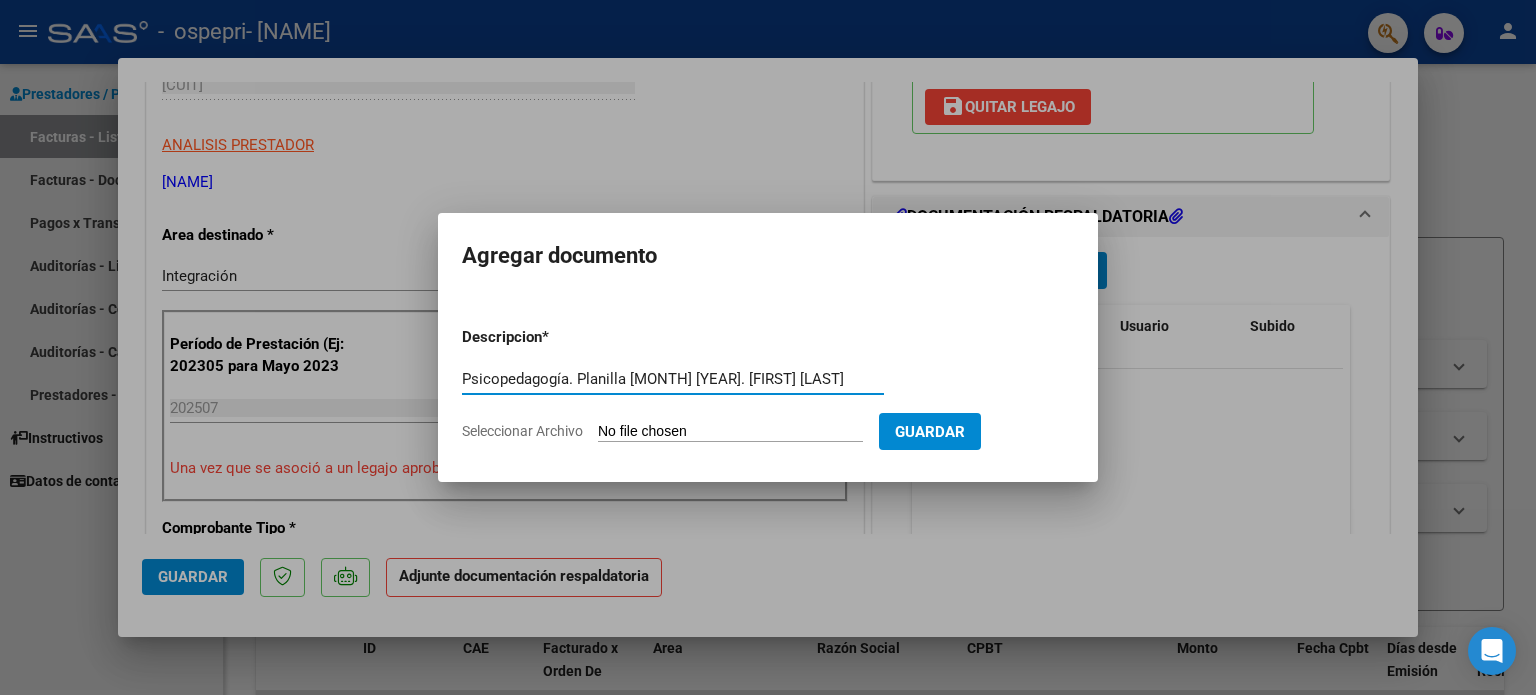 type on "Psicopedagogía. Planilla [MONTH] [YEAR]. [FIRST] [LAST]" 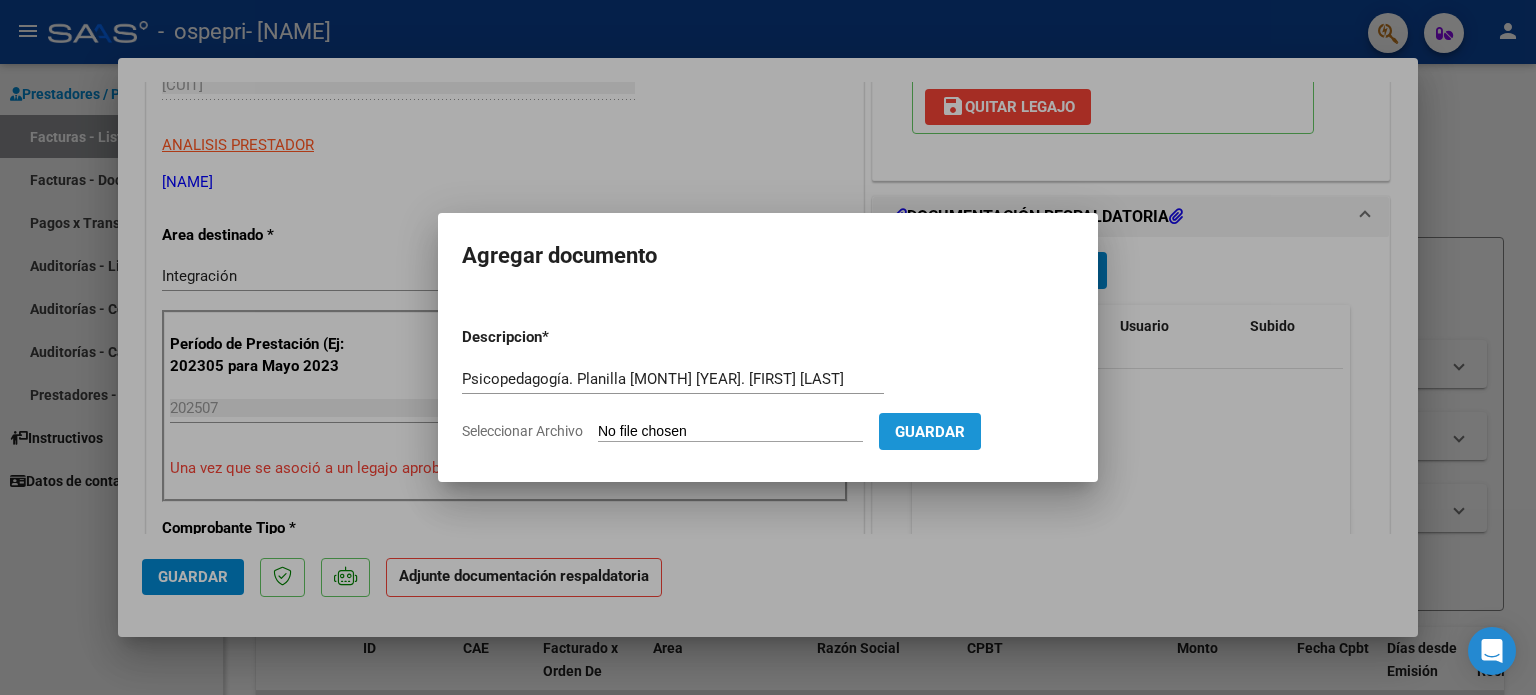 click on "Guardar" at bounding box center (930, 432) 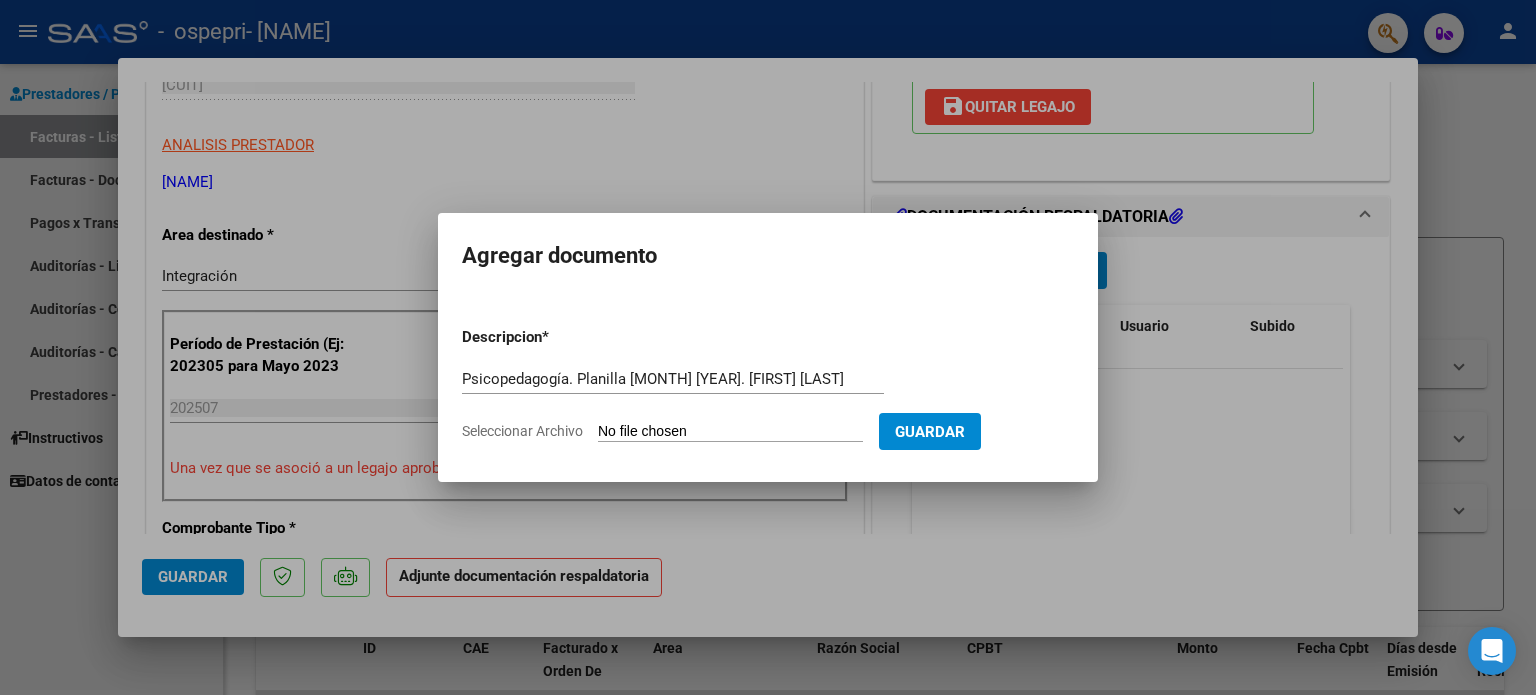 click on "Seleccionar Archivo" 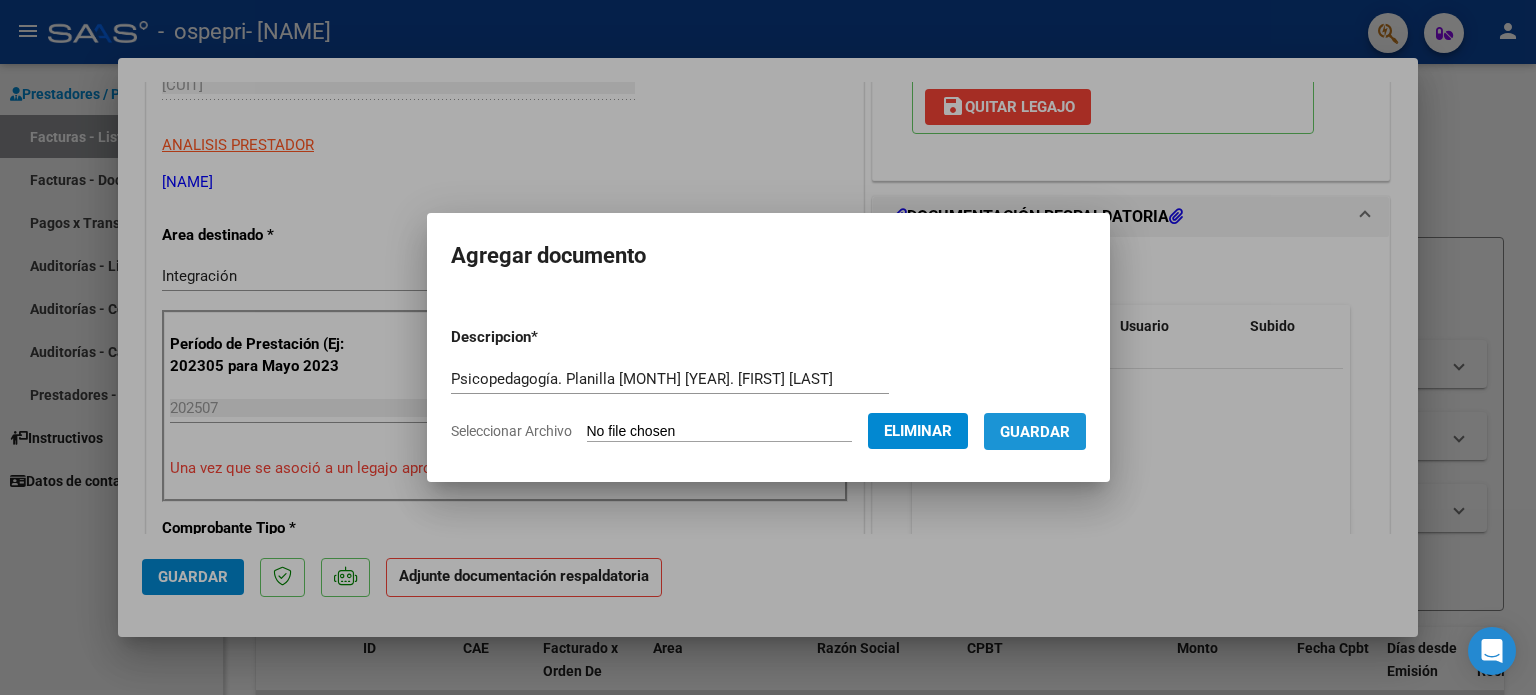 click on "Guardar" at bounding box center (1035, 431) 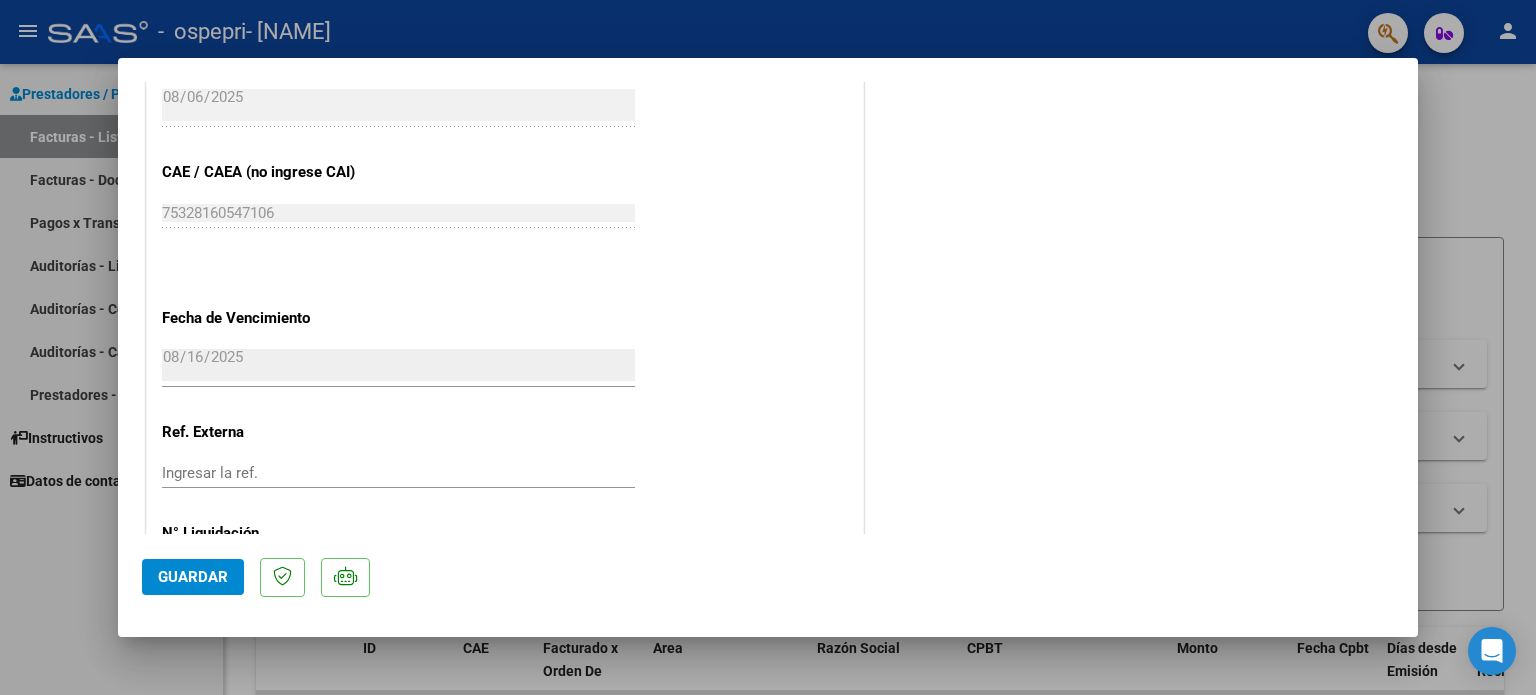 scroll, scrollTop: 1336, scrollLeft: 0, axis: vertical 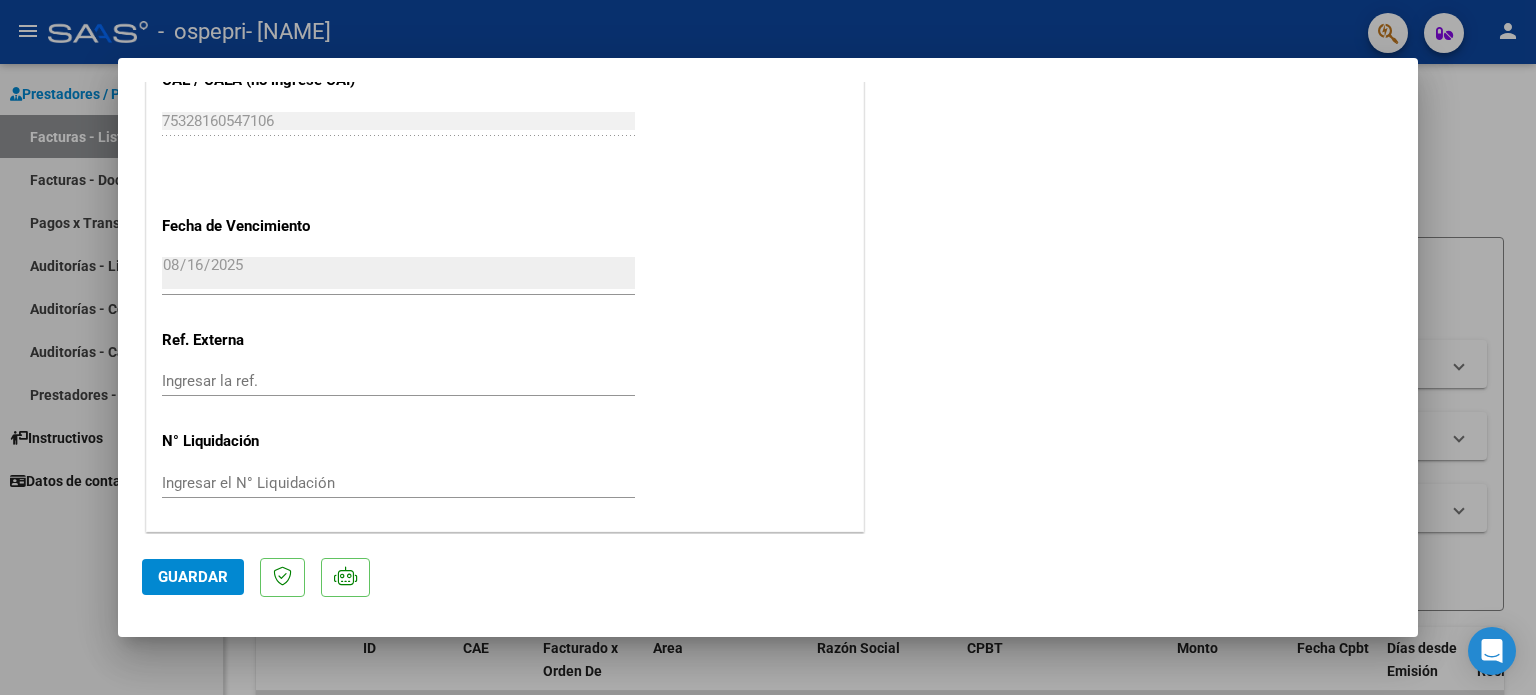 click on "Guardar" 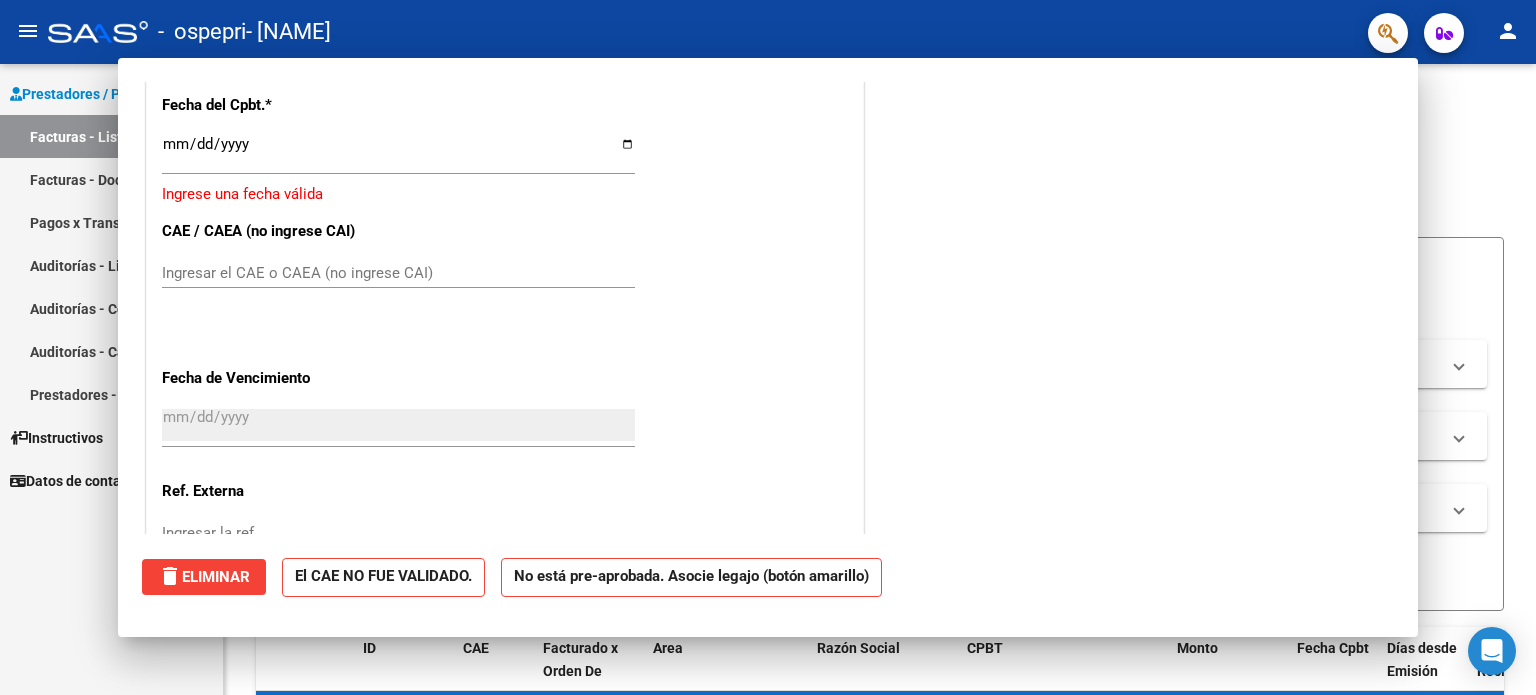 scroll, scrollTop: 0, scrollLeft: 0, axis: both 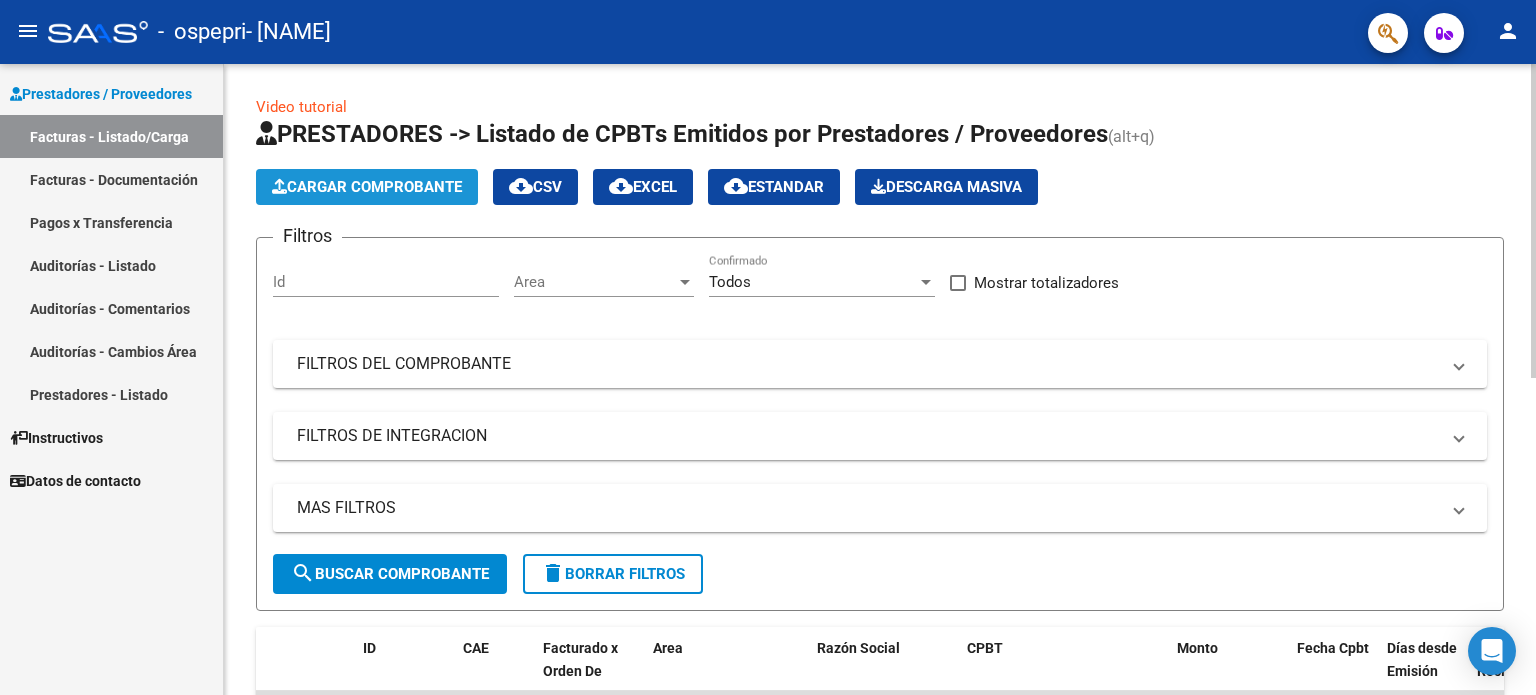 click on "Cargar Comprobante" 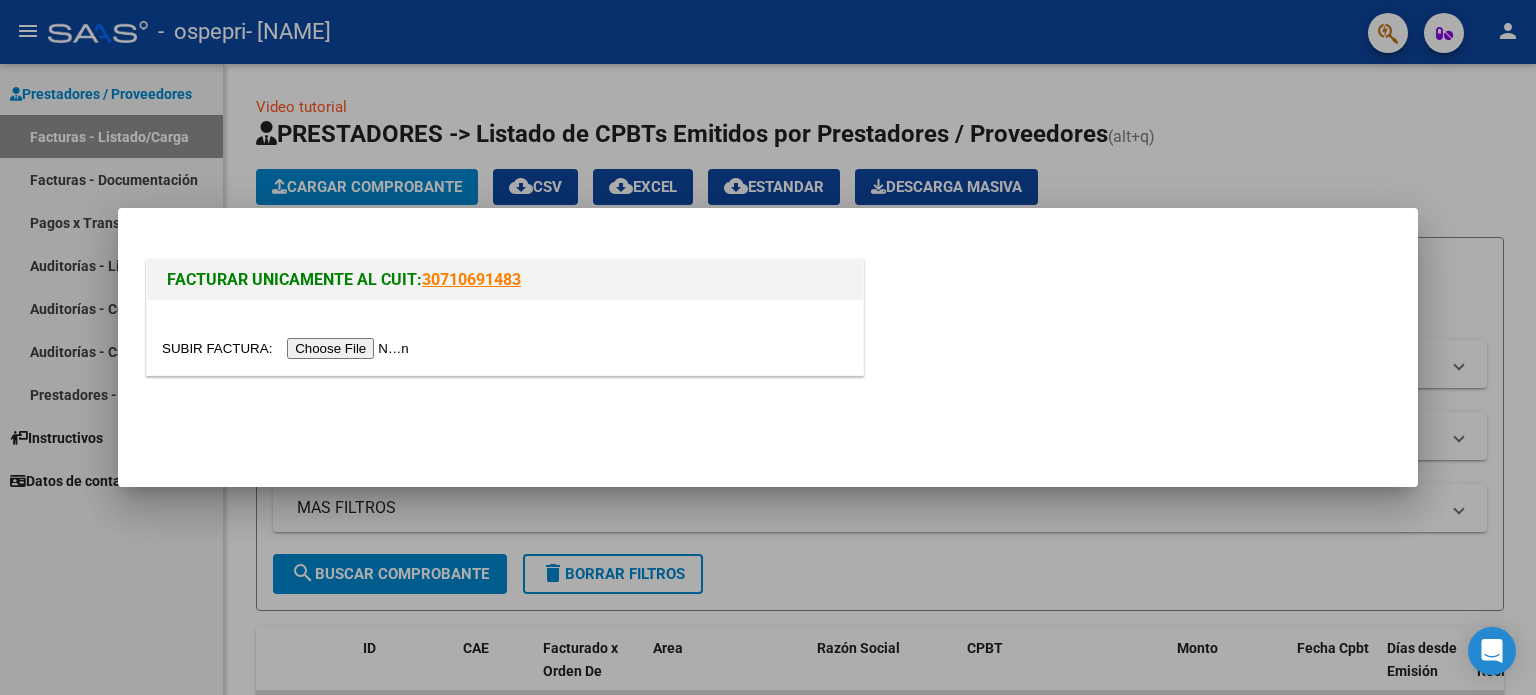 click at bounding box center [288, 348] 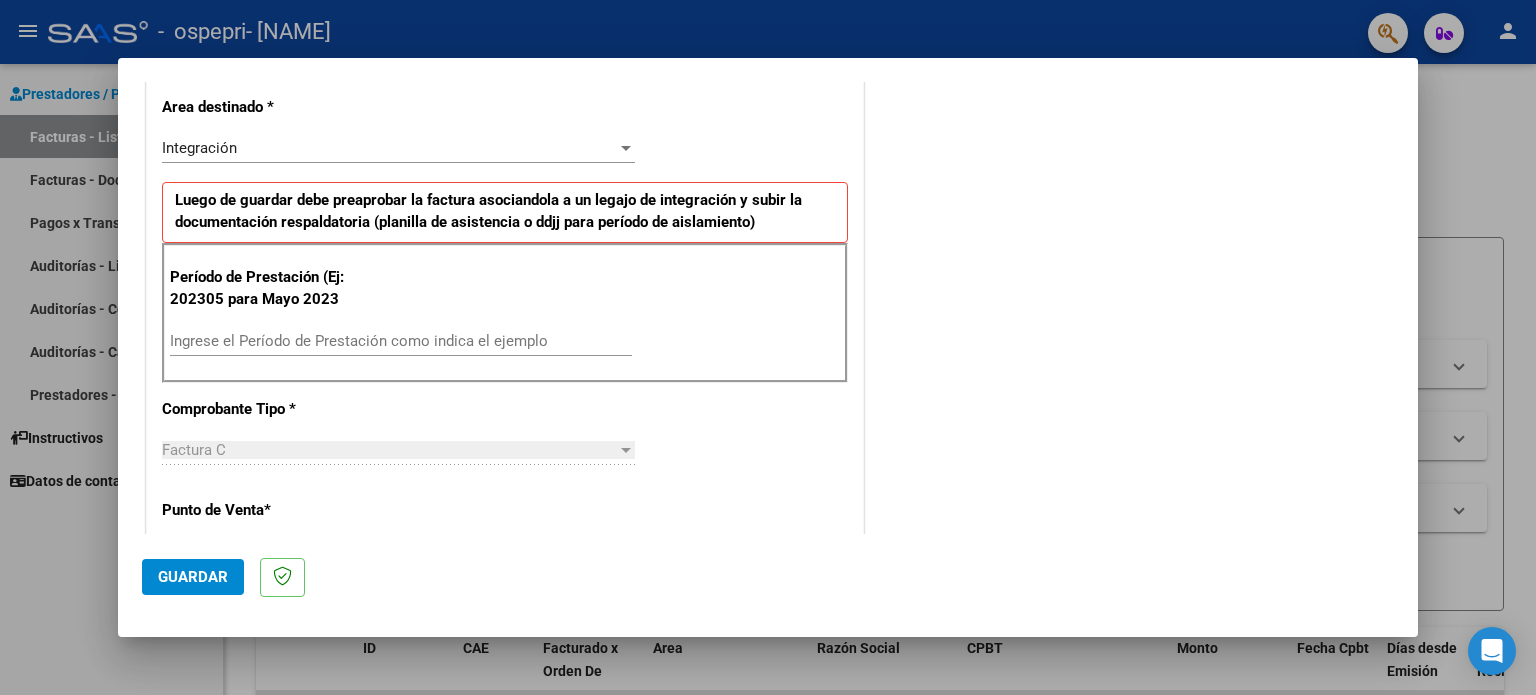 scroll, scrollTop: 434, scrollLeft: 0, axis: vertical 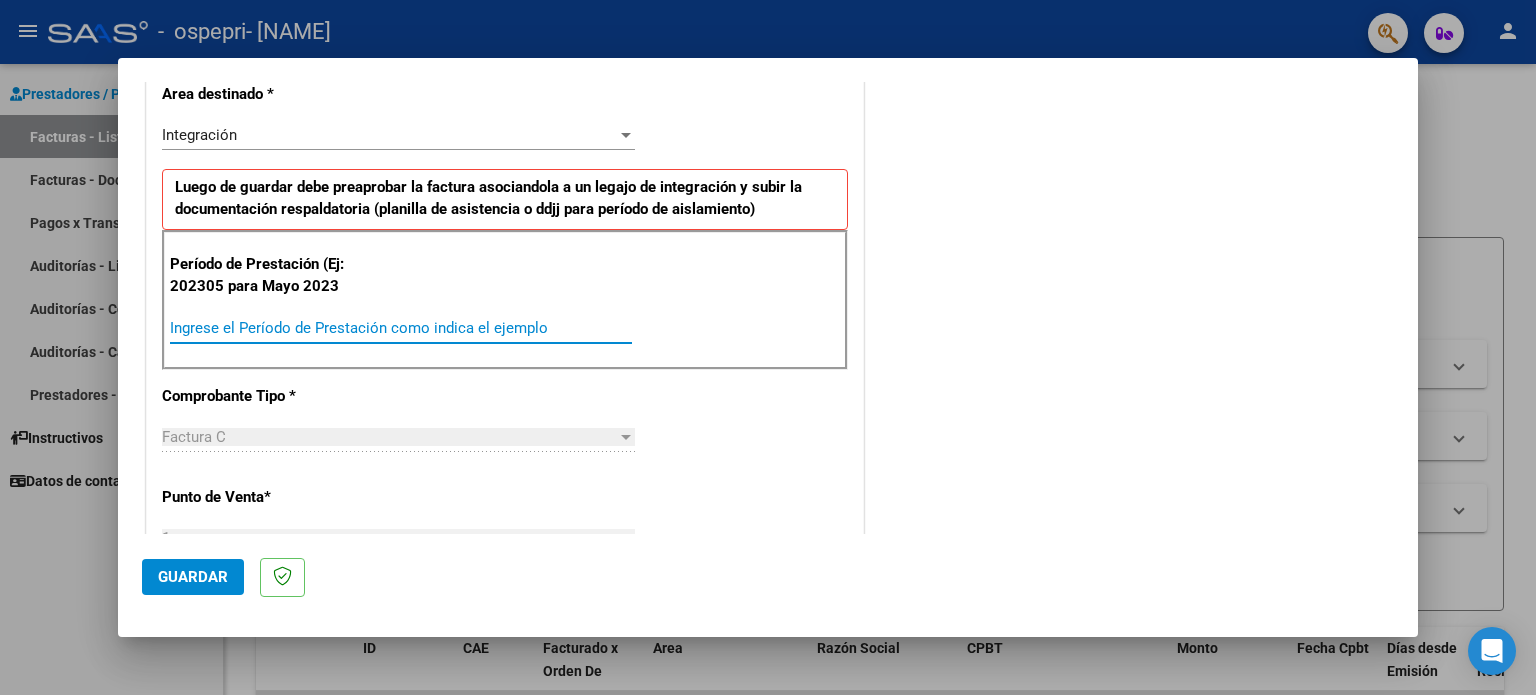 click on "Ingrese el Período de Prestación como indica el ejemplo" at bounding box center [401, 328] 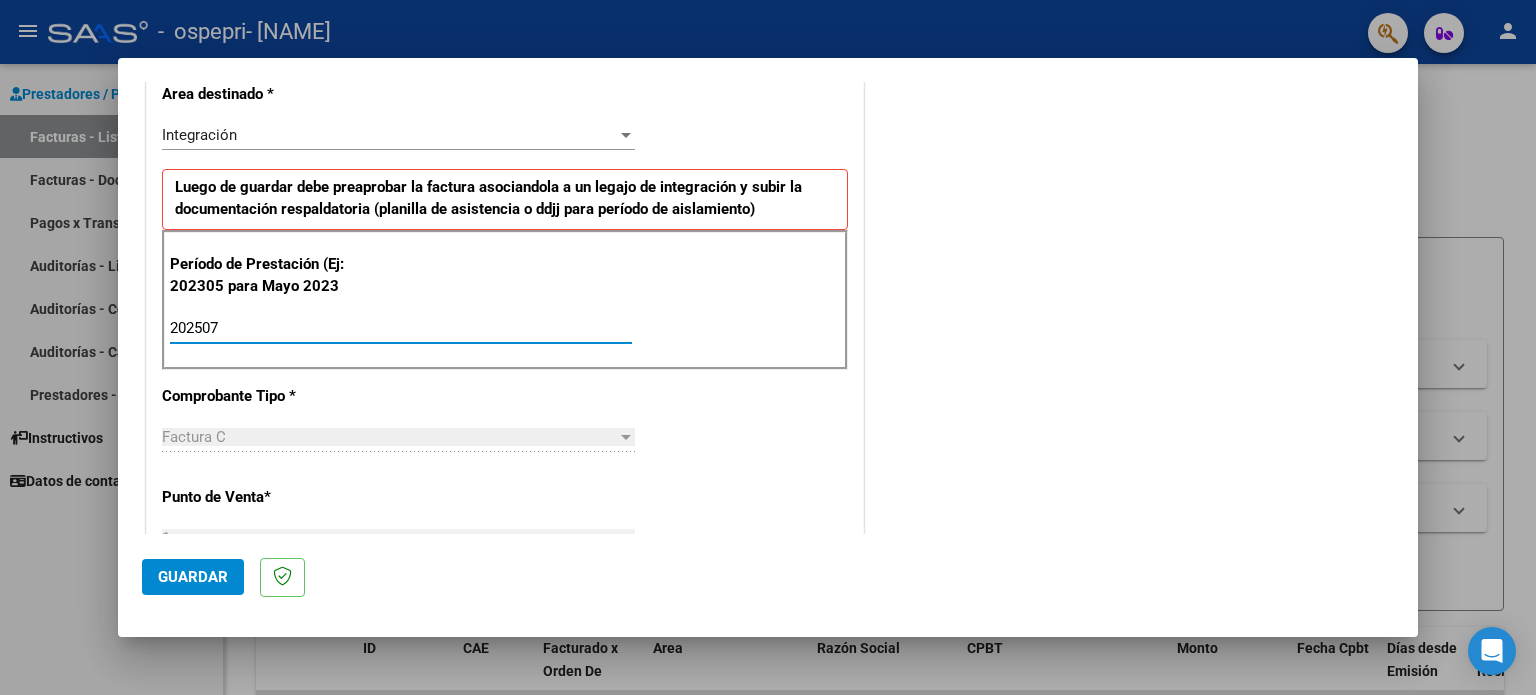 type on "202507" 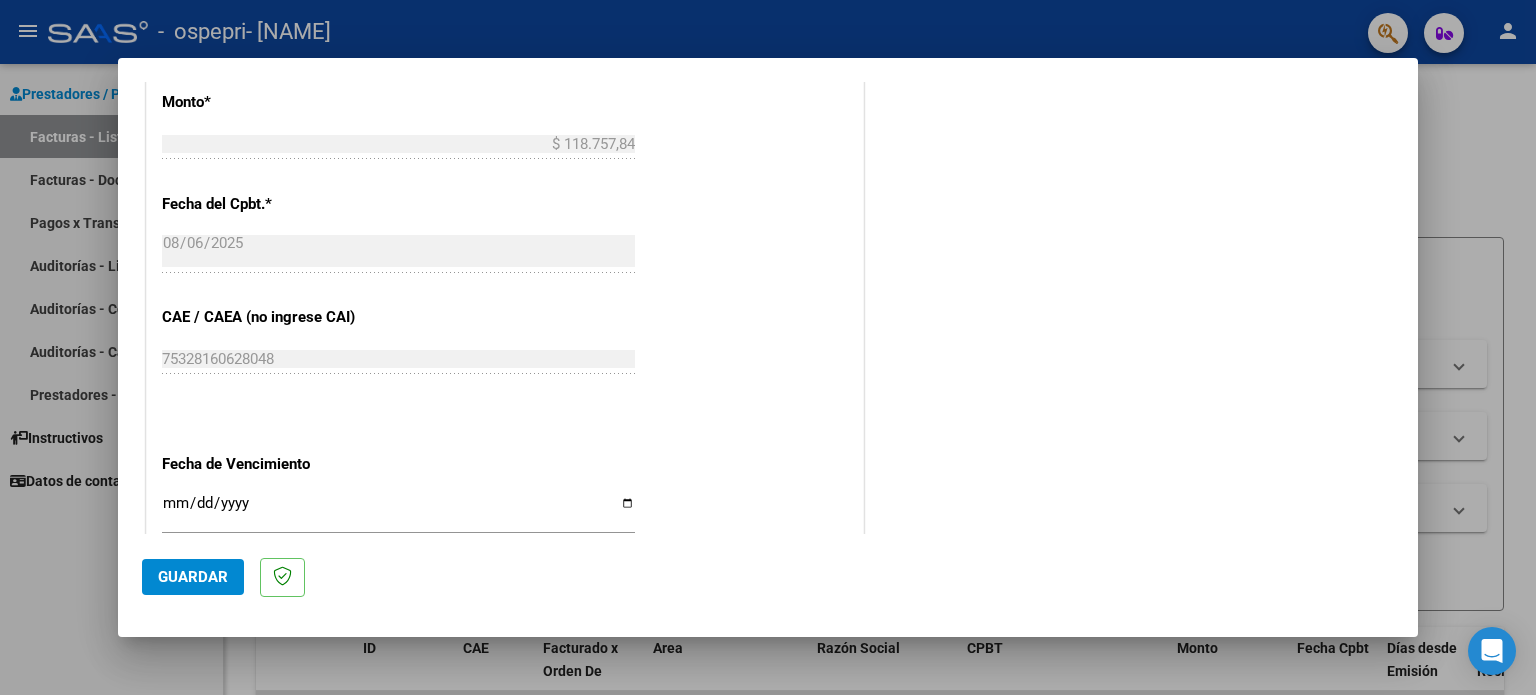 scroll, scrollTop: 1057, scrollLeft: 0, axis: vertical 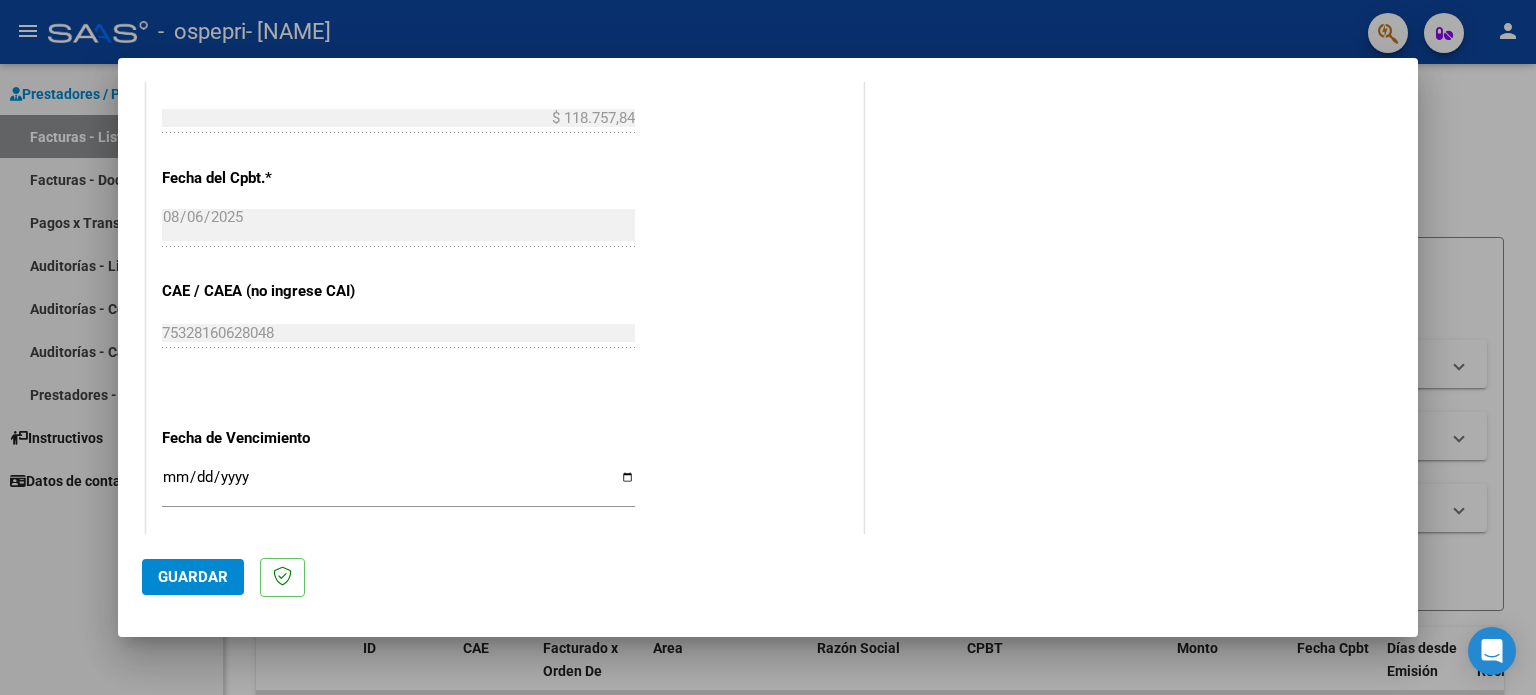 click on "CUIT  *   [CUIT] Ingresar CUIT  ANALISIS PRESTADOR  Area destinado * Integración Seleccionar Area Luego de guardar debe preaprobar la factura asociandola a un legajo de integración y subir la documentación respaldatoria (planilla de asistencia o ddjj para período de aislamiento)  Período de Prestación (Ej: 202305 para Mayo 2023    202507 Ingrese el Período de Prestación como indica el ejemplo   Comprobante Tipo * Factura C Seleccionar Tipo Punto de Venta  *   1 Ingresar el Nro.  Número  *   1017 Ingresar el Nro.  Monto  *   $ 118.757,84 Ingresar el monto  Fecha del Cpbt.  *   2025-08-06 Ingresar la fecha  CAE / CAEA (no ingrese CAI)    75328160628048 Ingresar el CAE o CAEA (no ingrese CAI)  Fecha de Vencimiento    Ingresar la fecha  Ref. Externa    Ingresar la ref.  N° Liquidación    Ingresar el N° Liquidación" at bounding box center (505, 9) 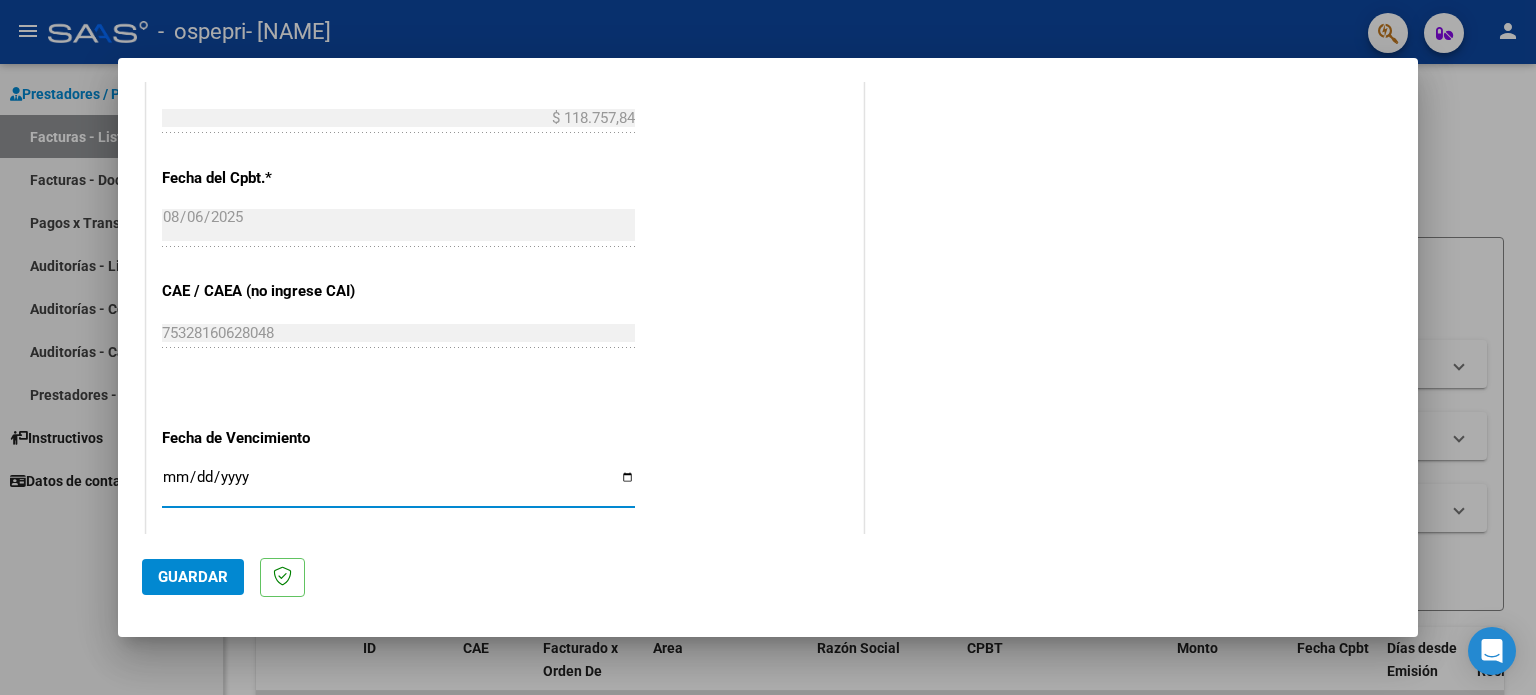click on "Ingresar la fecha" at bounding box center (398, 485) 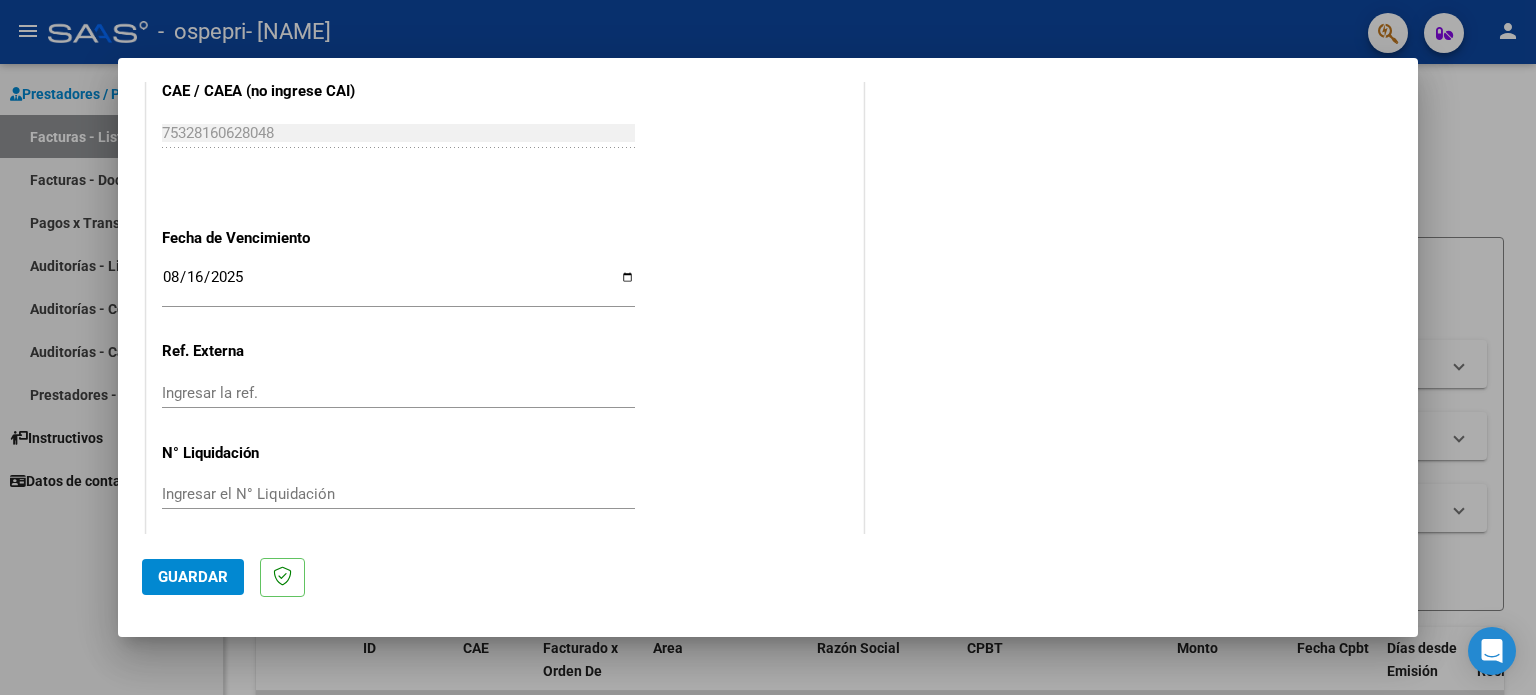 scroll, scrollTop: 1268, scrollLeft: 0, axis: vertical 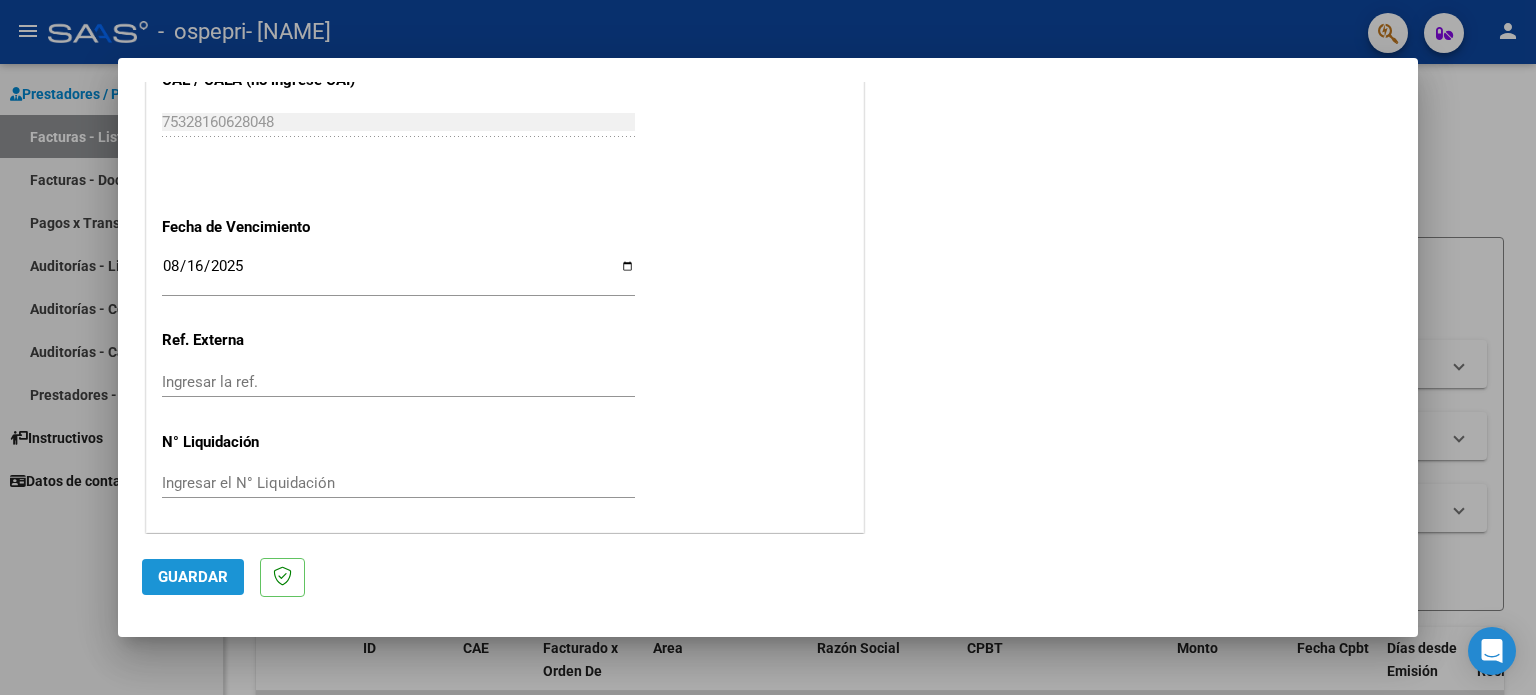 click on "Guardar" 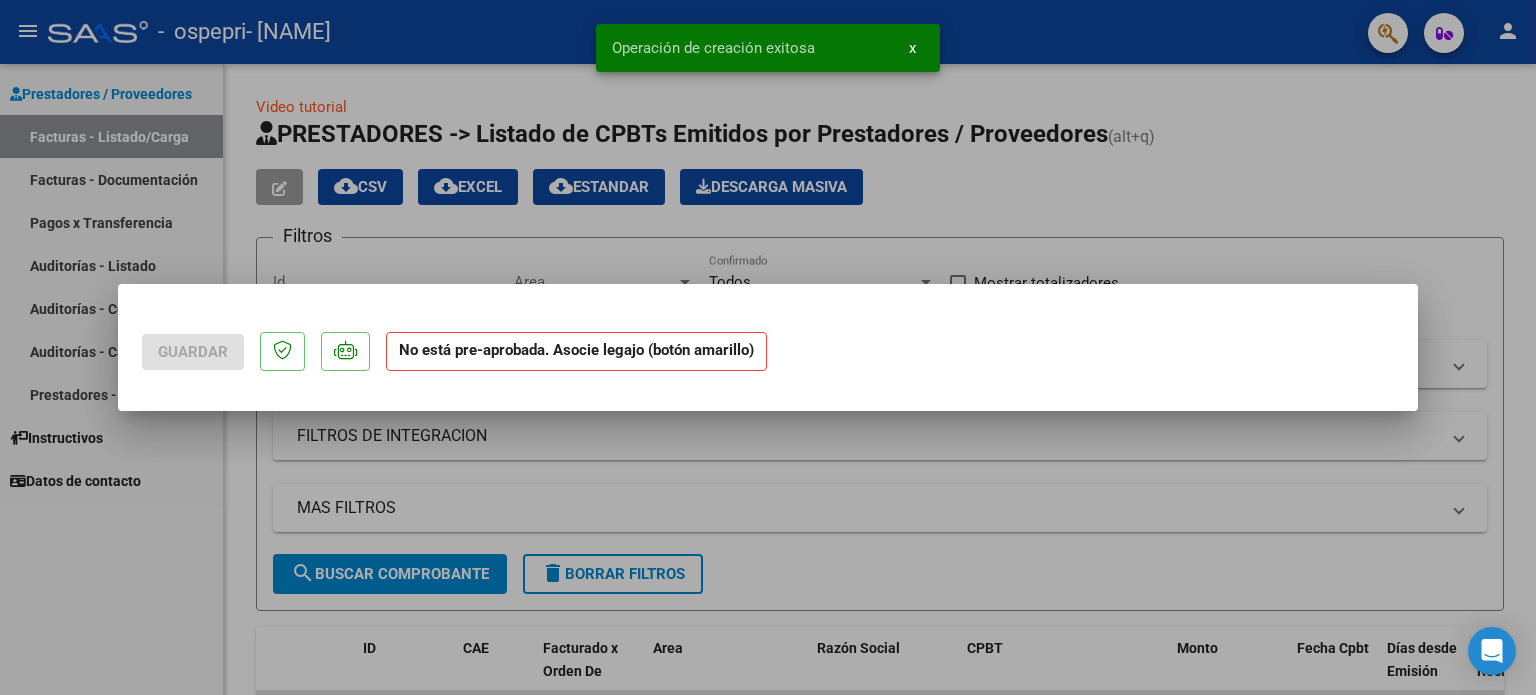 scroll, scrollTop: 0, scrollLeft: 0, axis: both 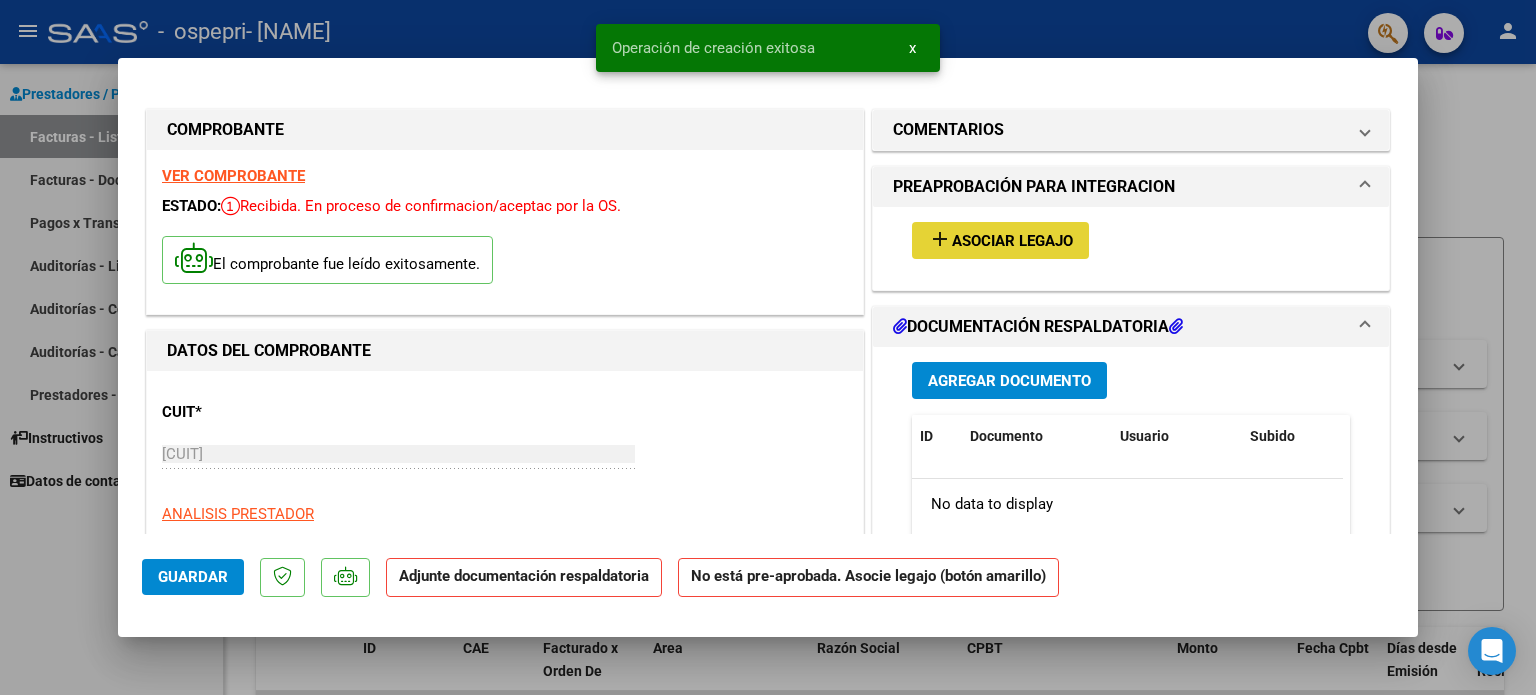 click on "Asociar Legajo" at bounding box center (1012, 241) 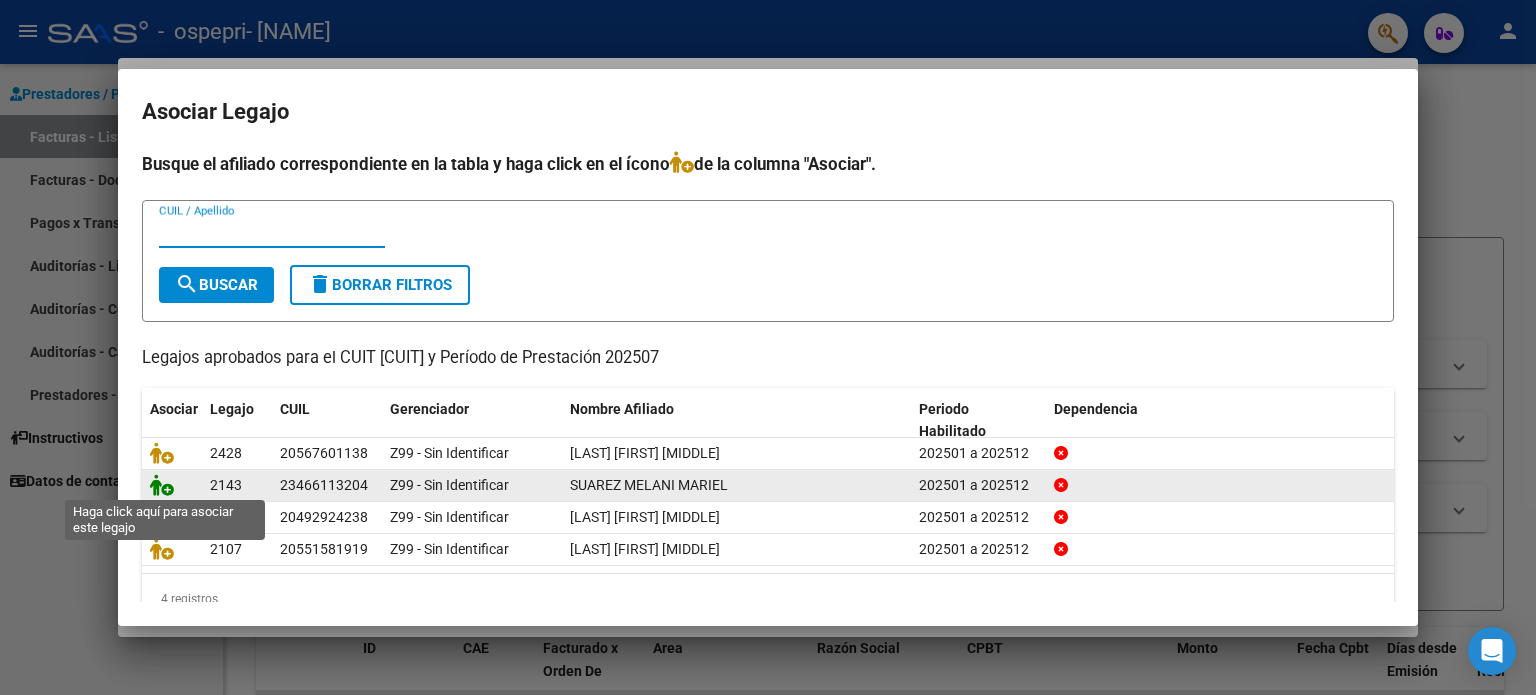 click 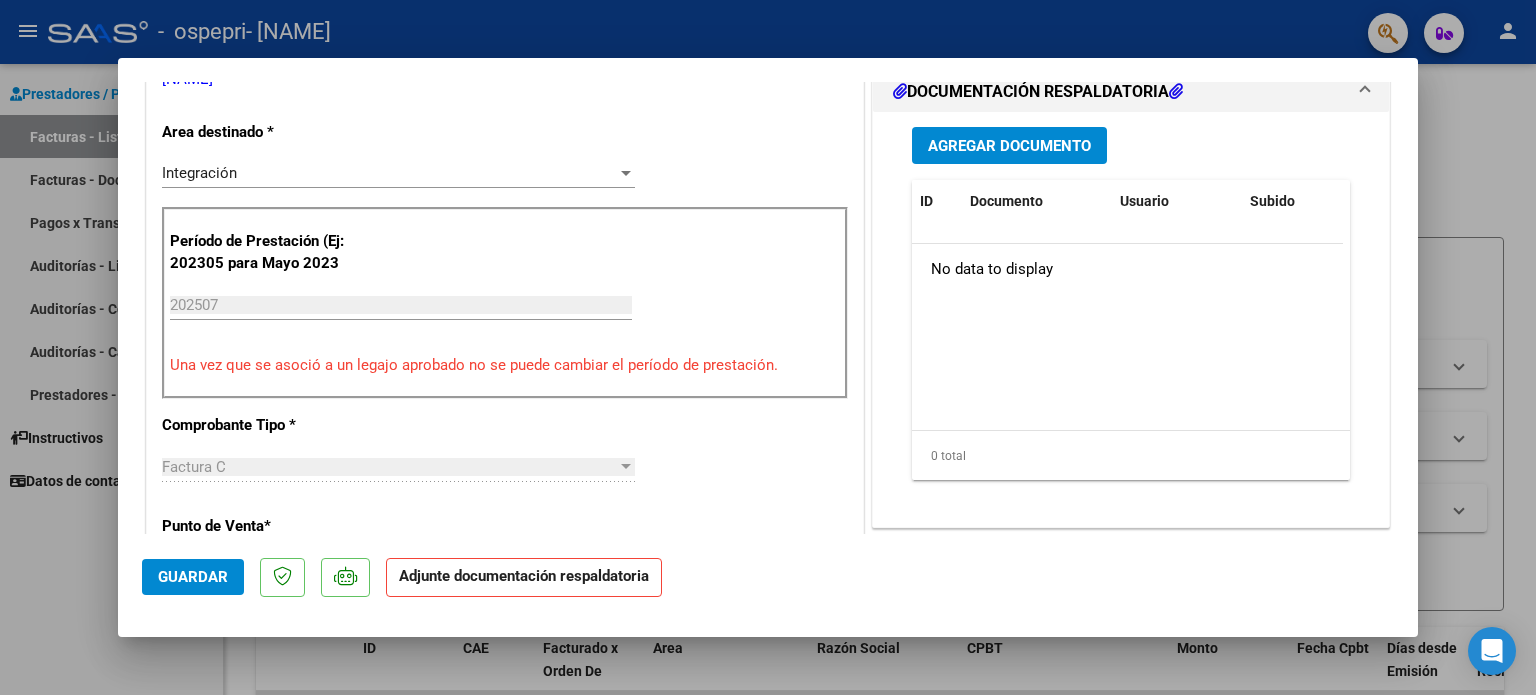 scroll, scrollTop: 486, scrollLeft: 0, axis: vertical 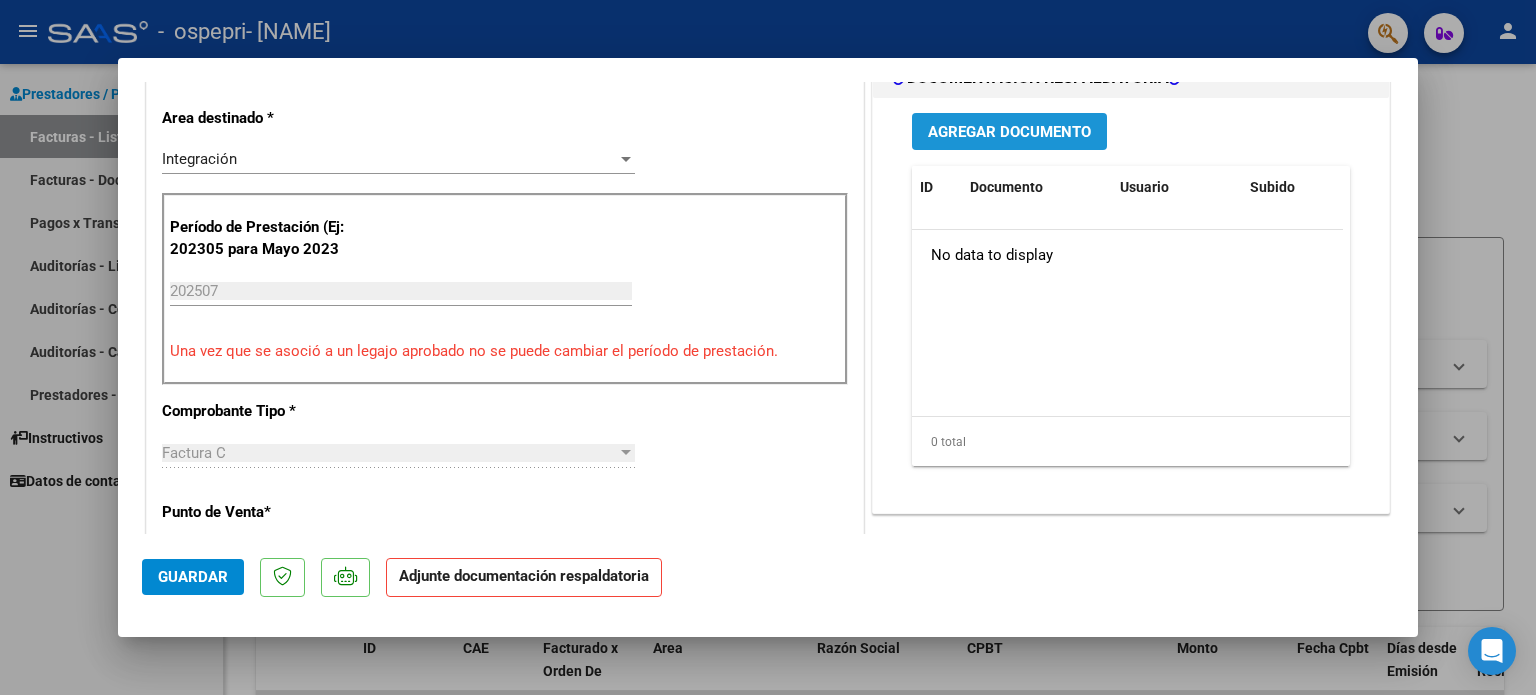 click on "Agregar Documento" at bounding box center [1009, 132] 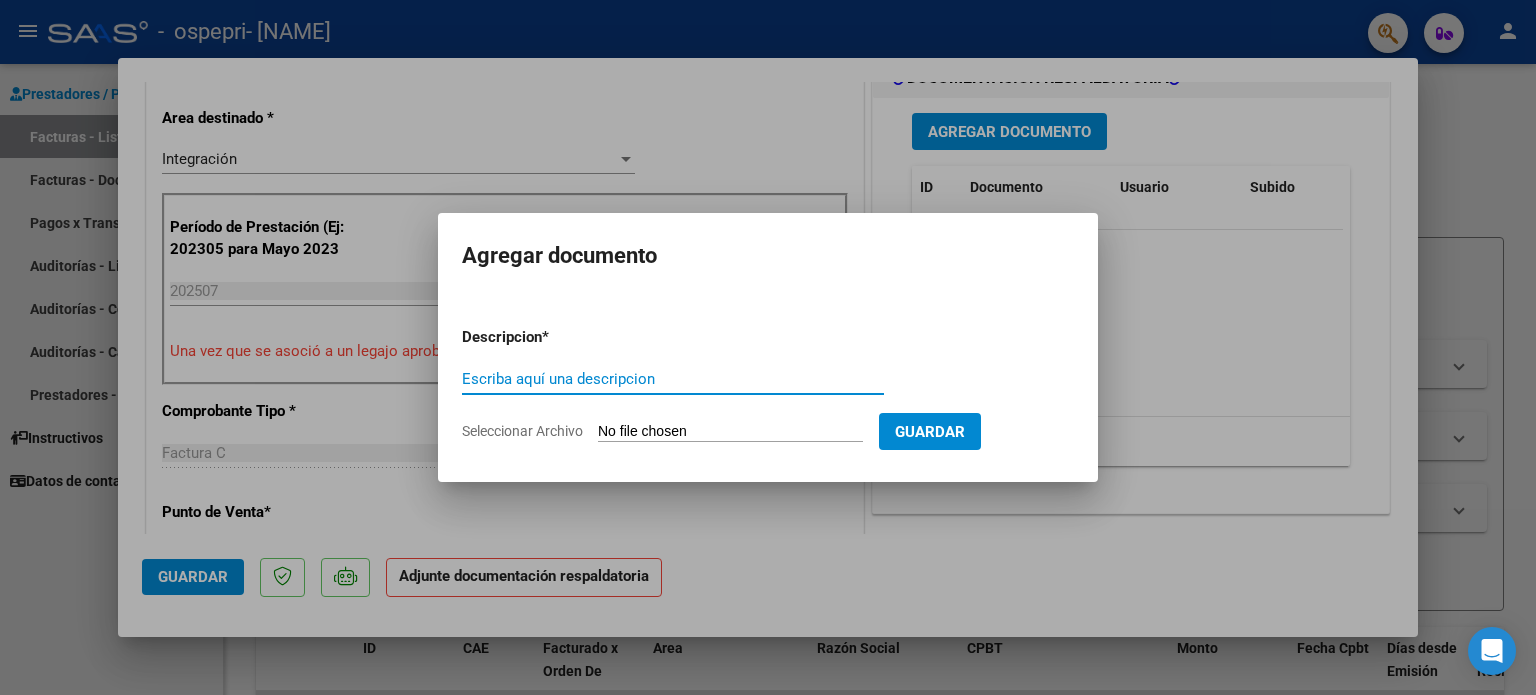 paste on "Psicopedagogía. Planilla [MONTH] [YEAR]. [FIRST] [LAST]." 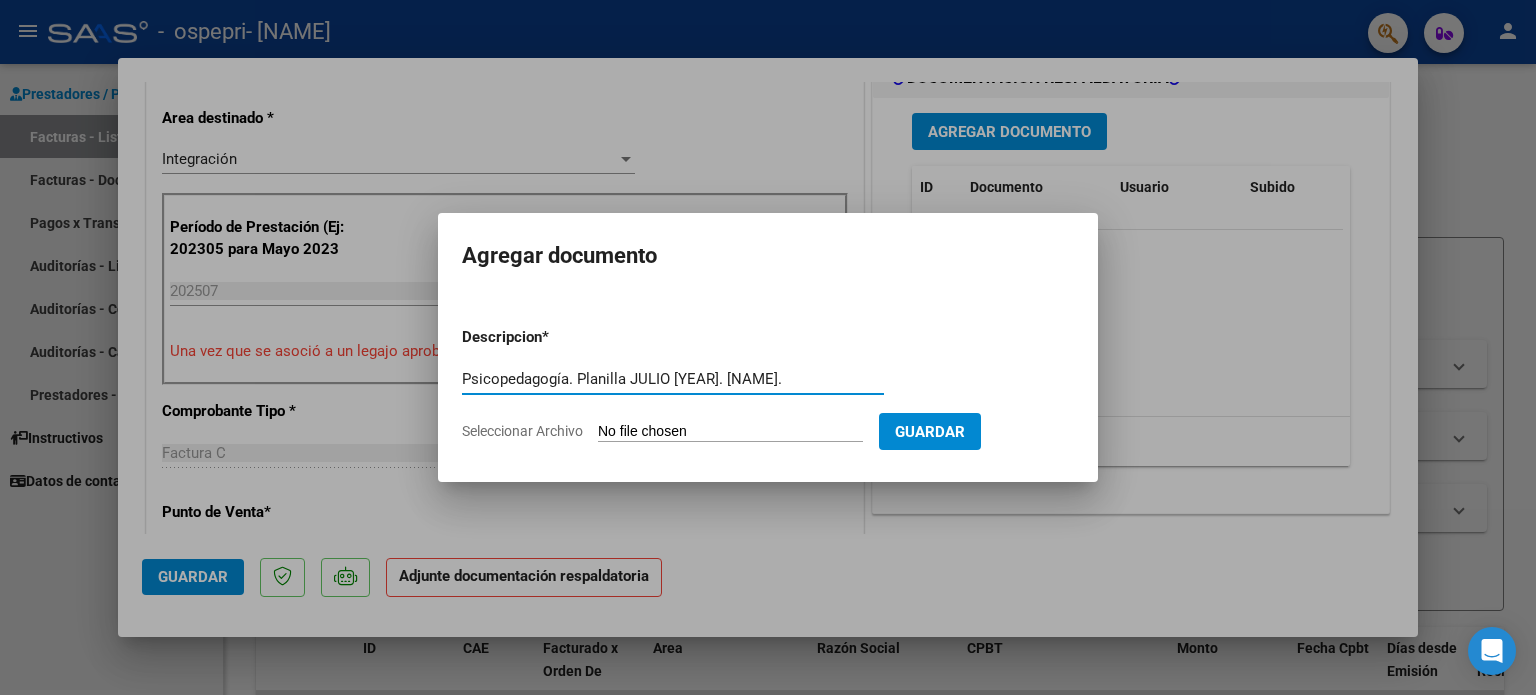 type on "Psicopedagogía. Planilla JULIO [YEAR]. [NAME]." 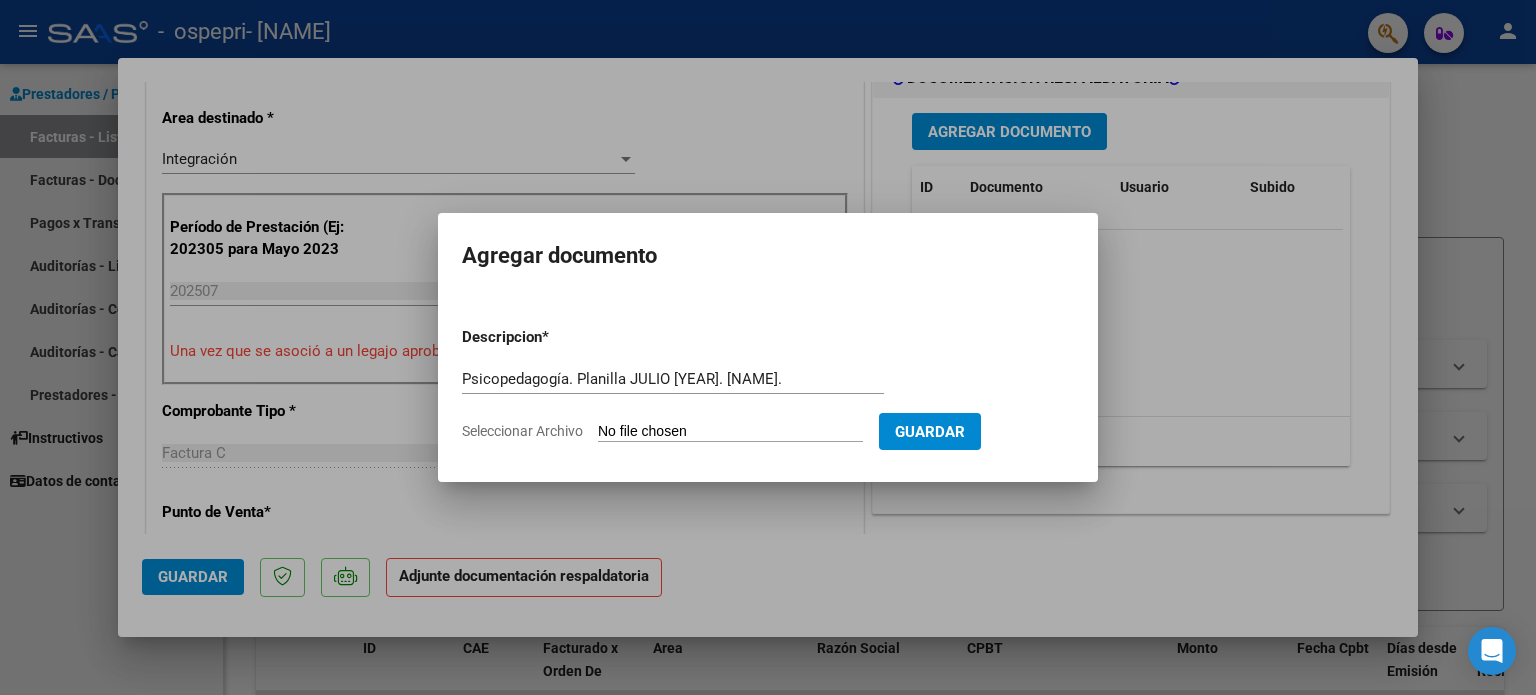 click on "Seleccionar Archivo" 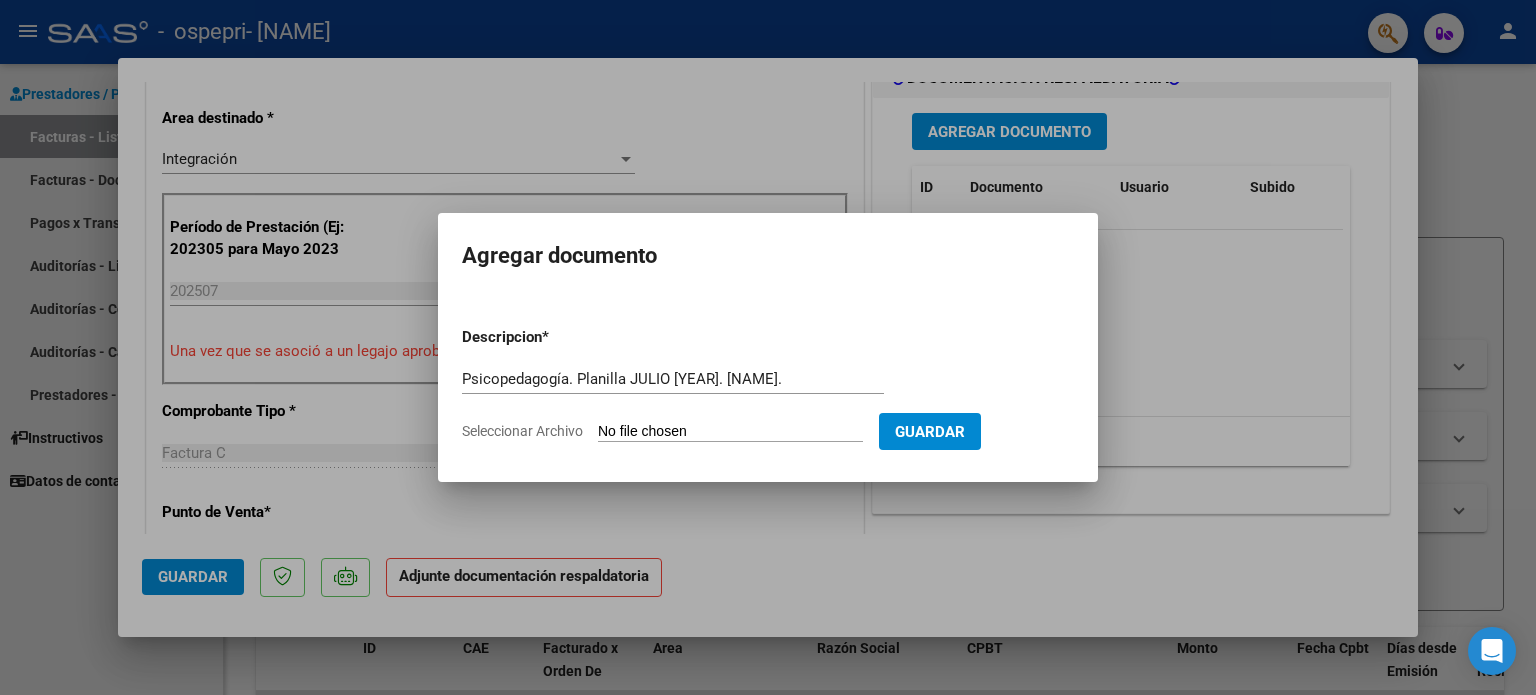 type on "C:\fakepath\Psicopedagogía. Planilla [MONTH] [YEAR]. [FIRST] [LAST].pdf" 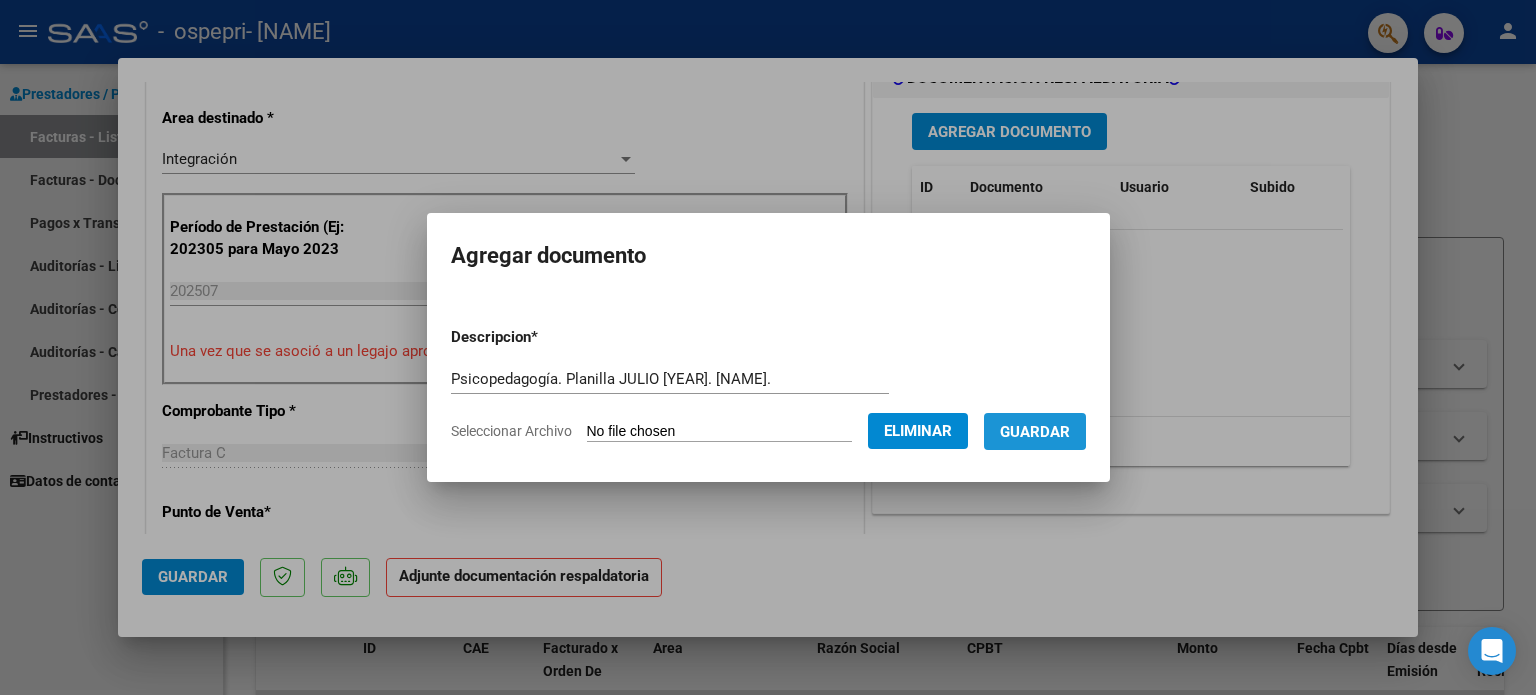 click on "Guardar" at bounding box center [1035, 432] 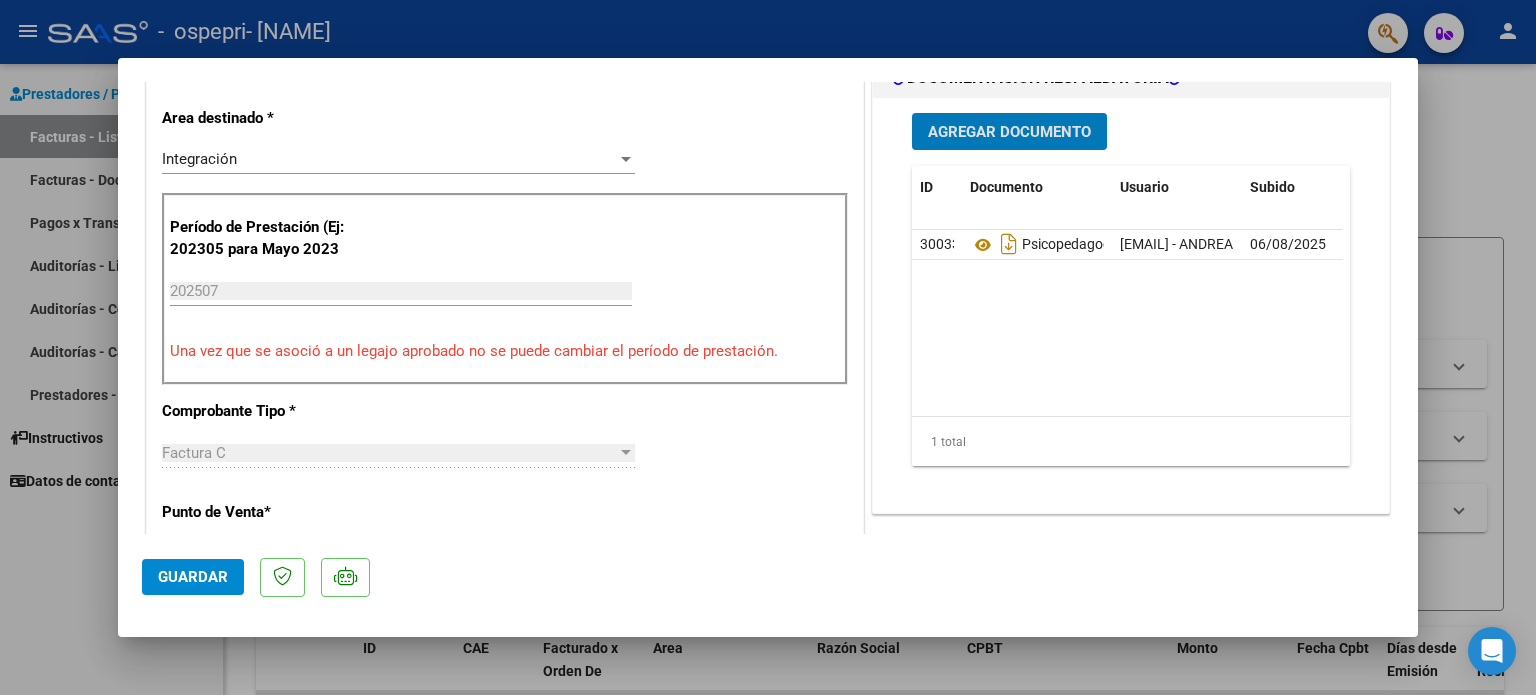 click on "Guardar" 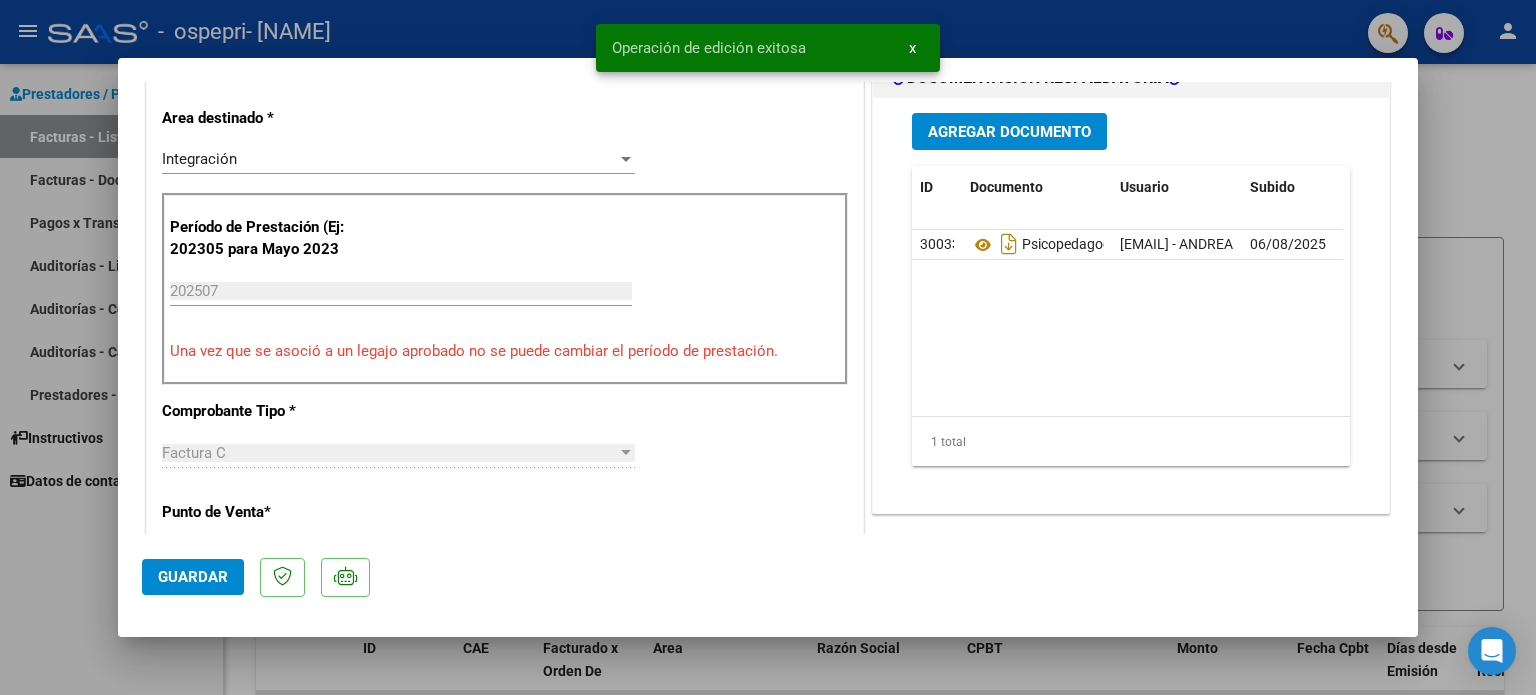 click at bounding box center [768, 347] 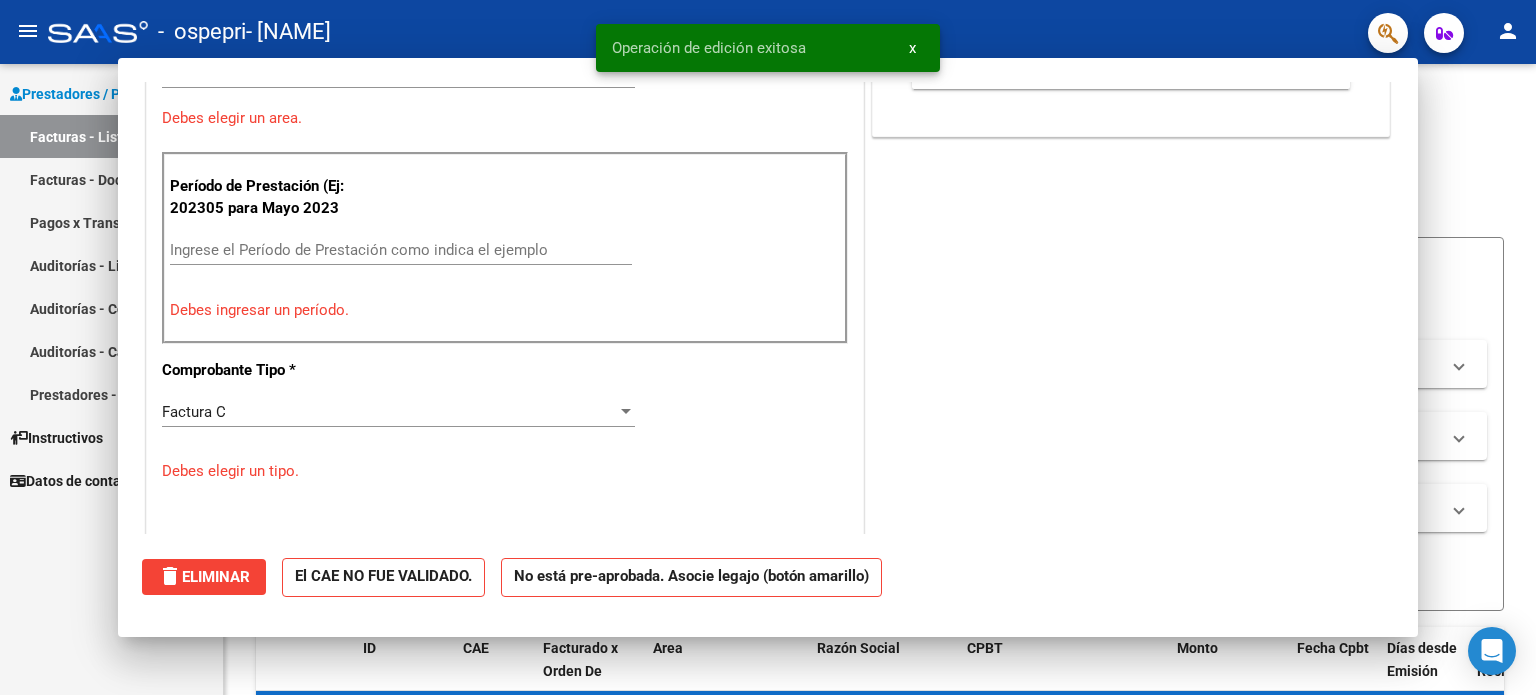 scroll, scrollTop: 0, scrollLeft: 0, axis: both 